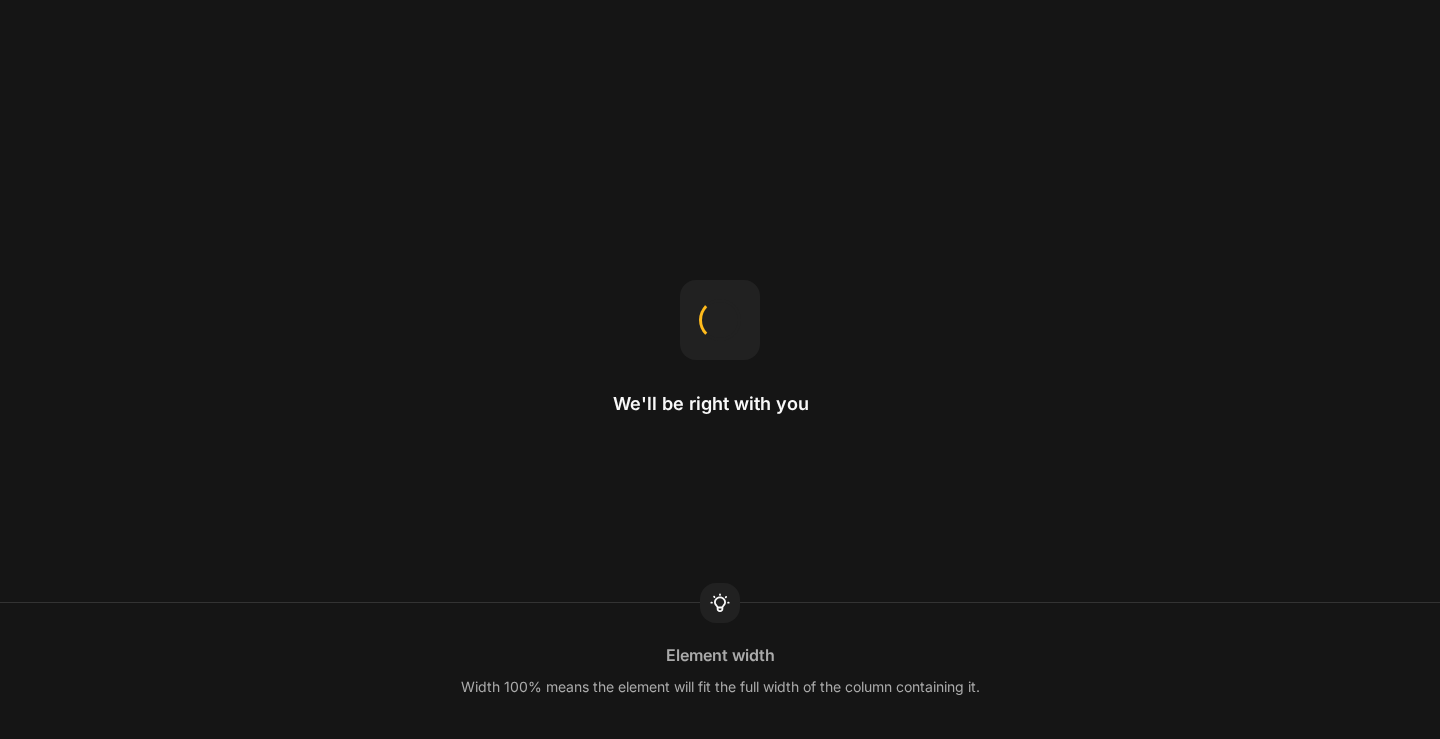 scroll, scrollTop: 0, scrollLeft: 0, axis: both 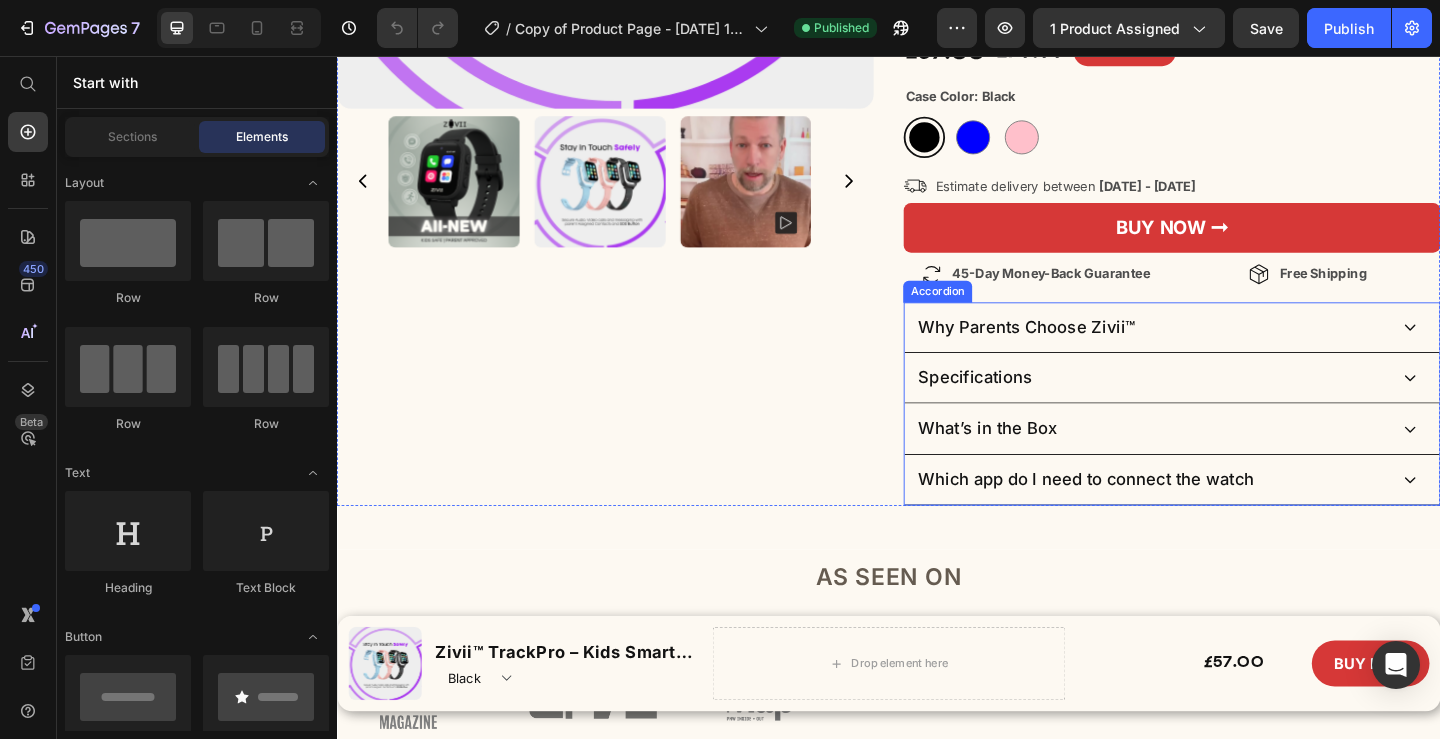click 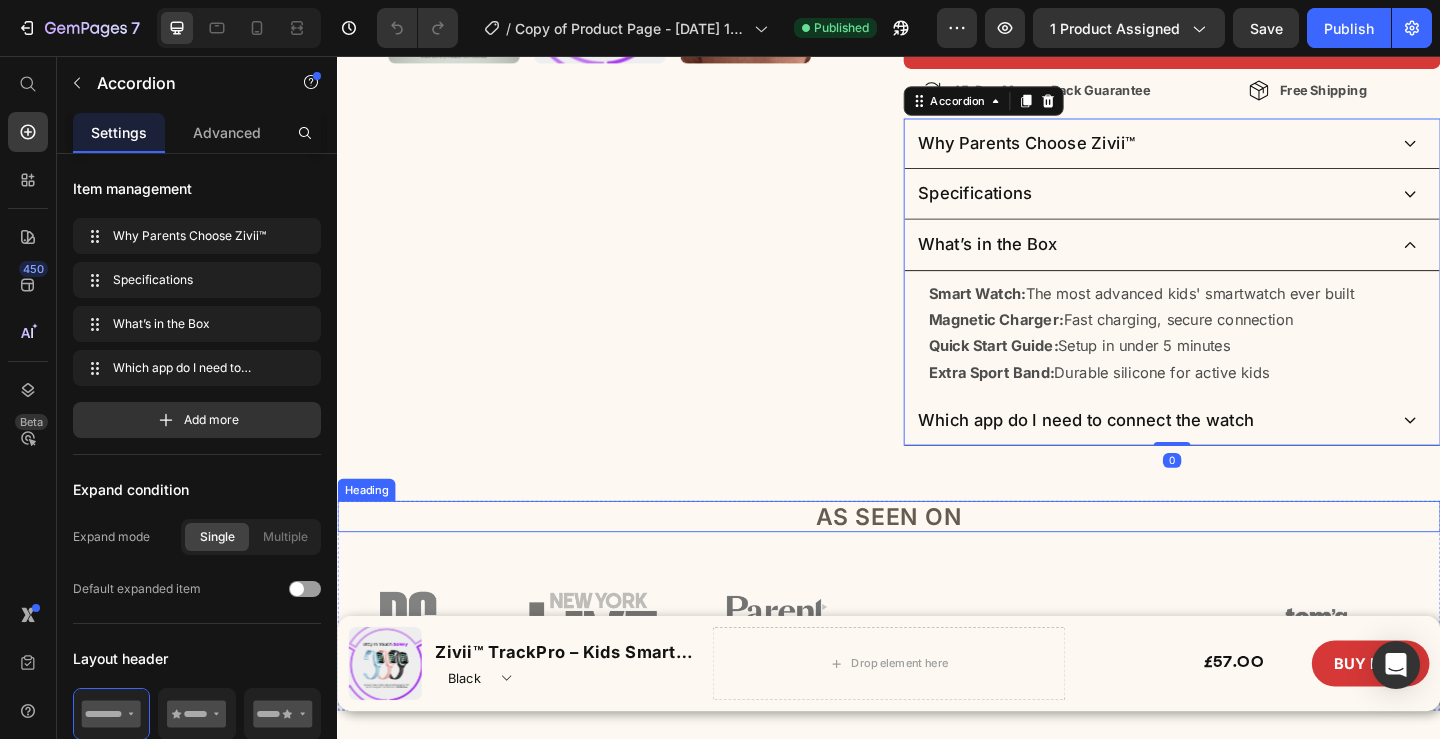 scroll, scrollTop: 700, scrollLeft: 0, axis: vertical 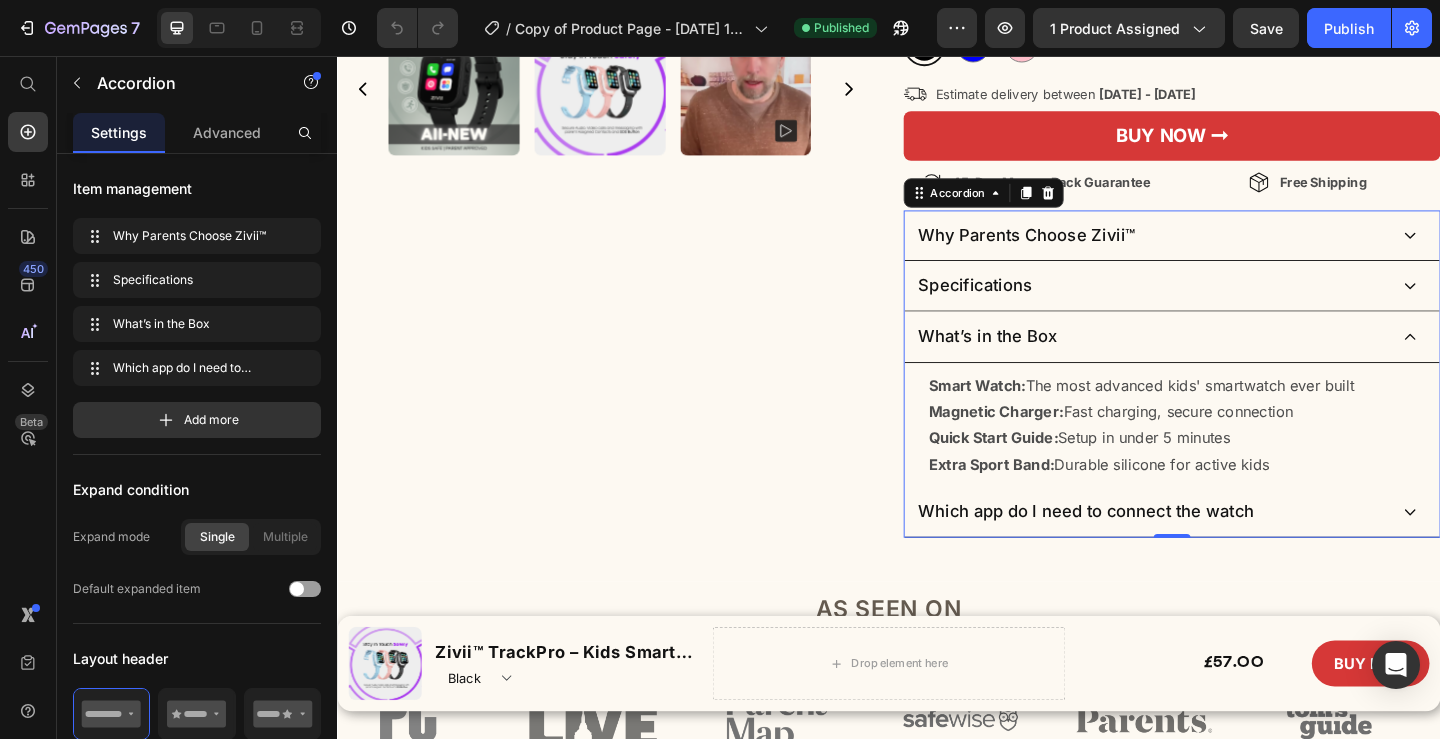 click 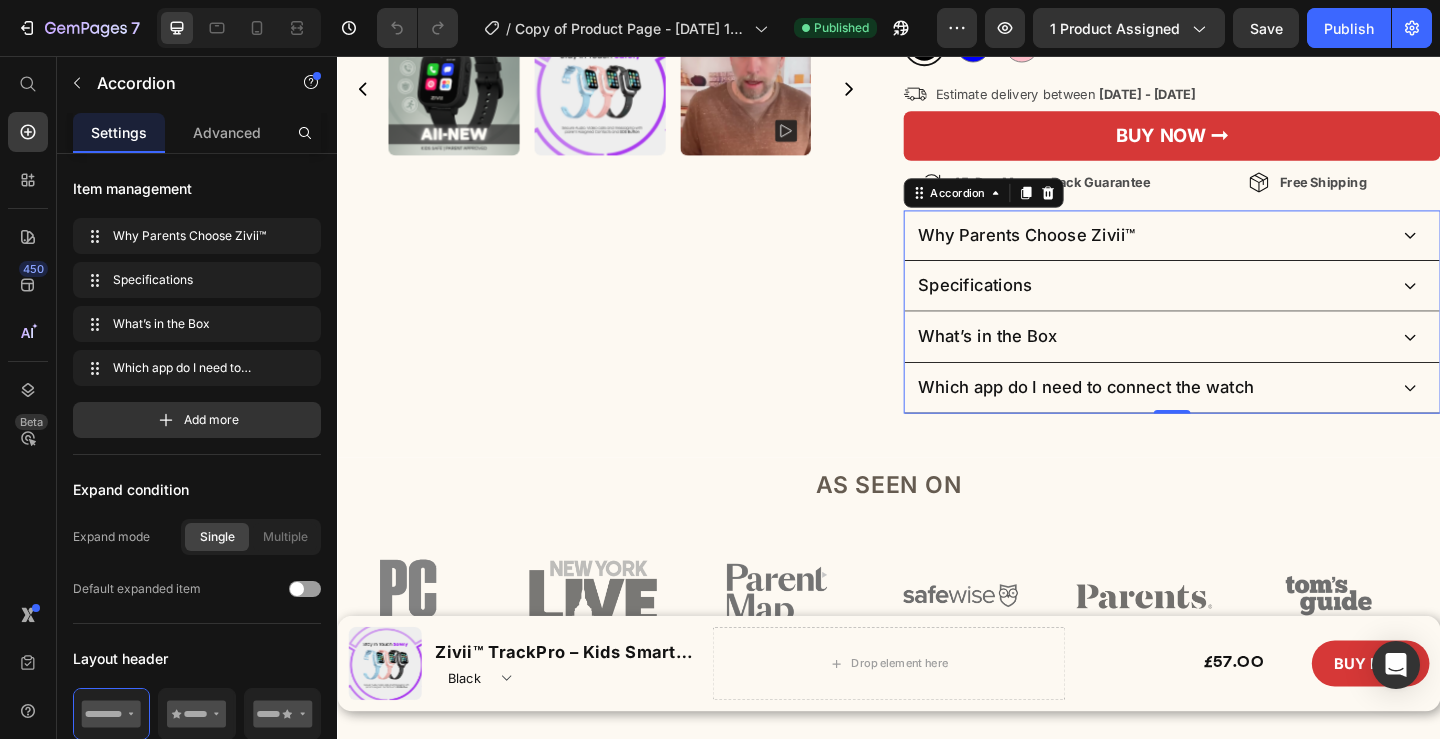 click 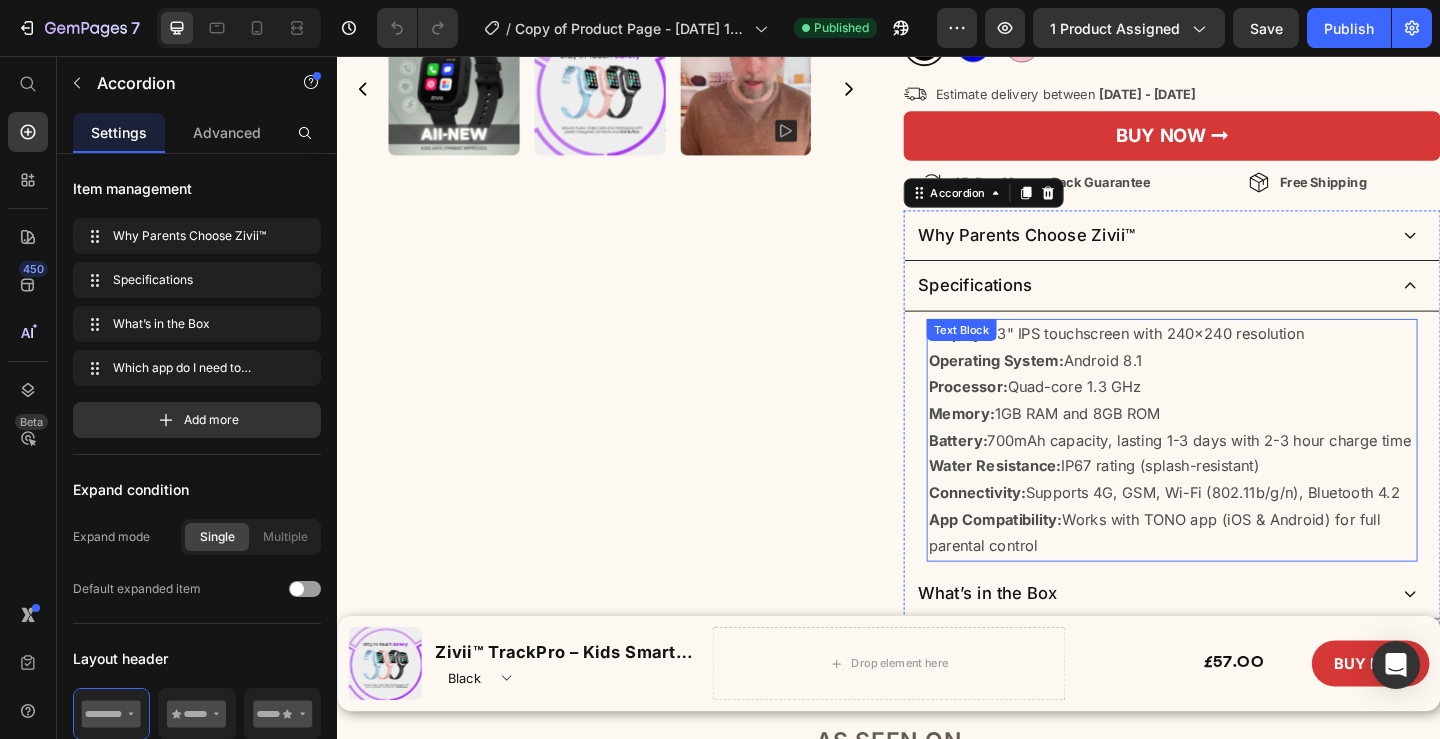 scroll, scrollTop: 900, scrollLeft: 0, axis: vertical 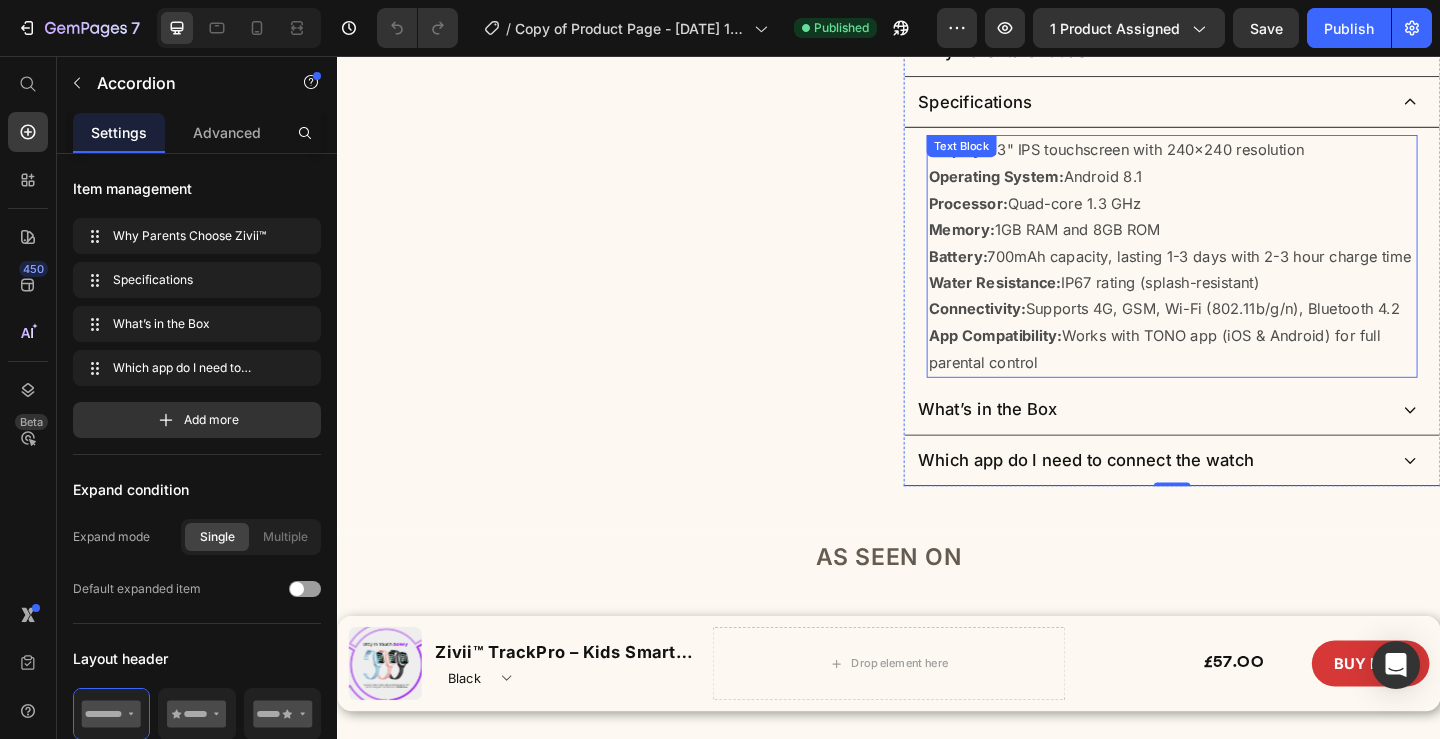 click on "Display:  1.3" IPS touchscreen with 240x240 resolution Operating System:  Android 8.1 Processor:  Quad-core 1.3 GHz Memory:  1GB RAM and 8GB ROM Battery:  700mAh capacity, lasting 1-3 days with 2-3 hour charge time Water Resistance:  IP67 rating (splash-resistant) Connectivity:  Supports 4G, GSM, Wi-Fi (802.11b/g/n), Bluetooth 4.2 App Compatibility:  Works with TONO app (iOS & Android) for full parental control" at bounding box center (1245, 273) 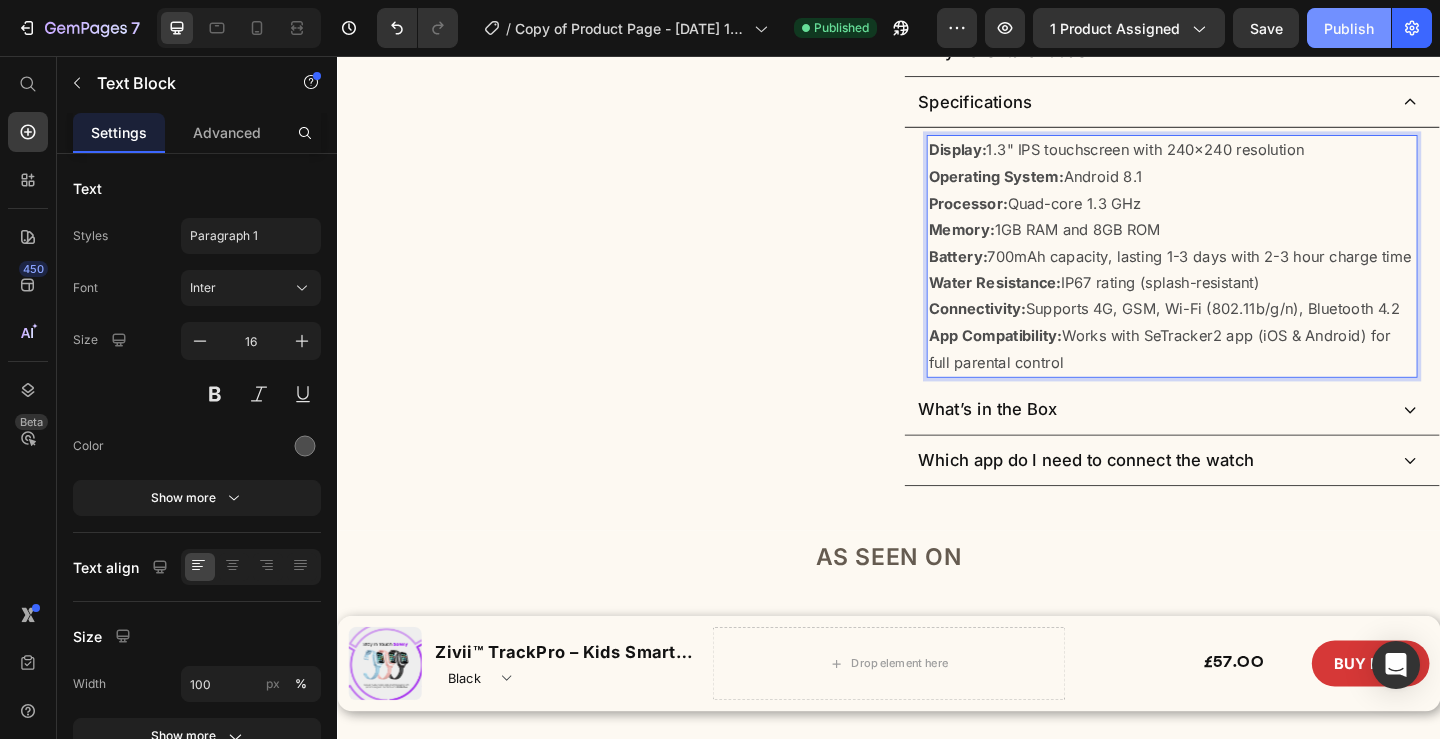 click on "Publish" at bounding box center (1349, 28) 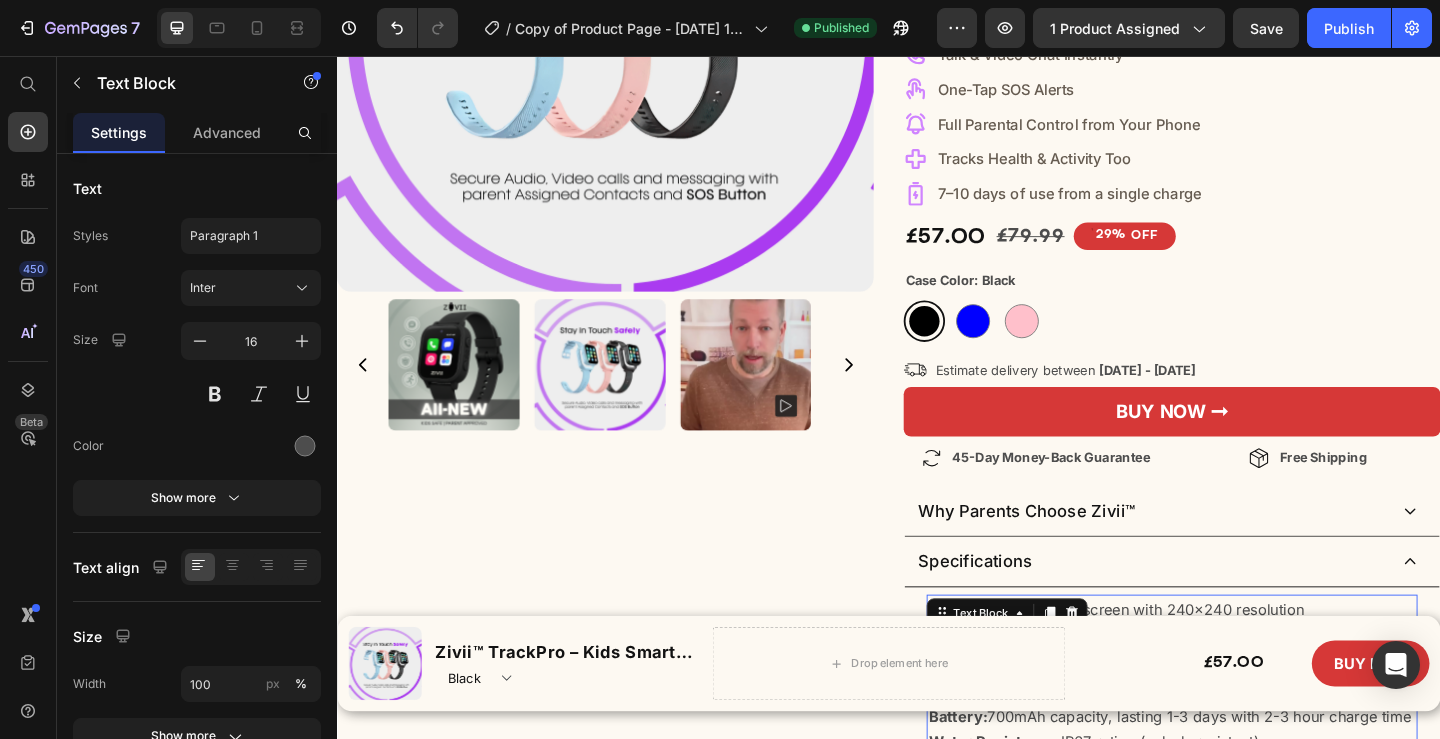 scroll, scrollTop: 0, scrollLeft: 0, axis: both 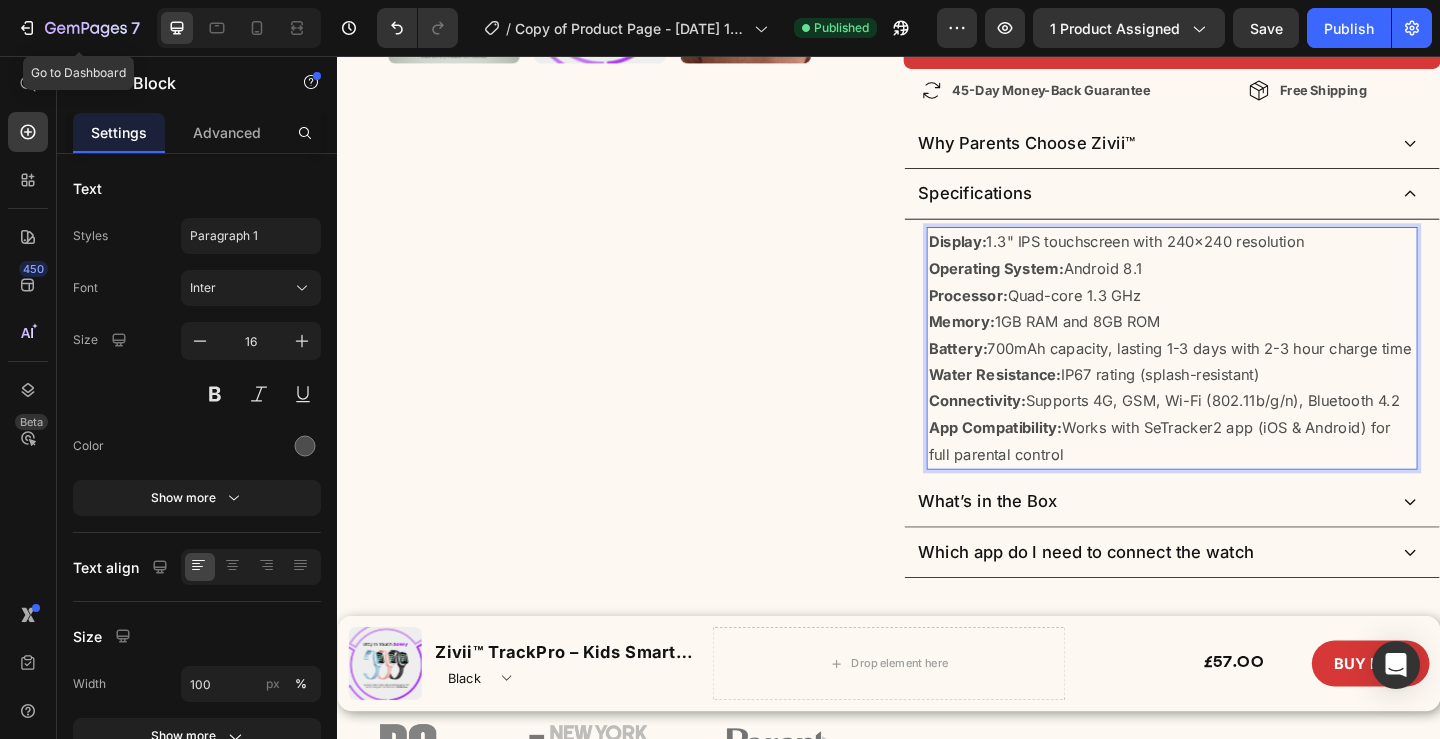 click on "Display:  1.3" IPS touchscreen with 240x240 resolution Operating System:  Android 8.1 Processor:  Quad-core 1.3 GHz Memory:  1GB RAM and 8GB ROM Battery:  700mAh capacity, lasting 1-3 days with 2-3 hour charge time Water Resistance:  IP67 rating (splash-resistant) Connectivity:  Supports 4G, GSM, Wi-Fi (802.11b/g/n), Bluetooth 4.2 App Compatibility:  Works with SeTracker2 app (iOS & Android) for full parental control" at bounding box center [1245, 373] 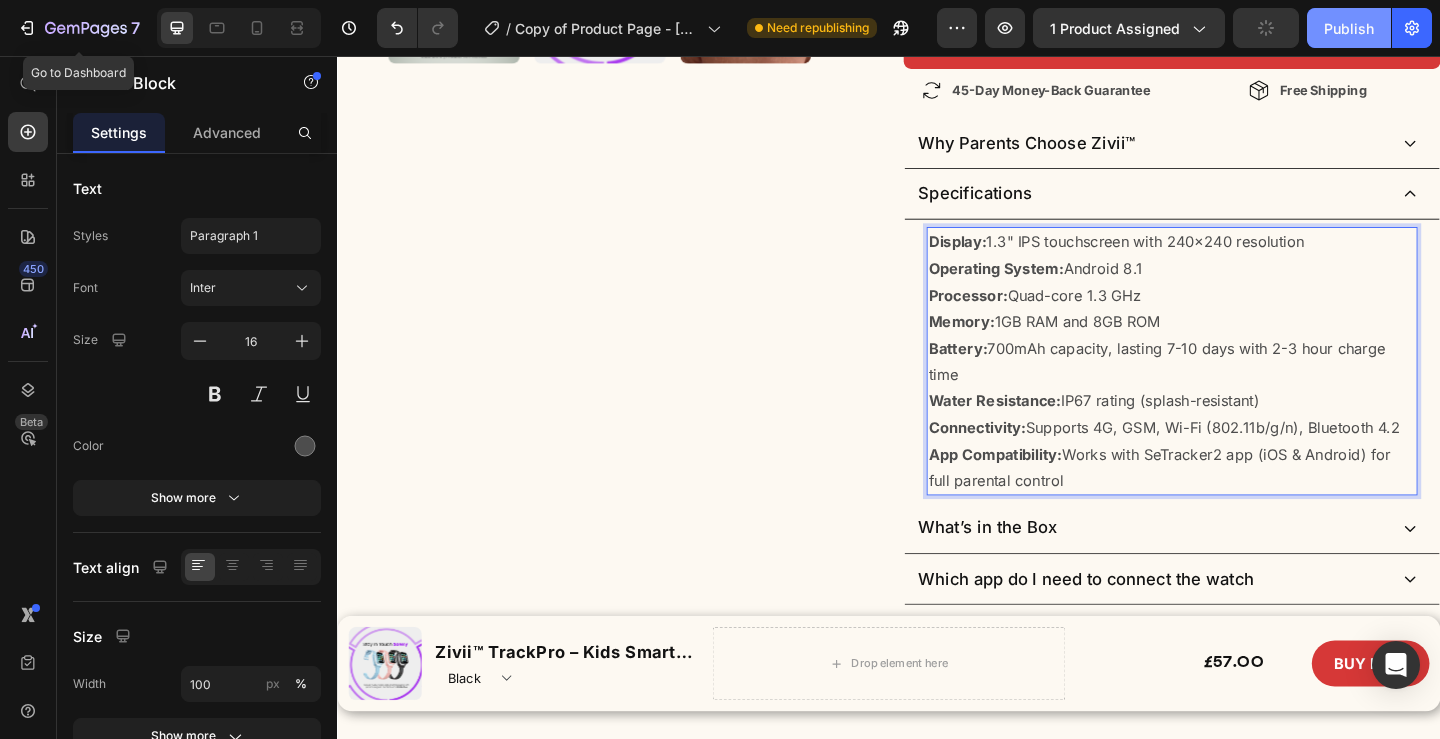 click on "Publish" at bounding box center [1349, 28] 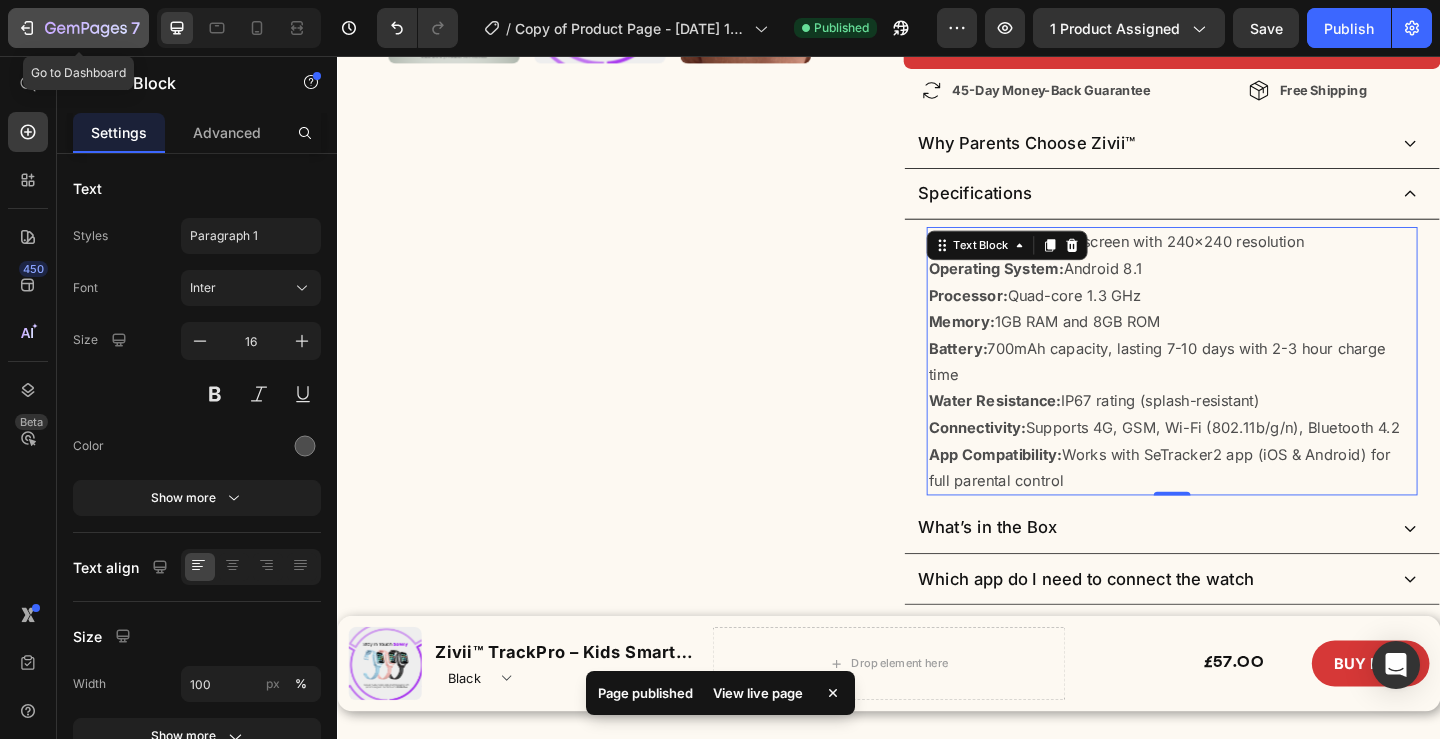 click 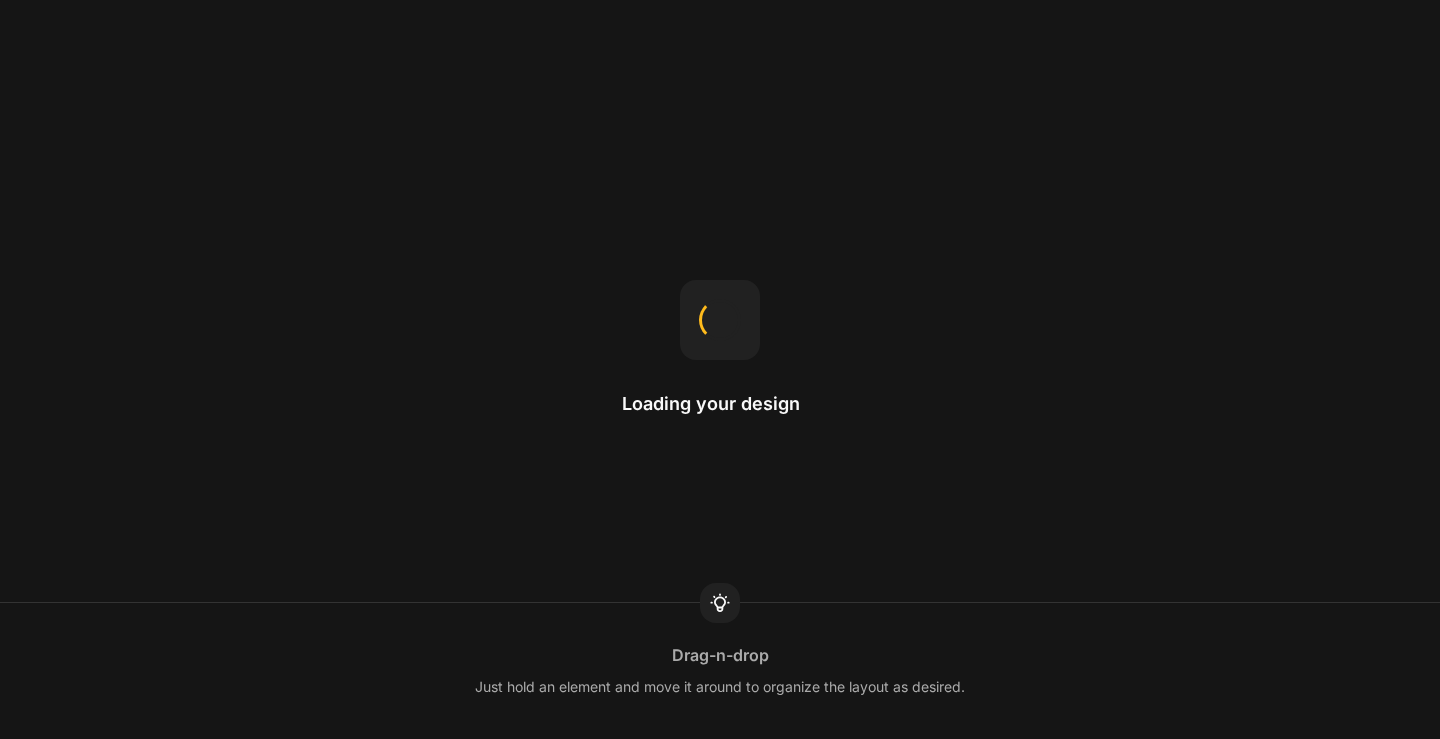 scroll, scrollTop: 0, scrollLeft: 0, axis: both 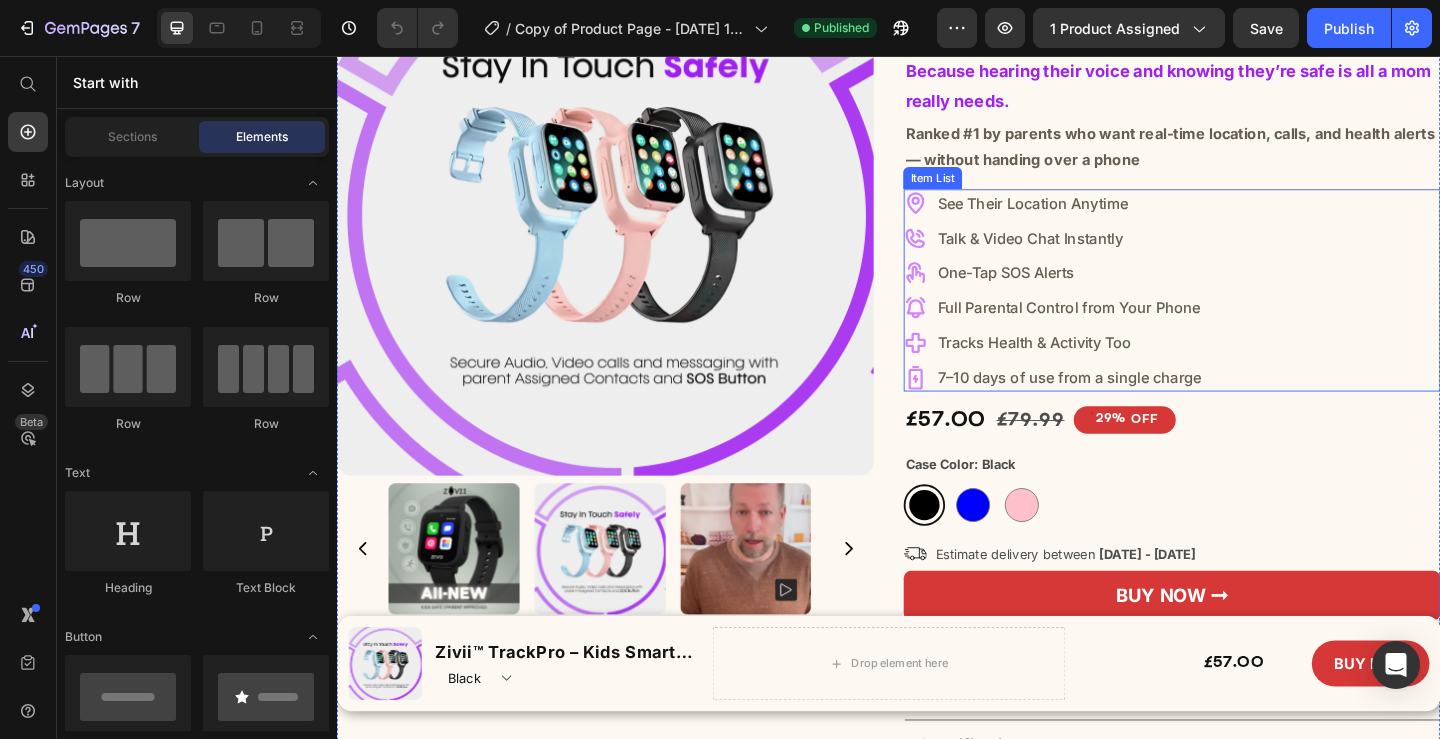 click on "7–10 days of use from a single charge" at bounding box center (1133, 406) 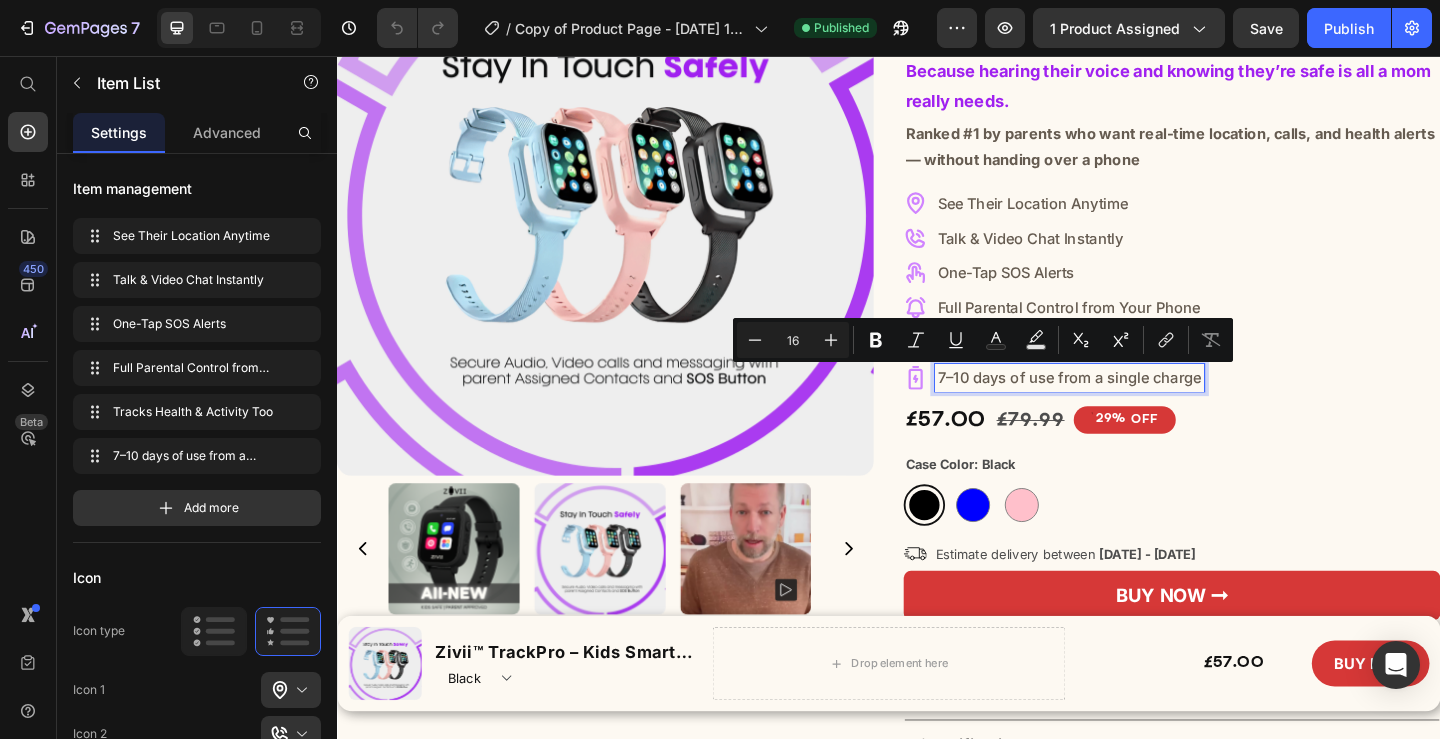click on "7–10 days of use from a single charge" at bounding box center [1133, 406] 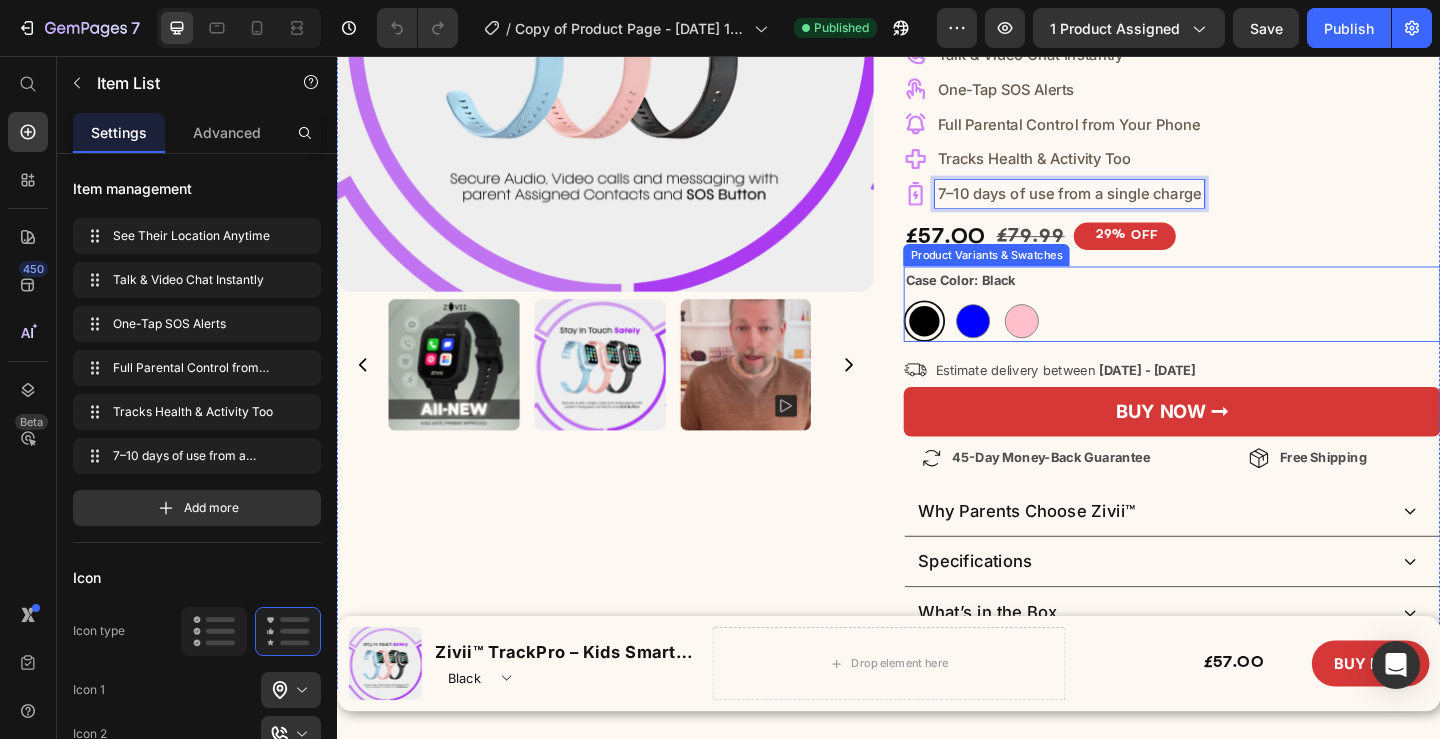 scroll, scrollTop: 600, scrollLeft: 0, axis: vertical 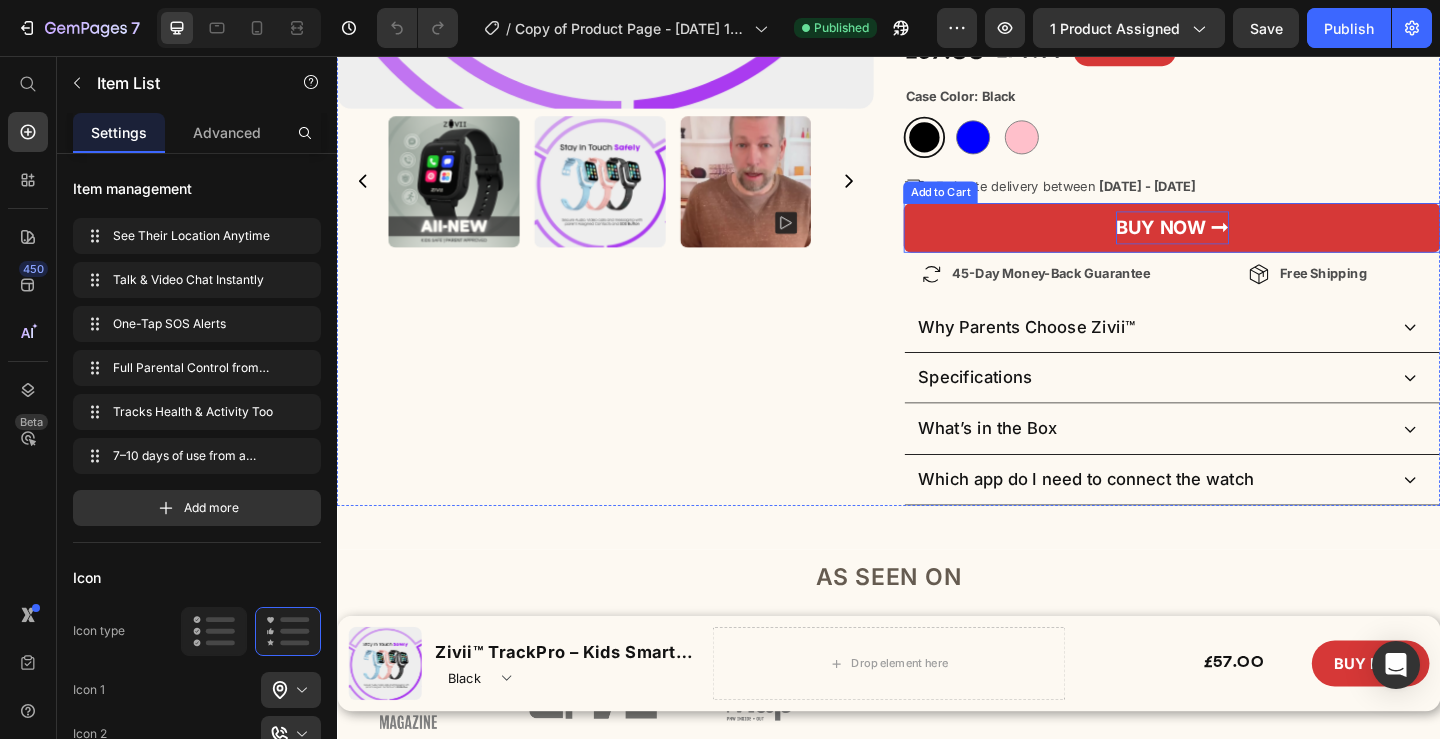 click on "BUY NOW ➞" at bounding box center (1245, 243) 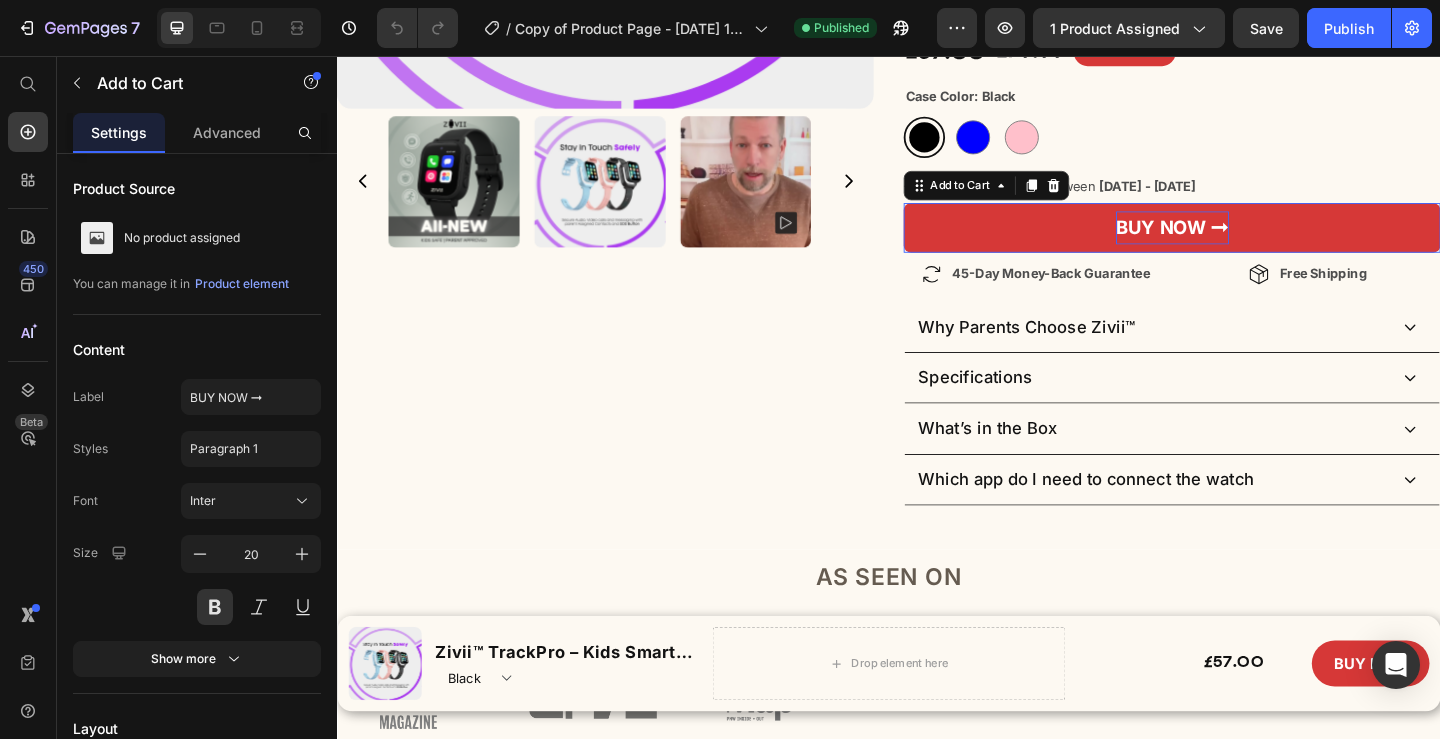 click on "BUY NOW ➞" at bounding box center (1245, 243) 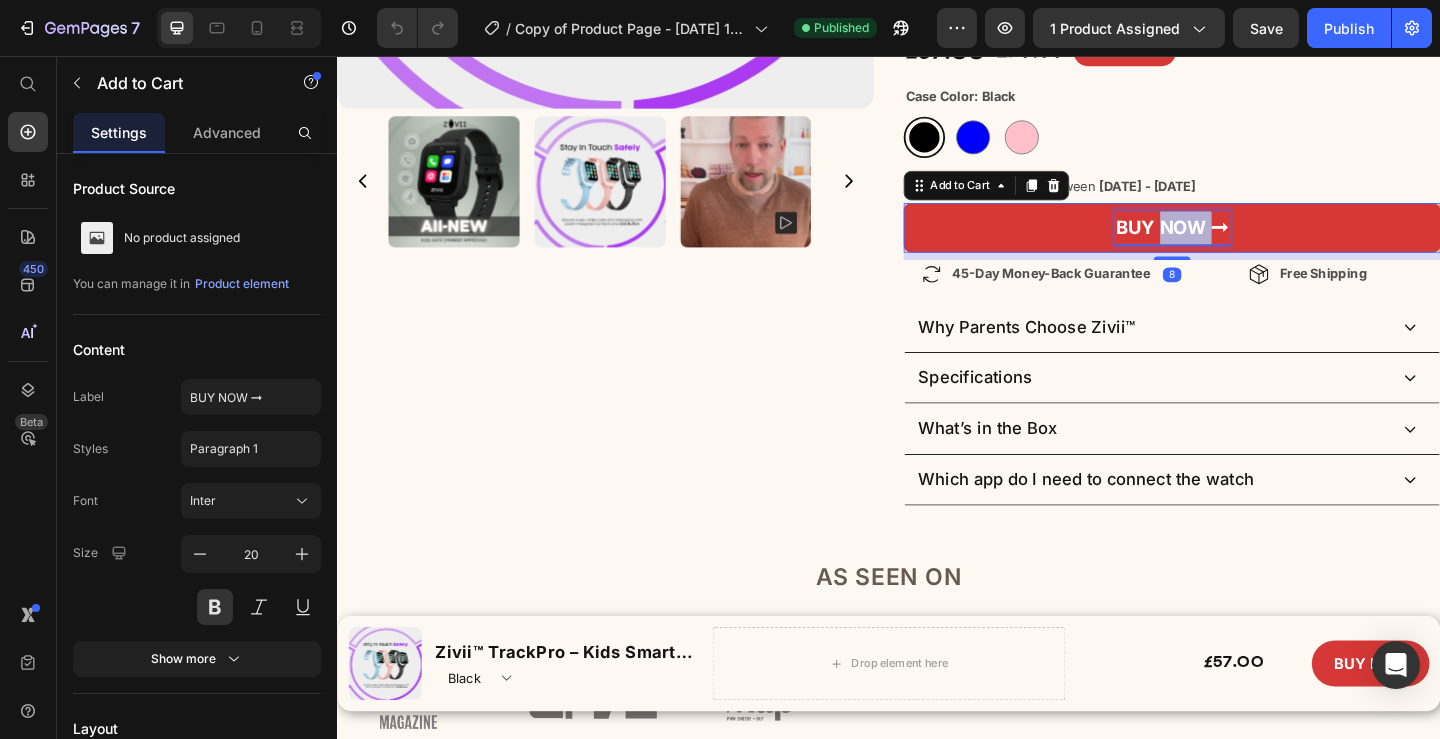 click on "BUY NOW ➞" at bounding box center (1245, 243) 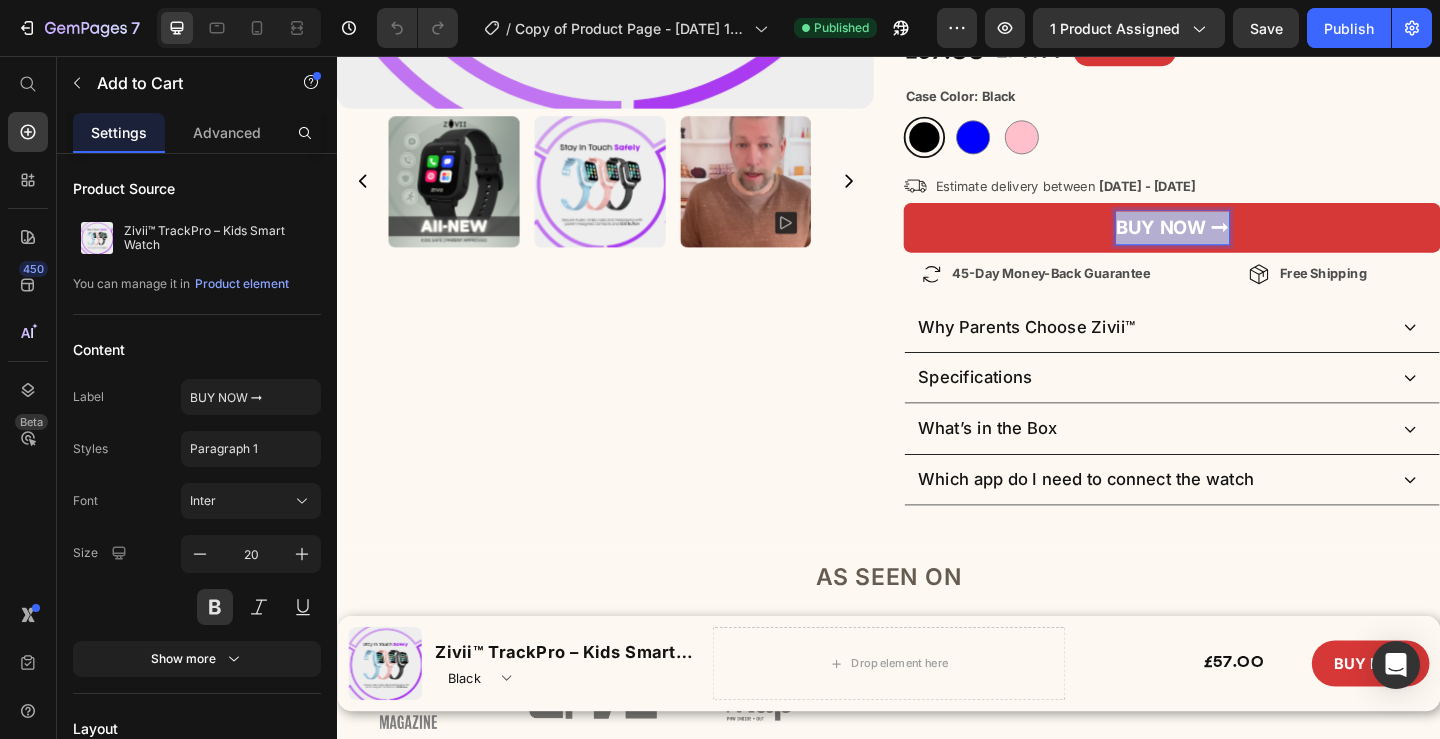 click on "BUY NOW ➞" at bounding box center (1245, 243) 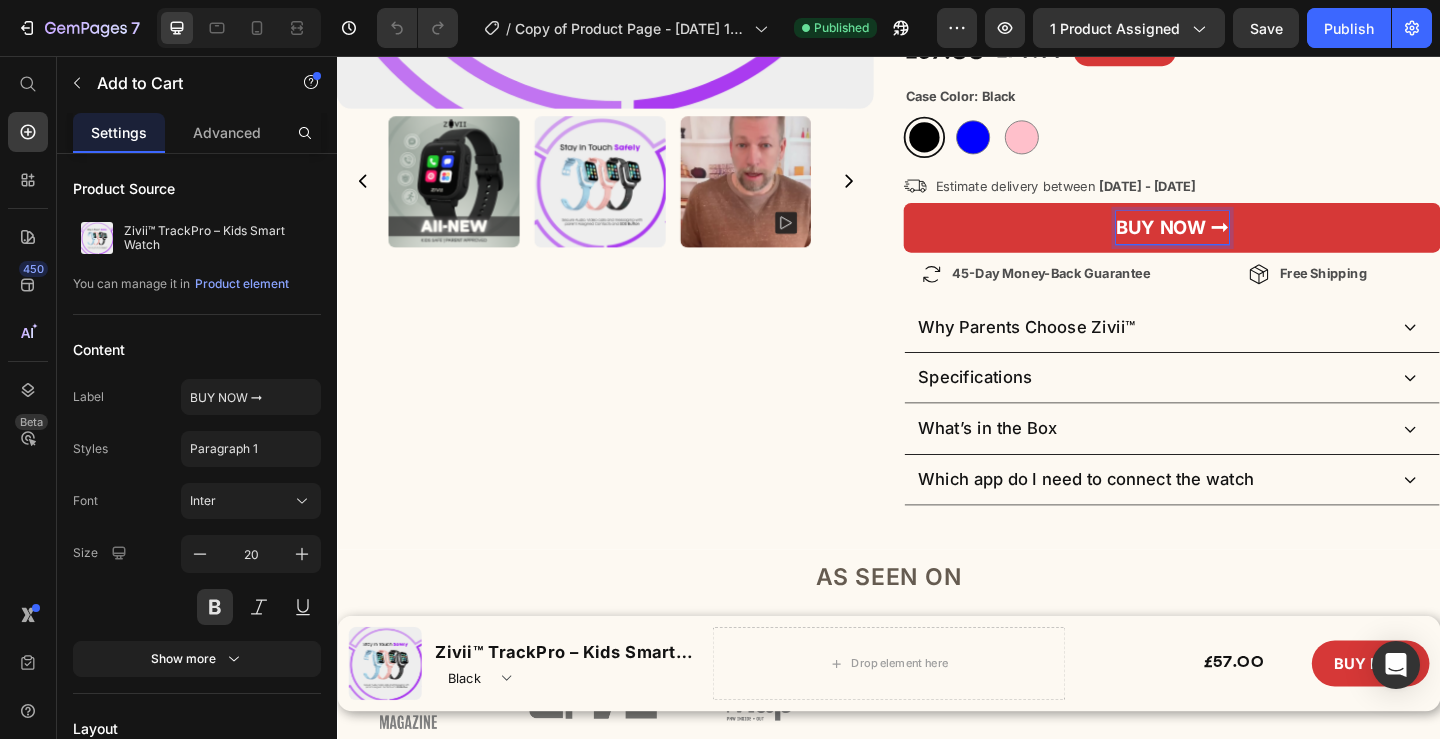 click on "BUY NOW ➞" at bounding box center [1245, 243] 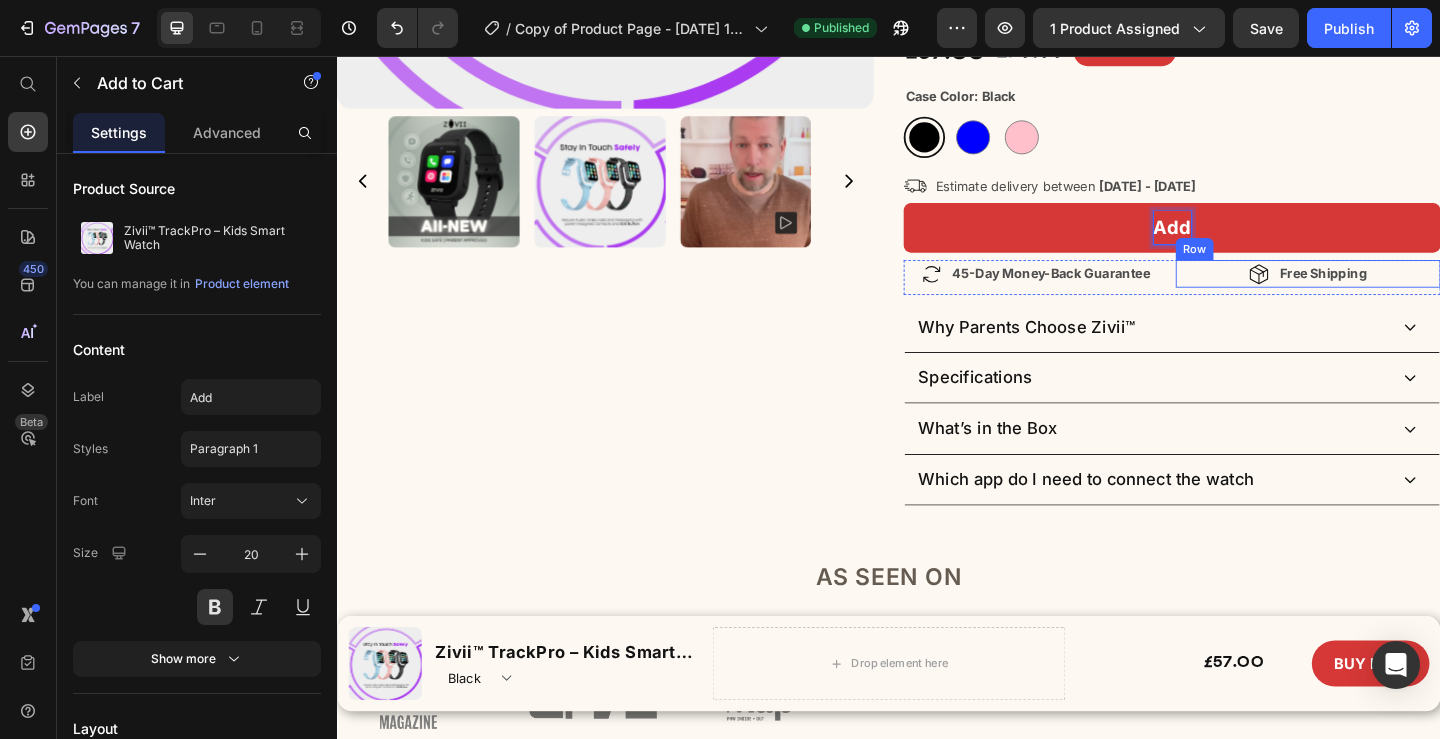 click on "Add" at bounding box center [1245, 243] 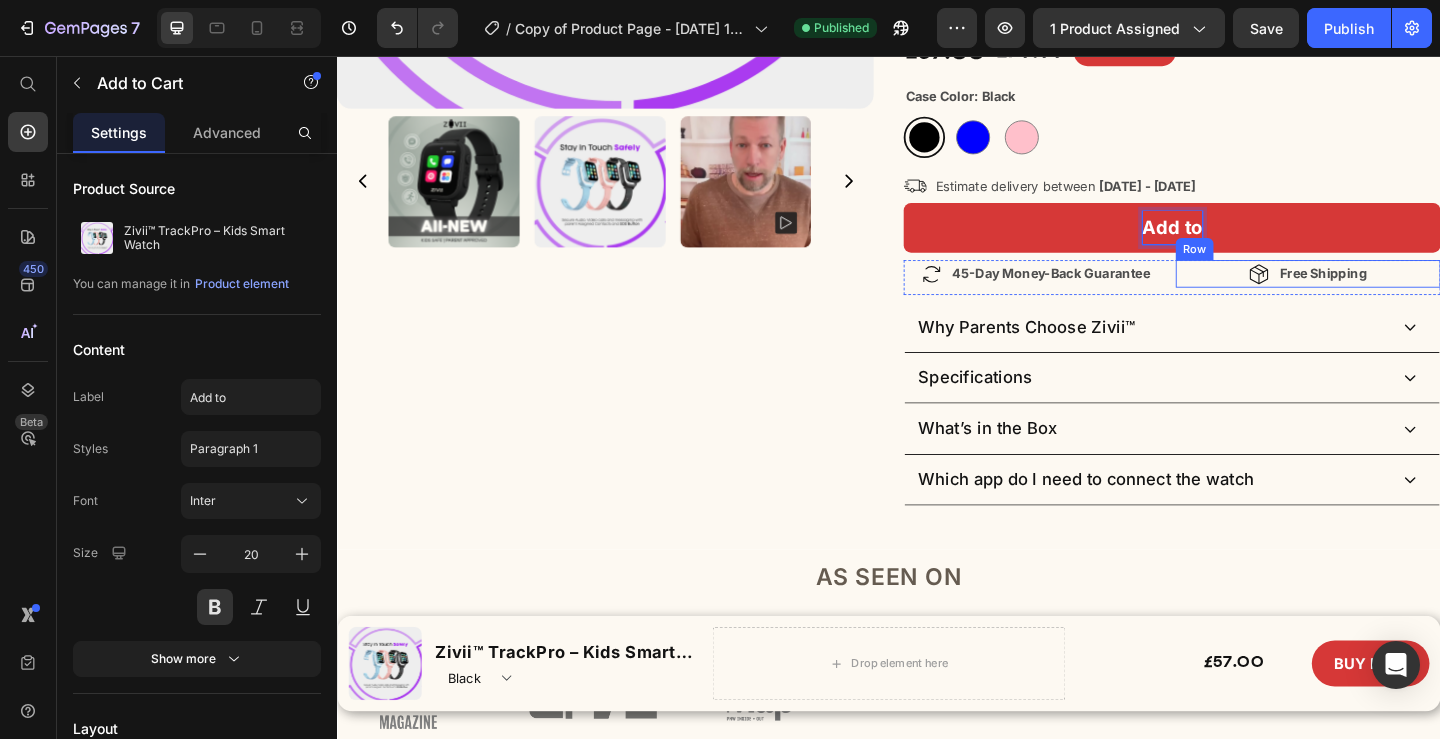 click on "Add to" at bounding box center (1245, 243) 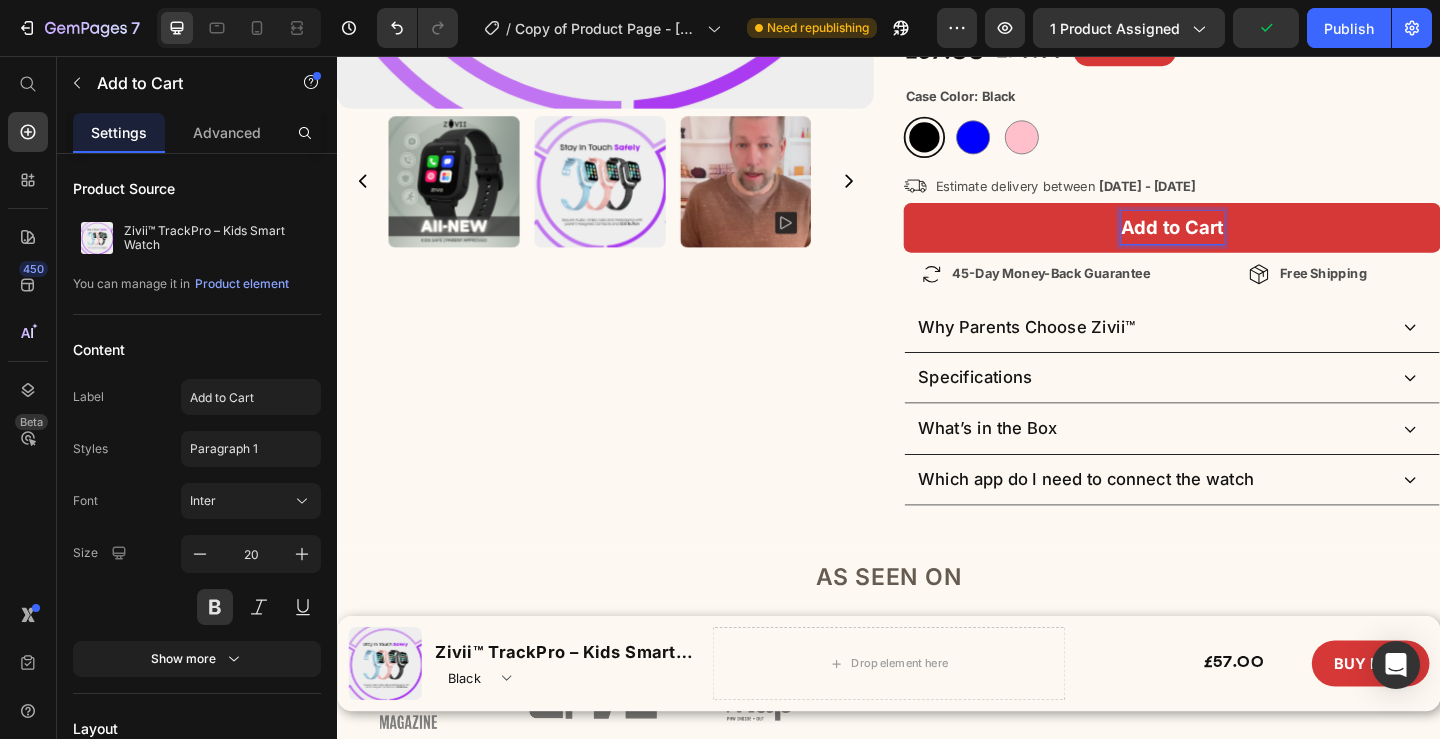click on "Add to Cart" at bounding box center [1245, 243] 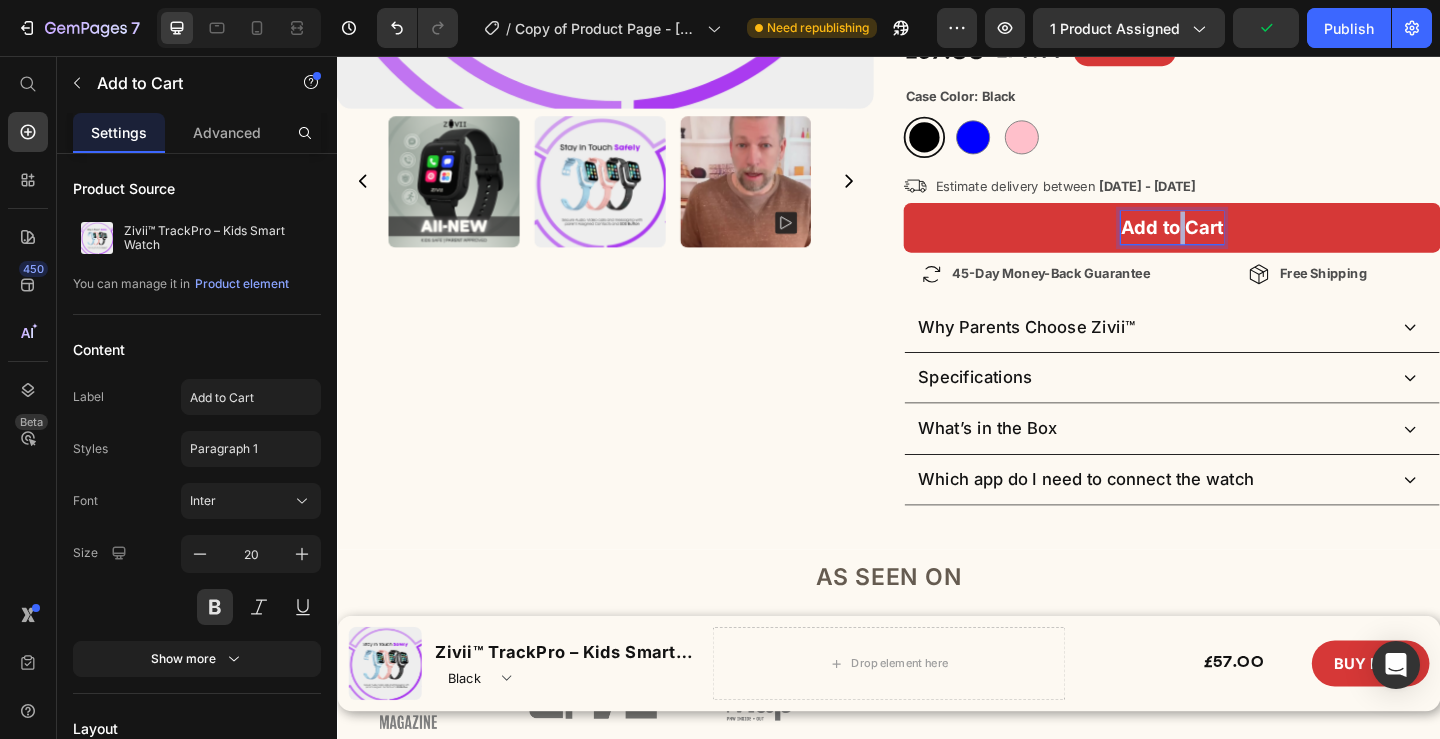 click on "Add to Cart" at bounding box center (1245, 243) 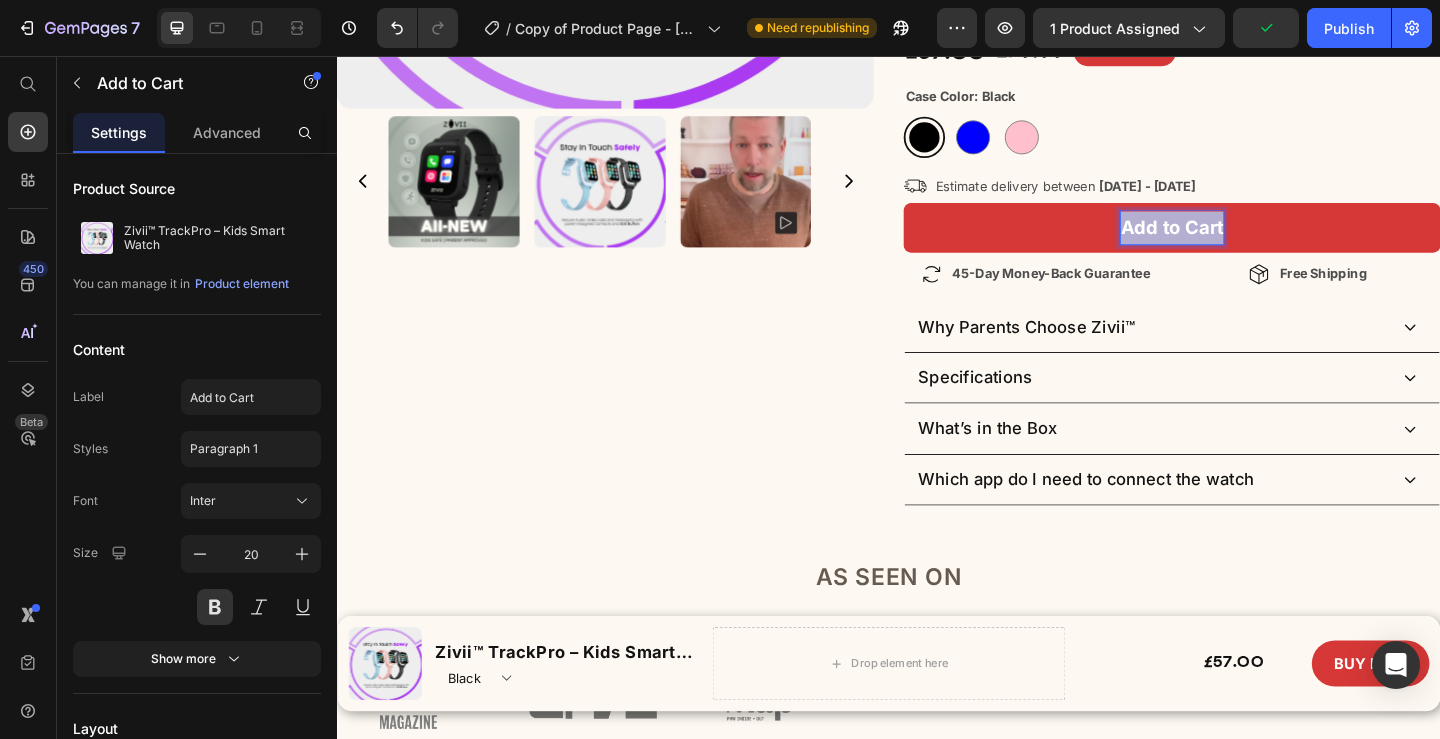 click on "Add to Cart" at bounding box center [1245, 243] 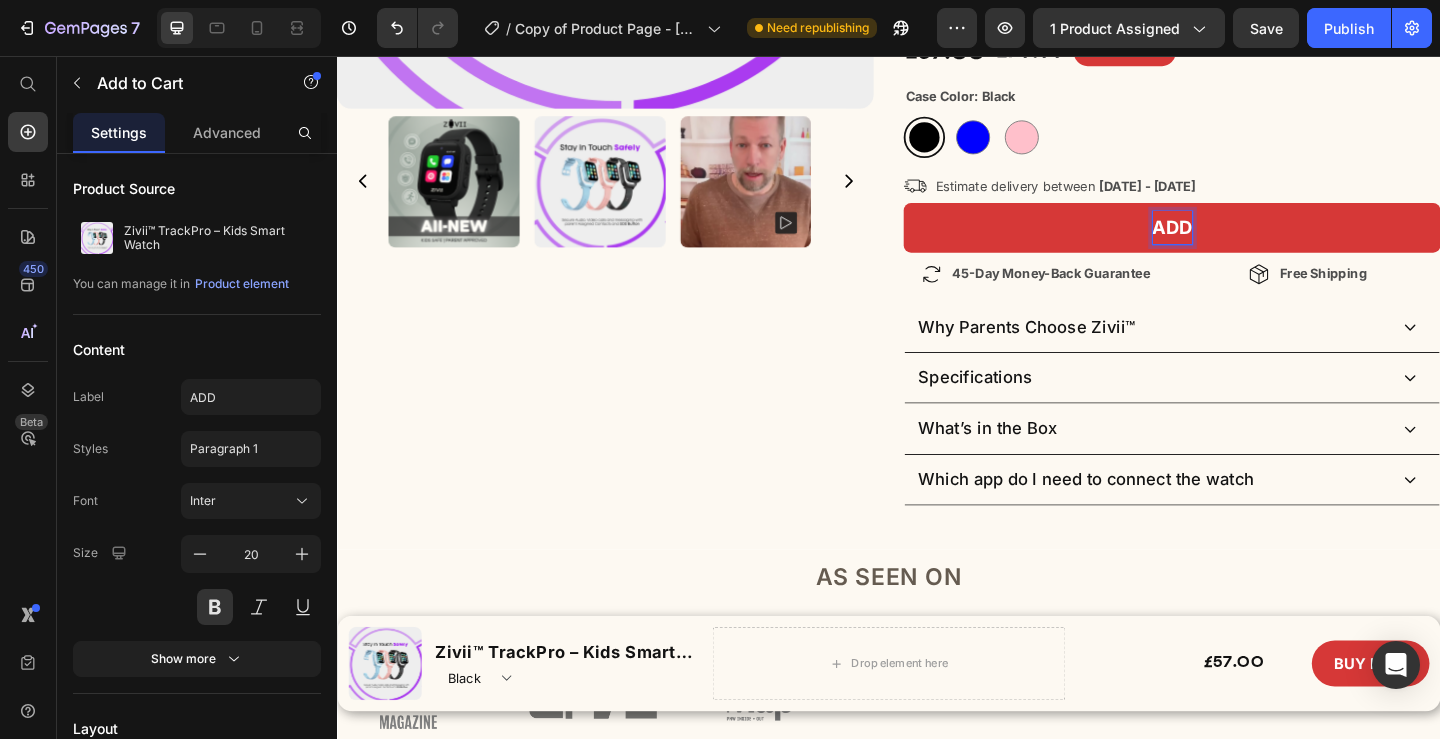 click on "ADD" at bounding box center (1245, 243) 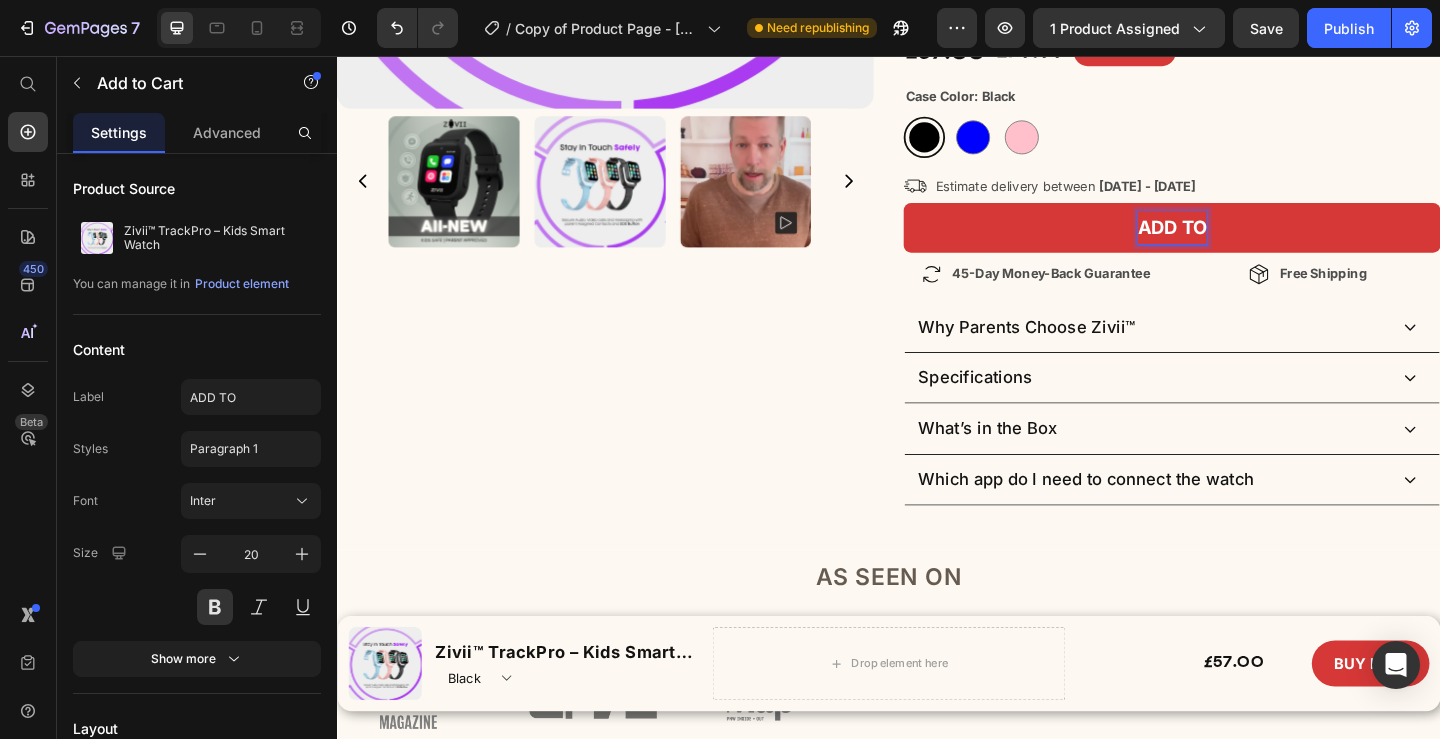 click on "ADD TO" at bounding box center [1245, 243] 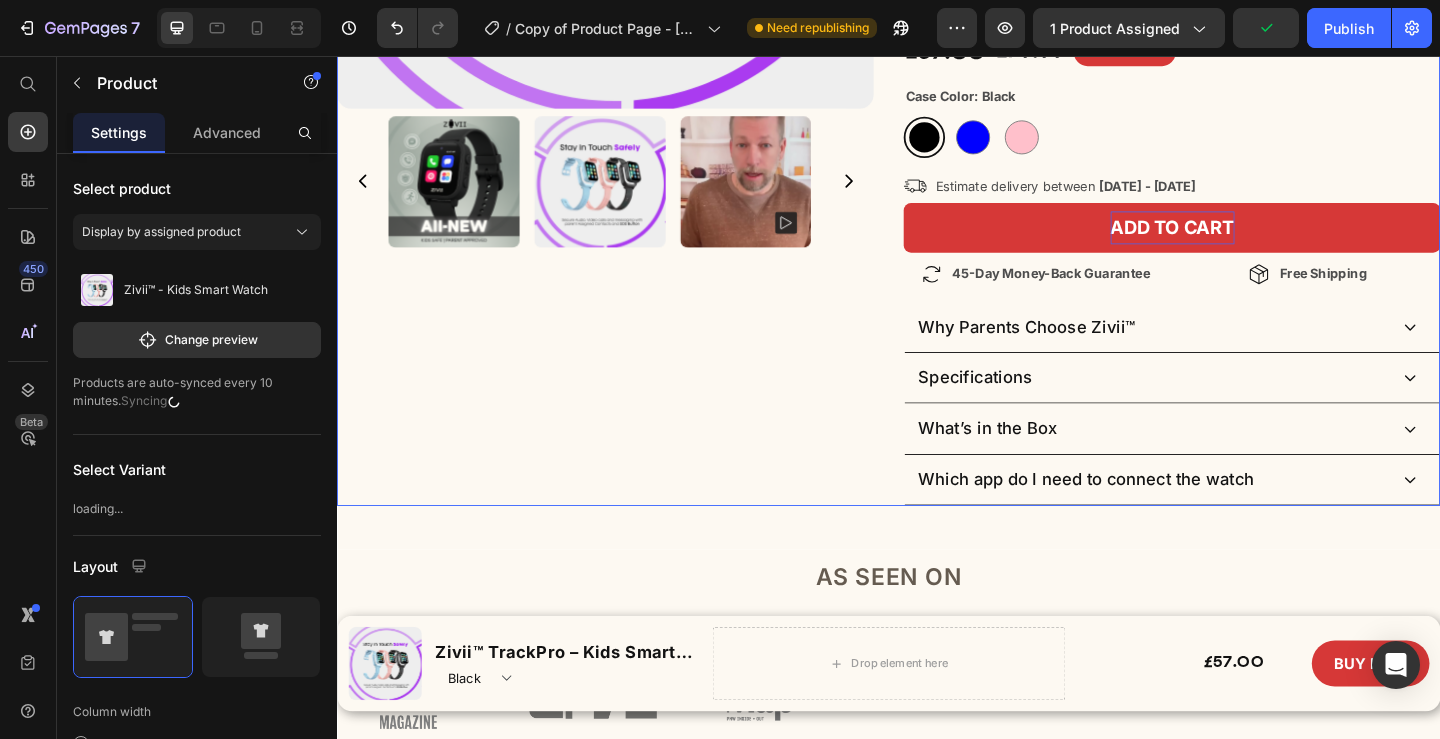 click on "Product Images" at bounding box center [629, 37] 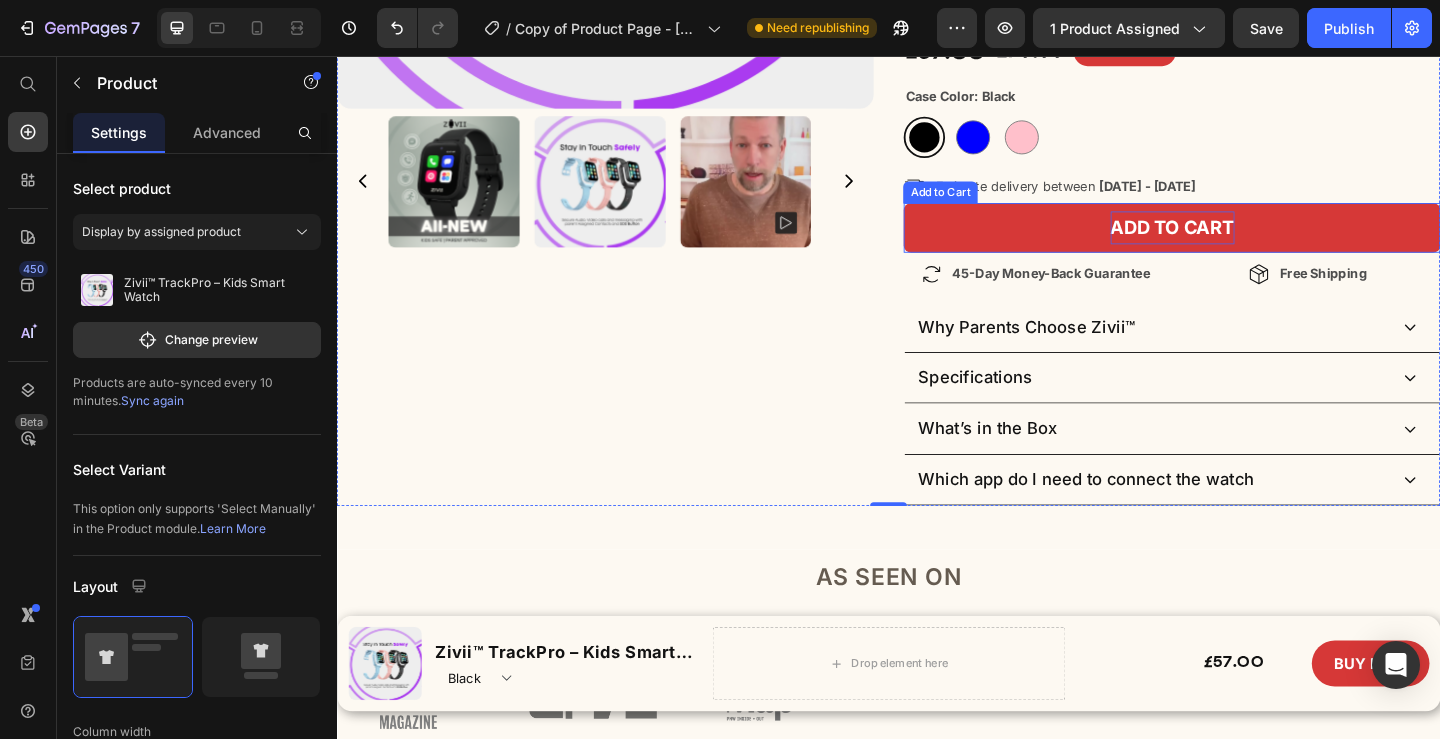click on "ADD TO CART" at bounding box center (1245, 243) 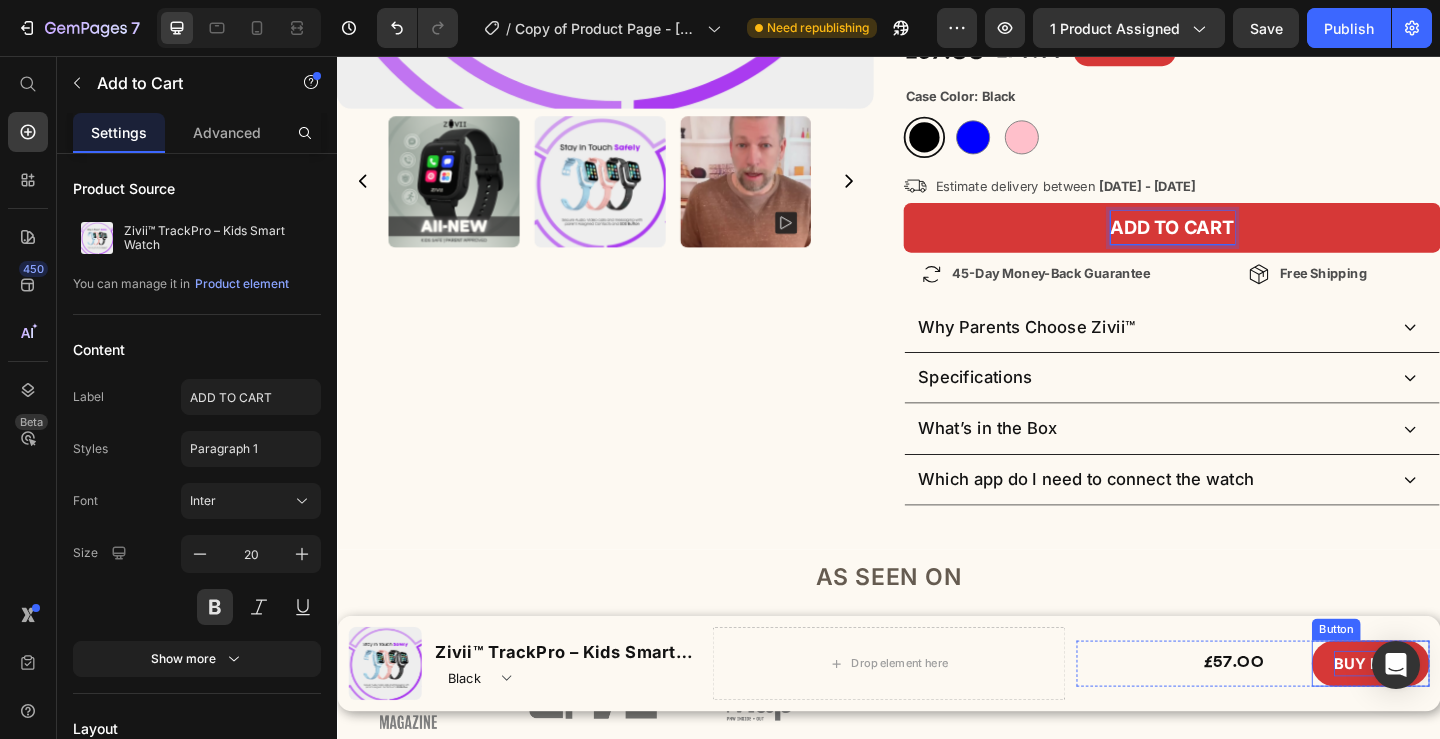click on "BUY NOW" at bounding box center [1461, 717] 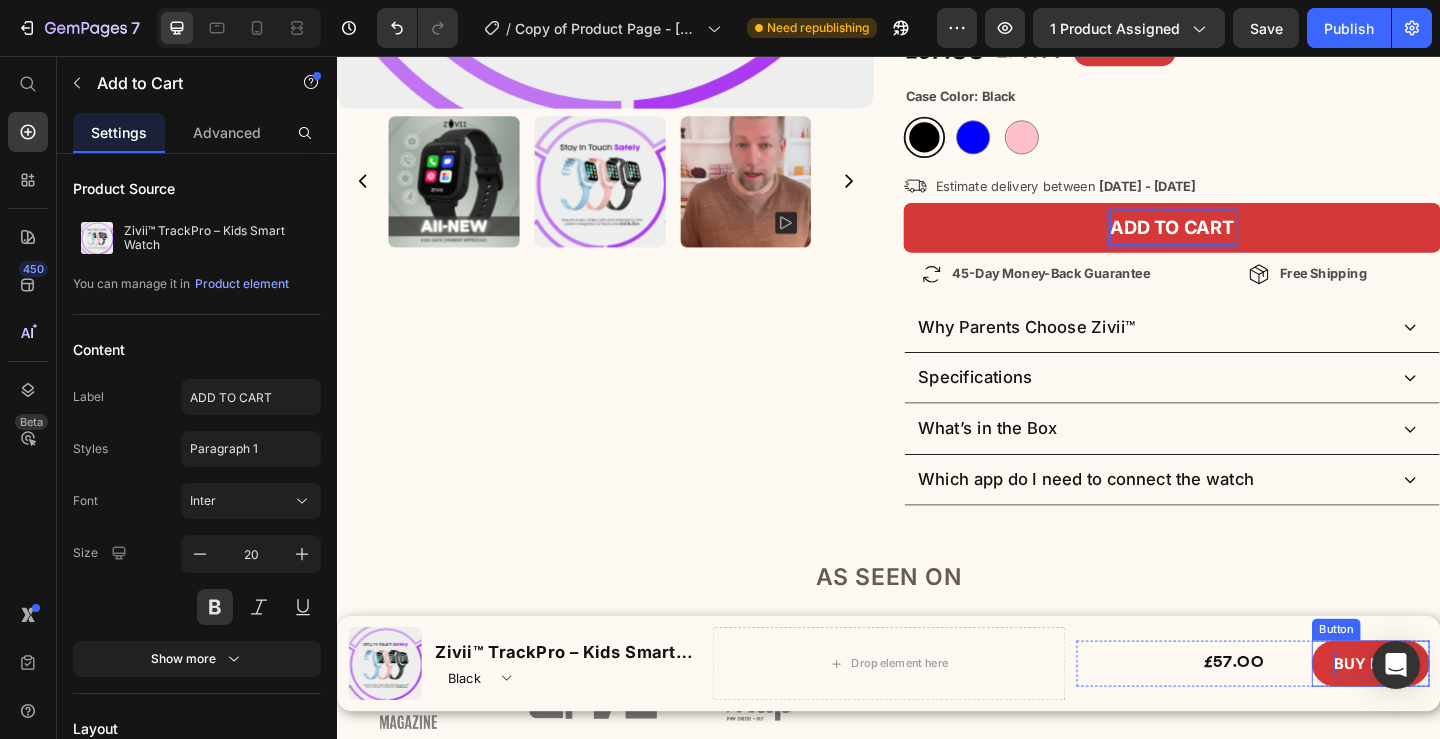 click on "BUY NOW" at bounding box center (1461, 717) 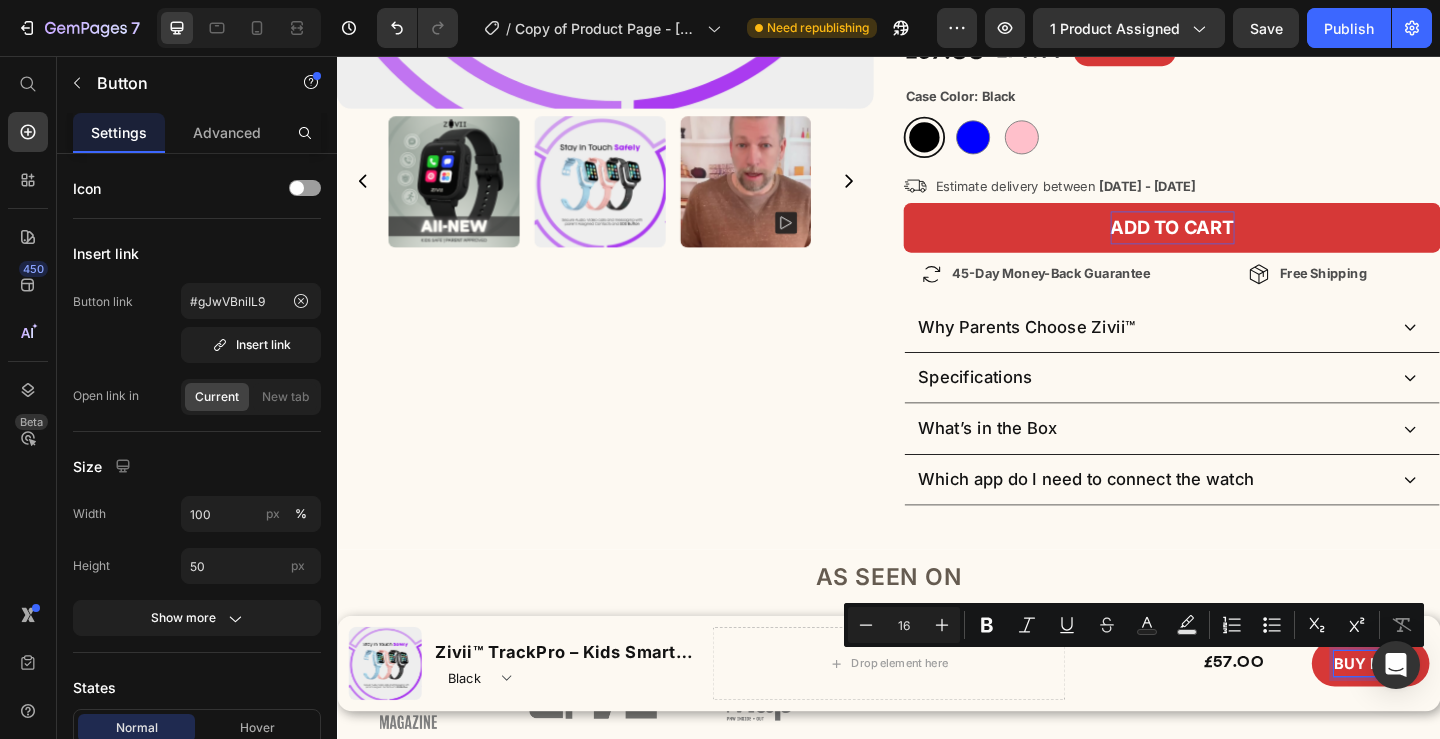 scroll, scrollTop: 8, scrollLeft: 0, axis: vertical 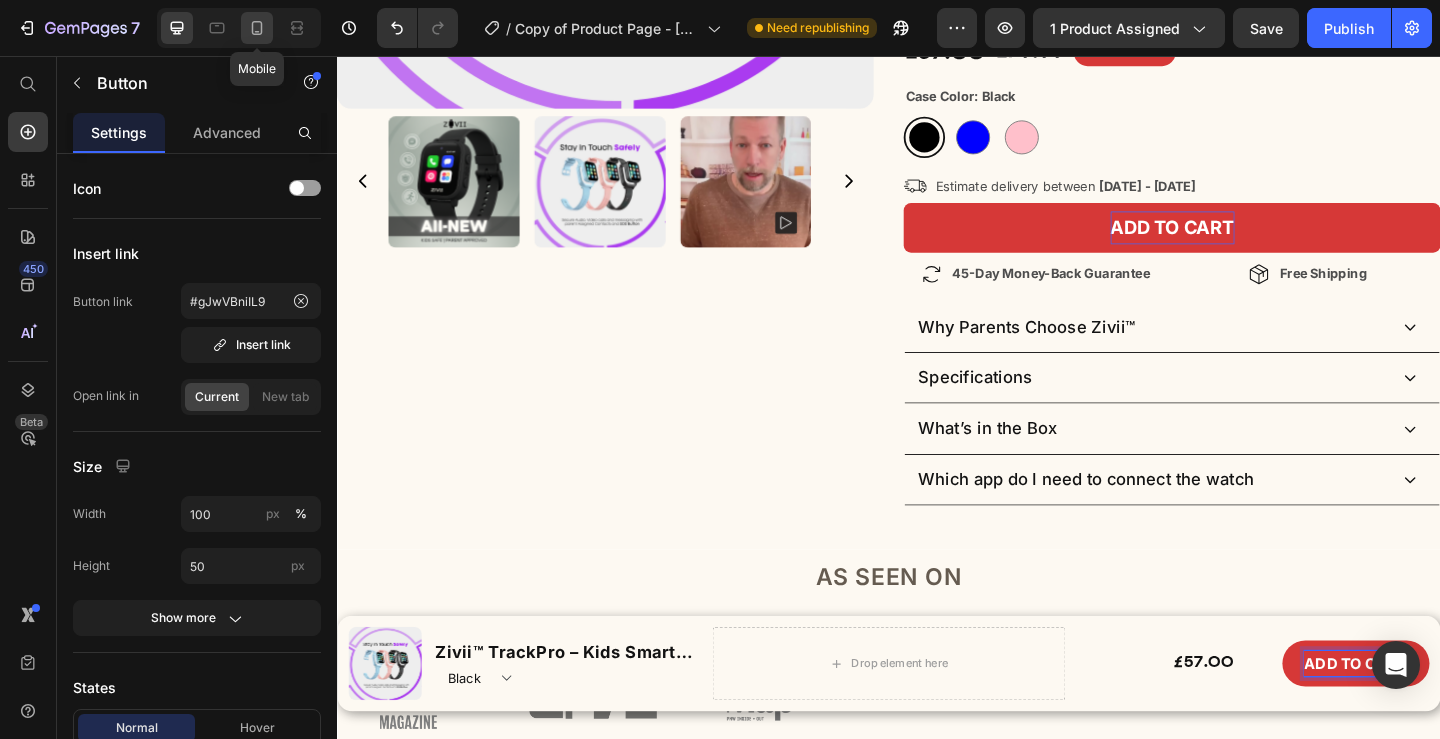 click 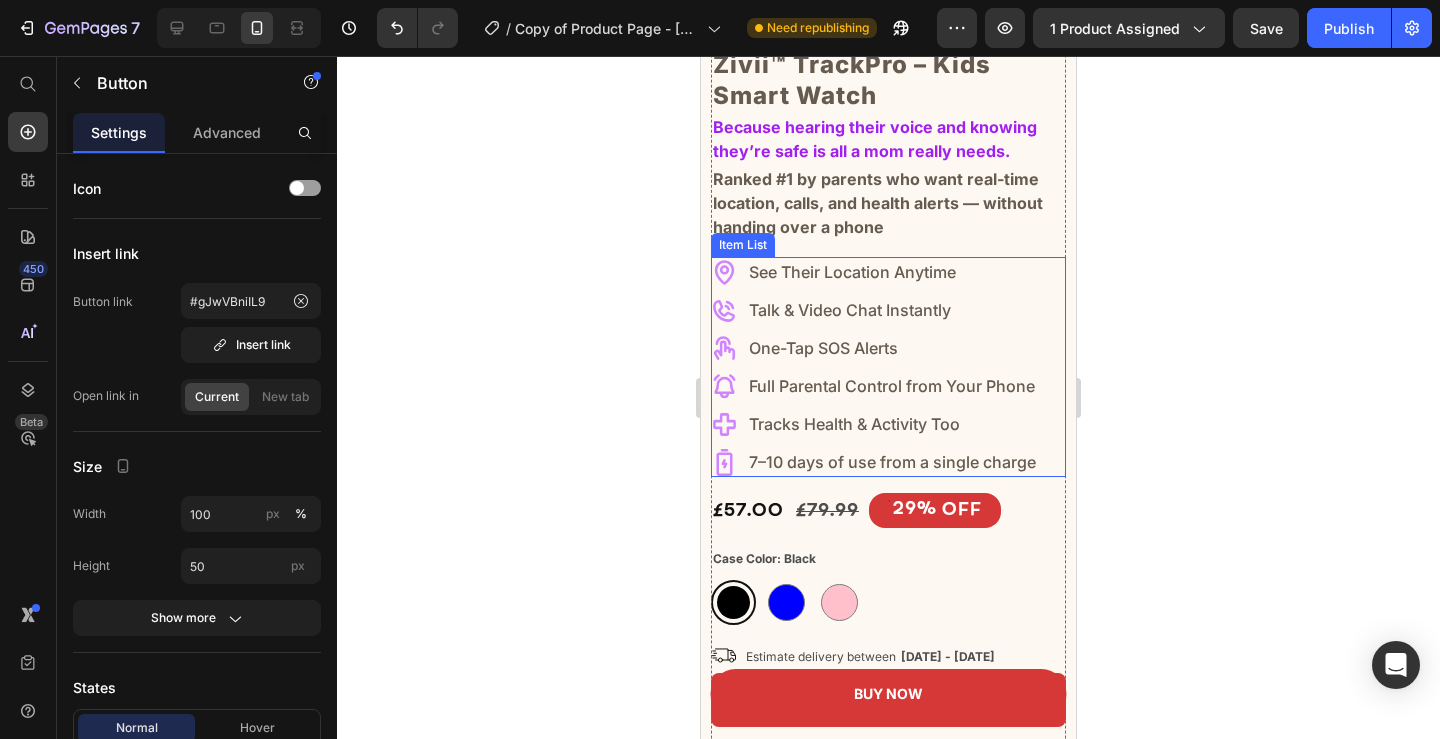 scroll, scrollTop: 430, scrollLeft: 0, axis: vertical 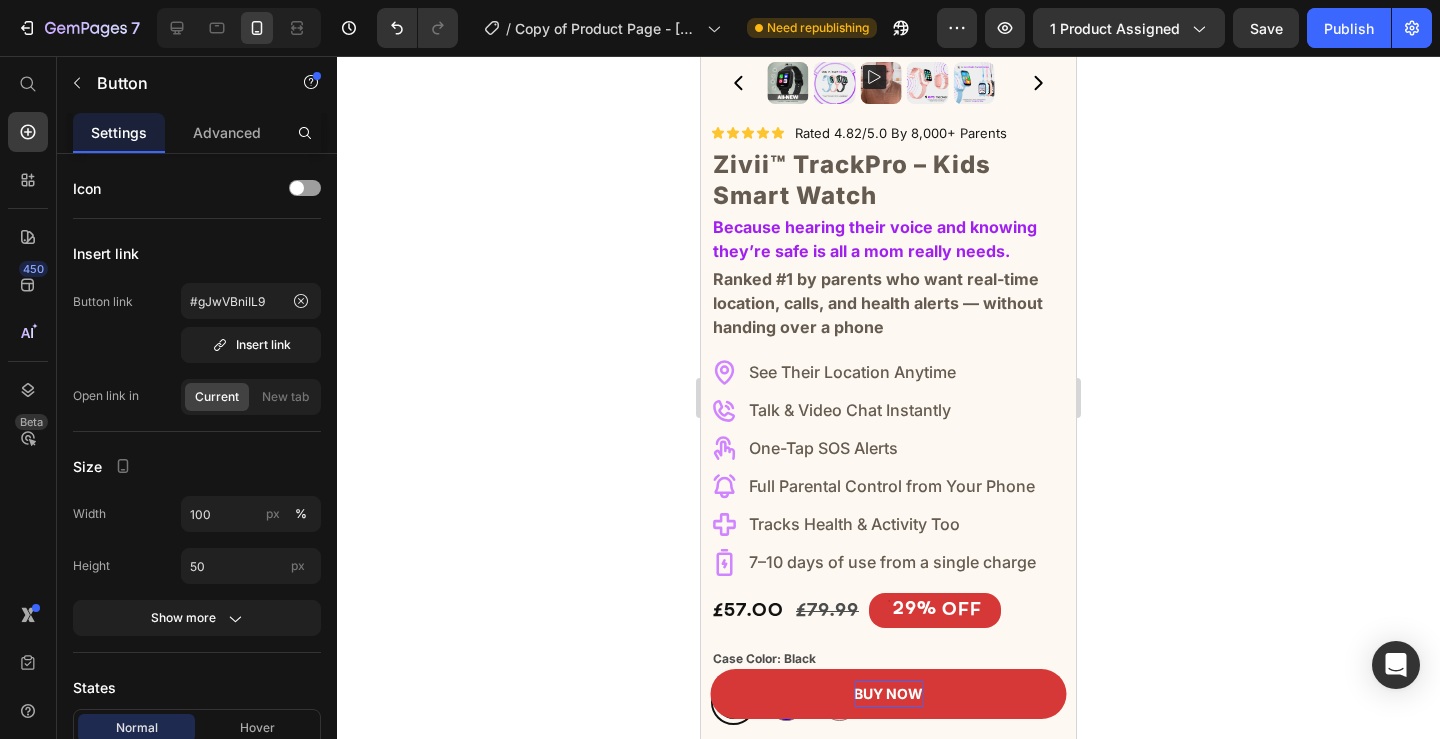 click on "BUY NOW" at bounding box center [888, 693] 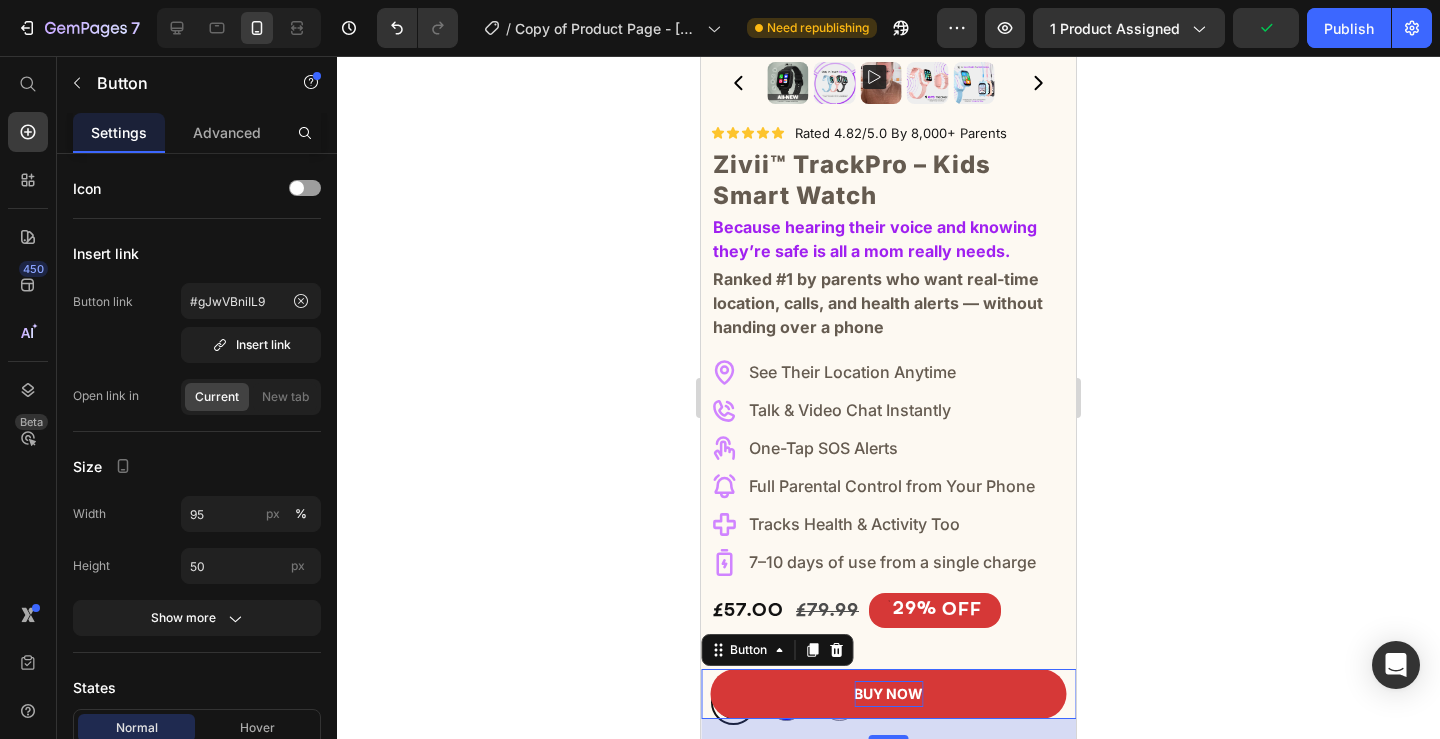 scroll, scrollTop: 0, scrollLeft: 0, axis: both 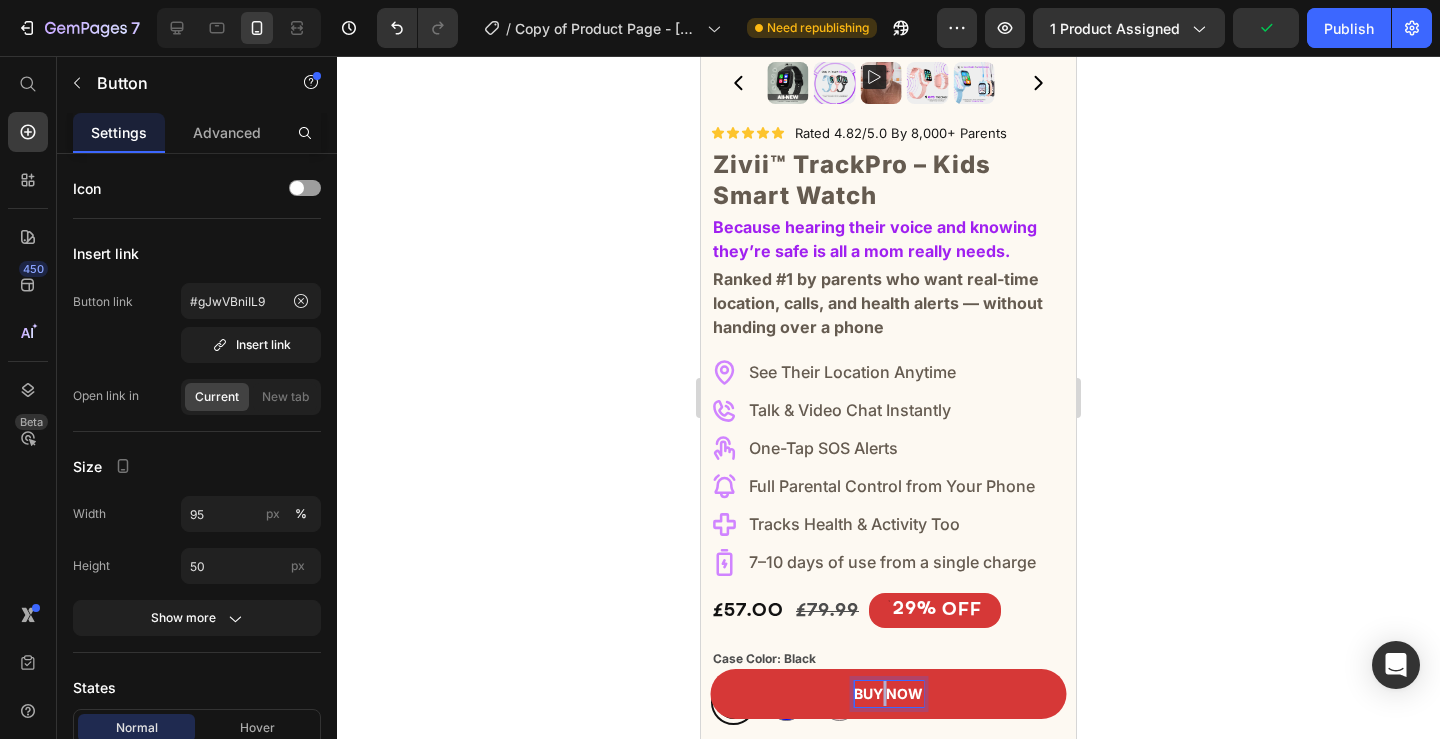 click on "BUY NOW" at bounding box center [888, 693] 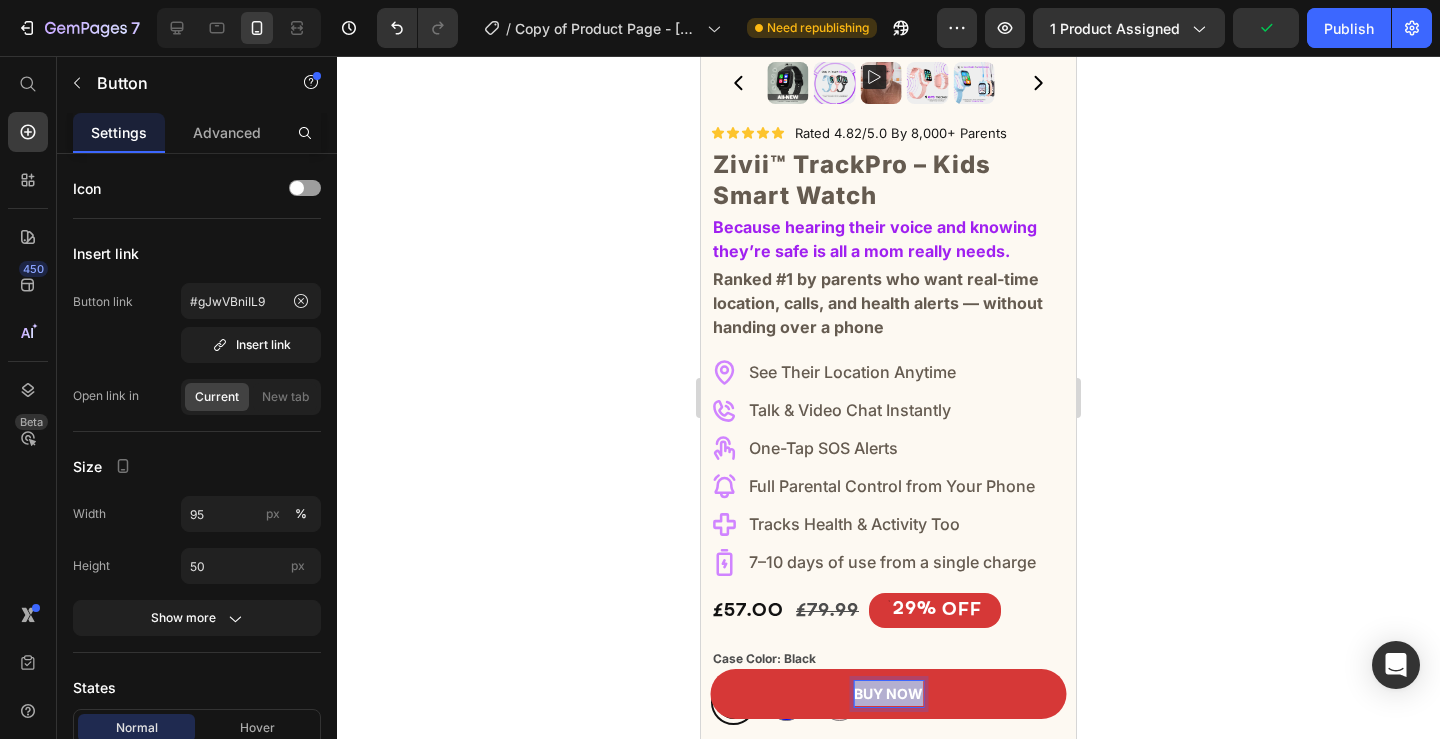 click on "BUY NOW" at bounding box center (888, 693) 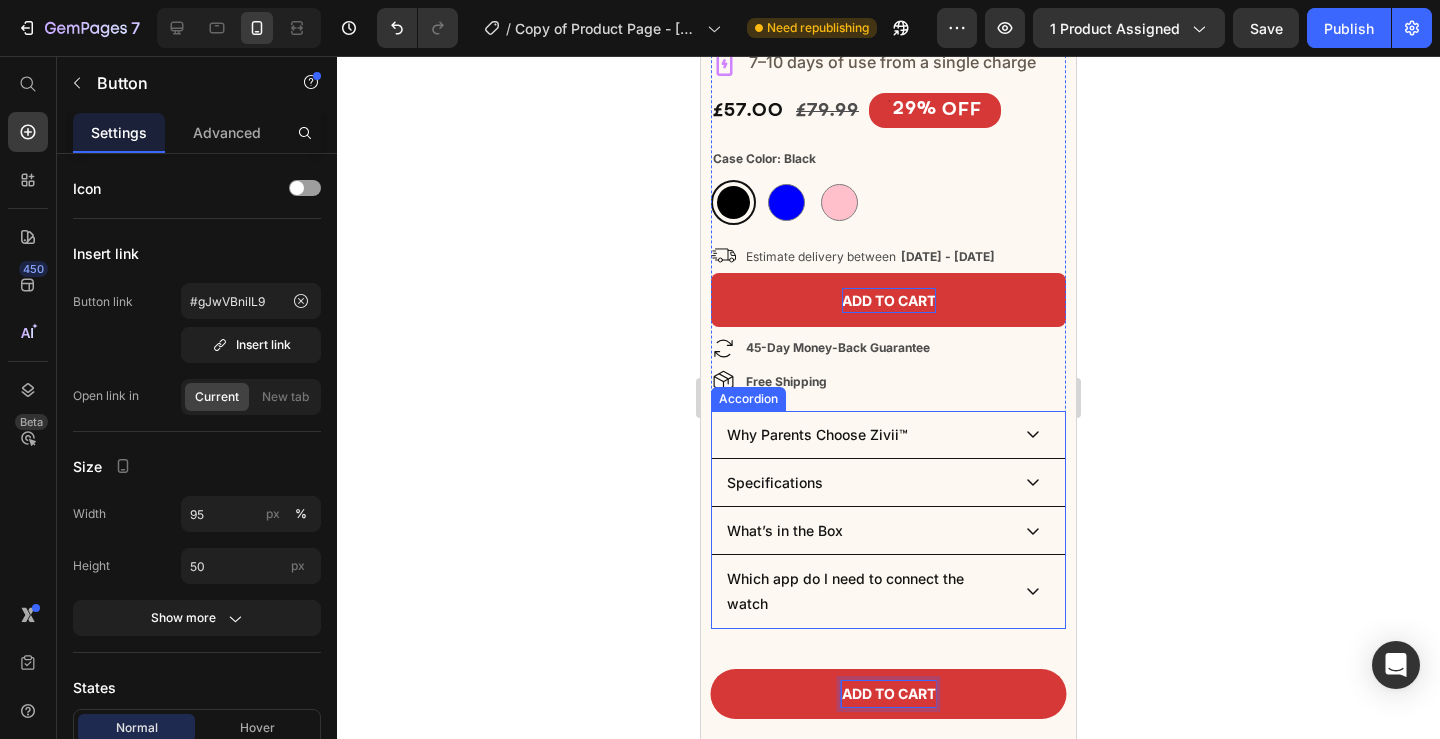 scroll, scrollTop: 1130, scrollLeft: 0, axis: vertical 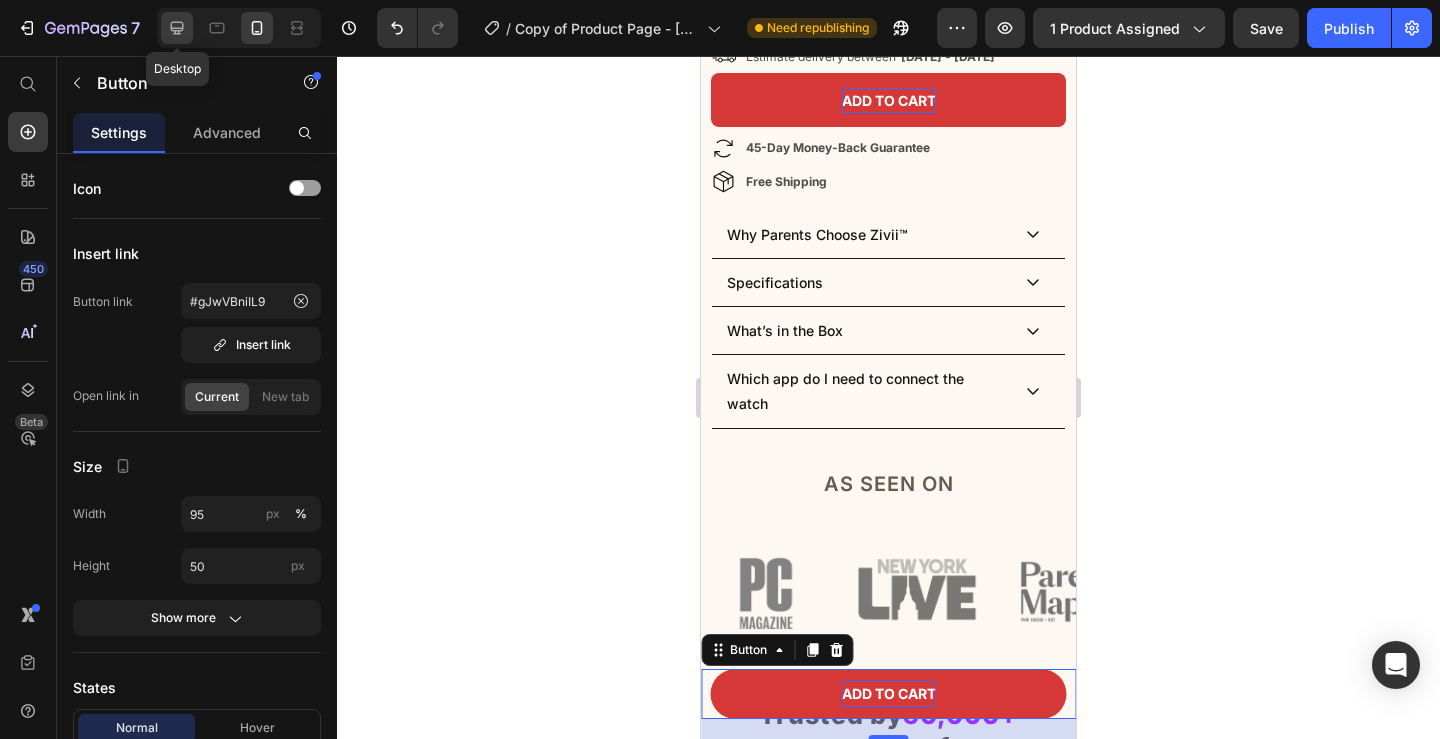 click 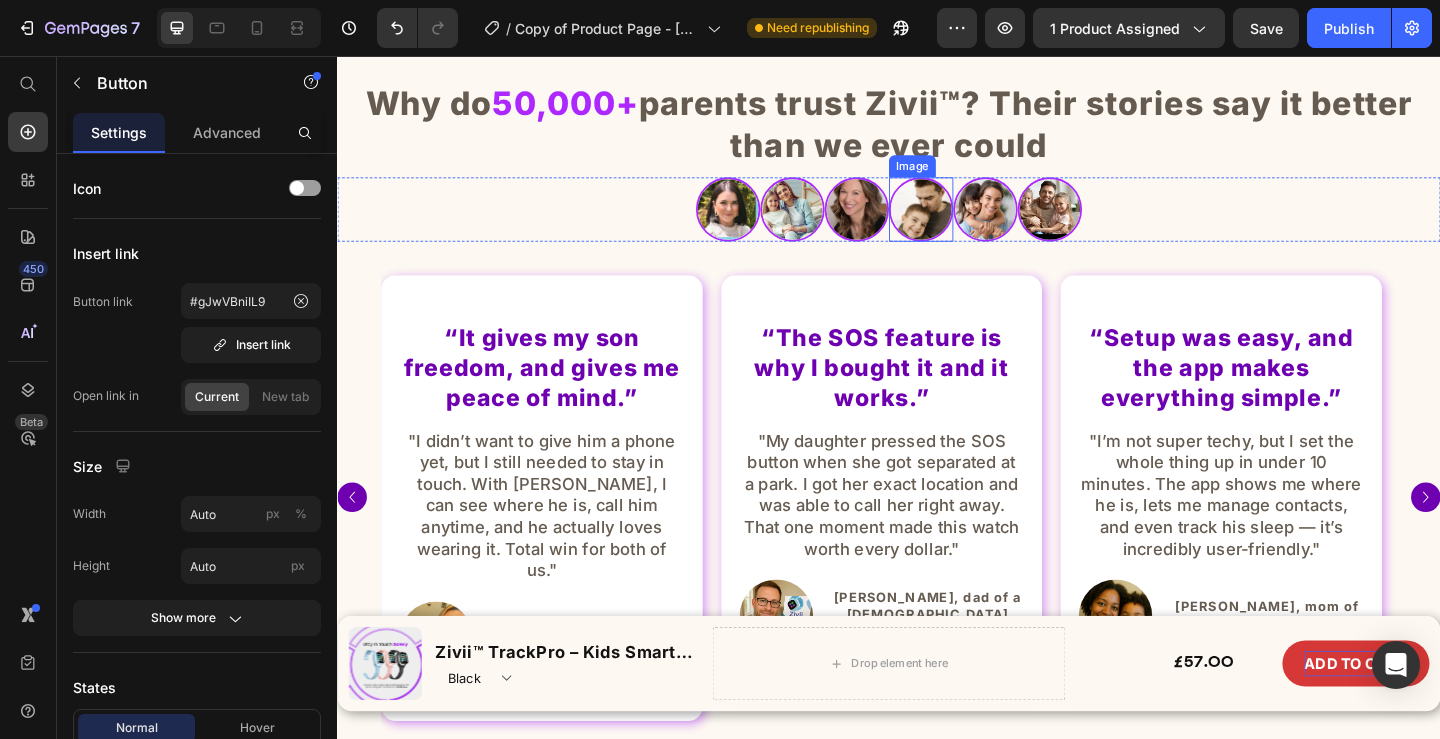 scroll, scrollTop: 1342, scrollLeft: 0, axis: vertical 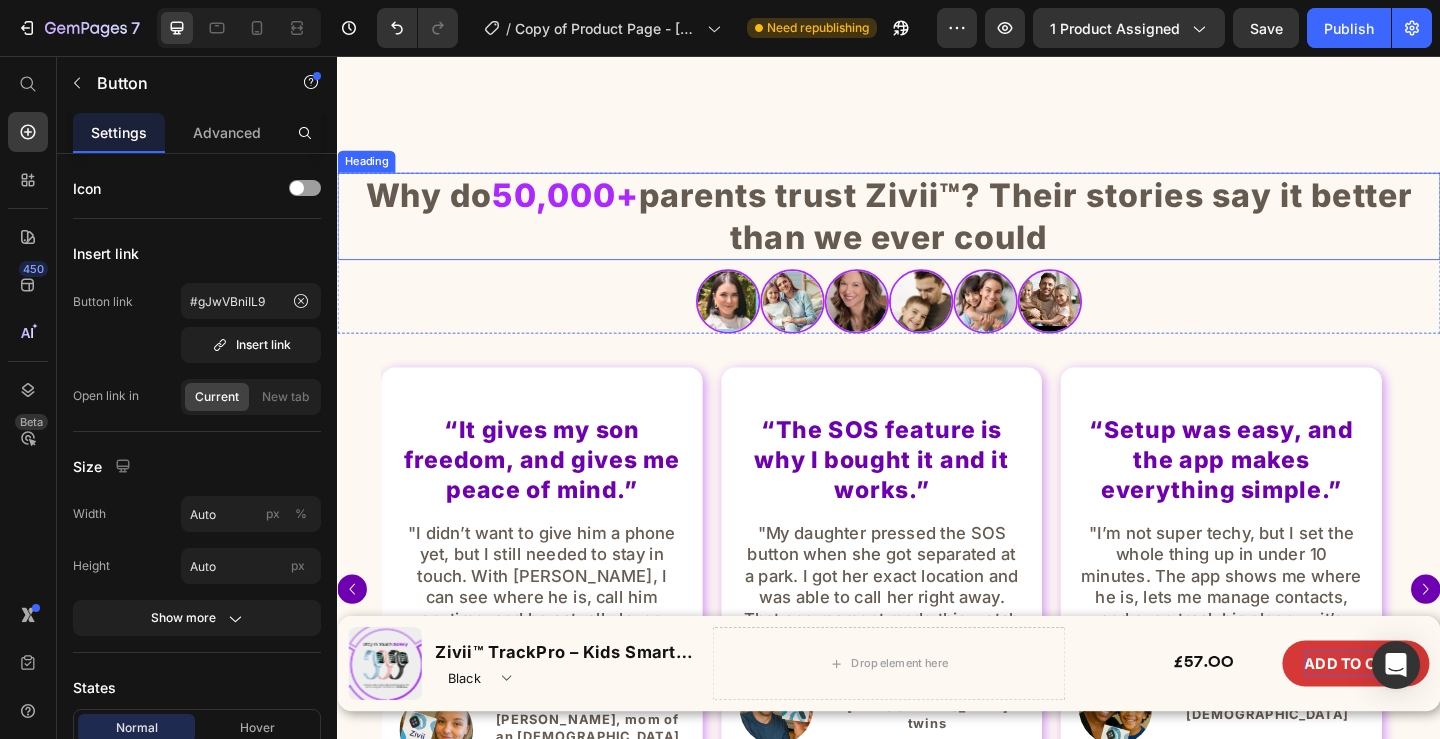 click on "Why do  50,000+  parents trust Zivii™? Their stories say it better than we ever could" at bounding box center [937, 230] 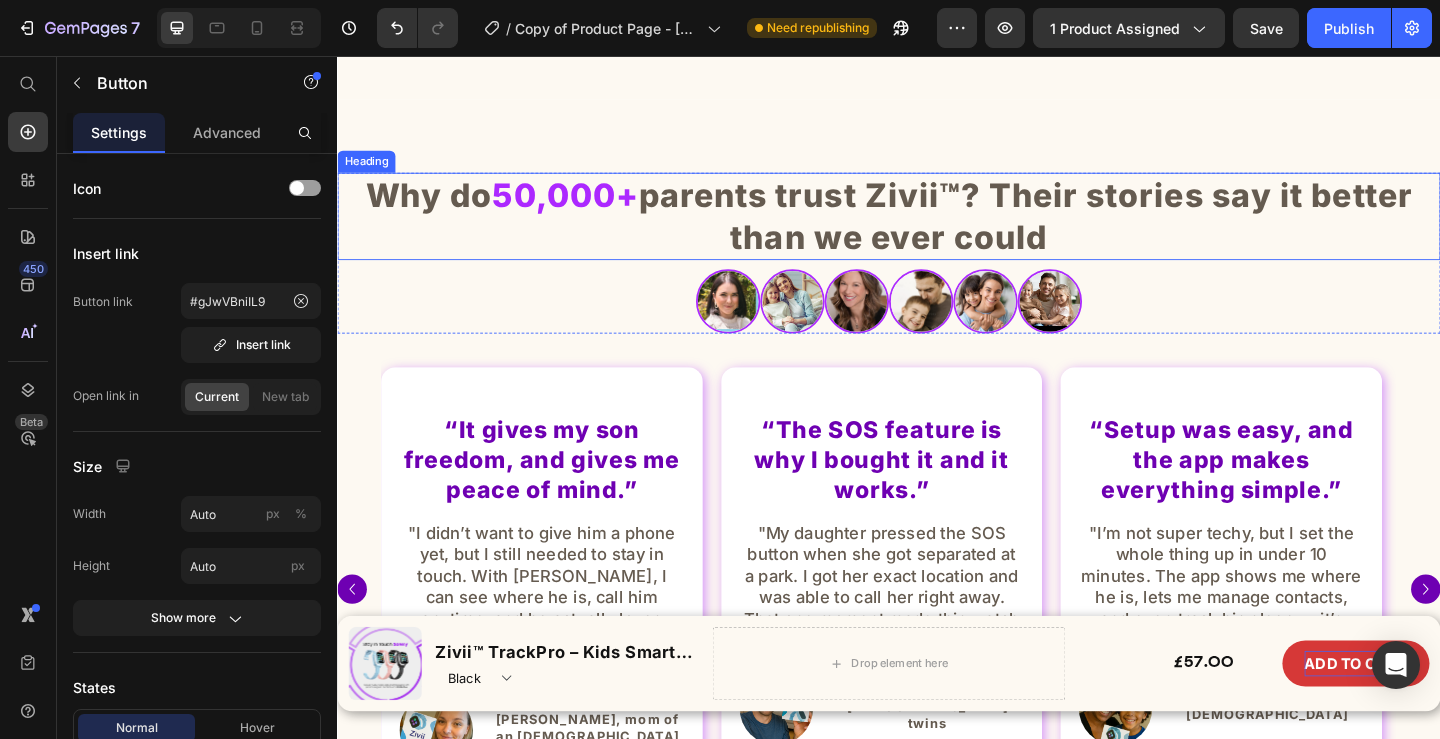 click on "Why do  50,000+  parents trust Zivii™? Their stories say it better than we ever could" at bounding box center (937, 230) 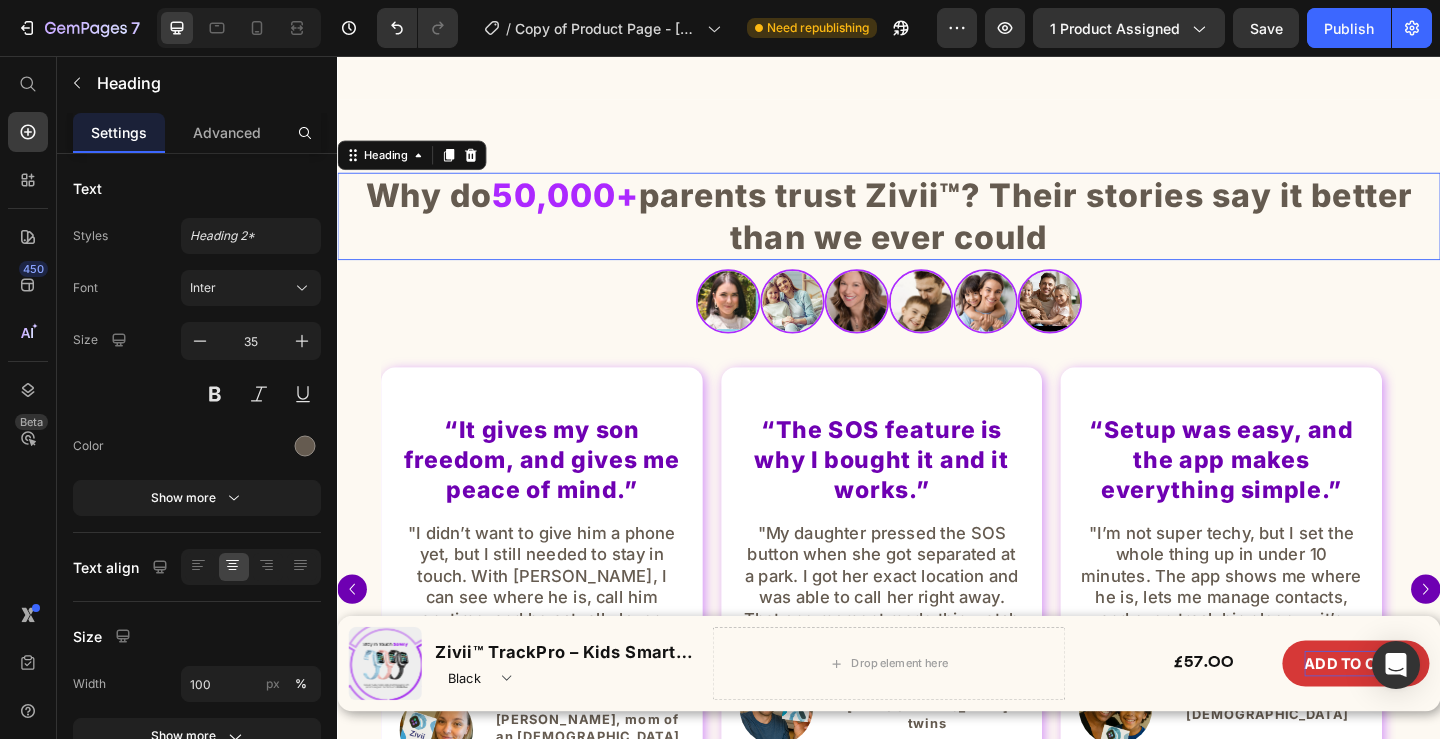 click on "Why do  50,000+  parents trust Zivii™? Their stories say it better than we ever could" at bounding box center (937, 230) 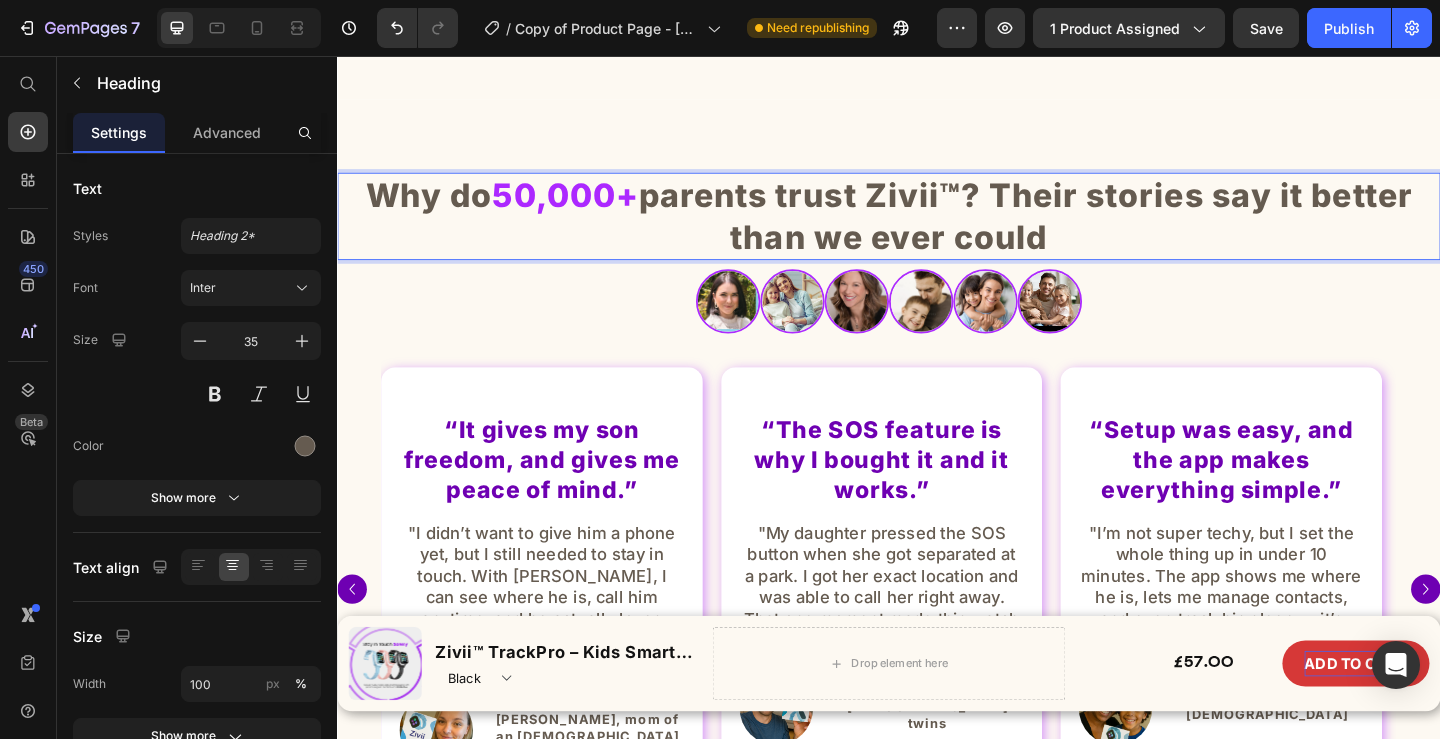 click on "Why do  50,000+  parents trust Zivii™? Their stories say it better than we ever could" at bounding box center [937, 230] 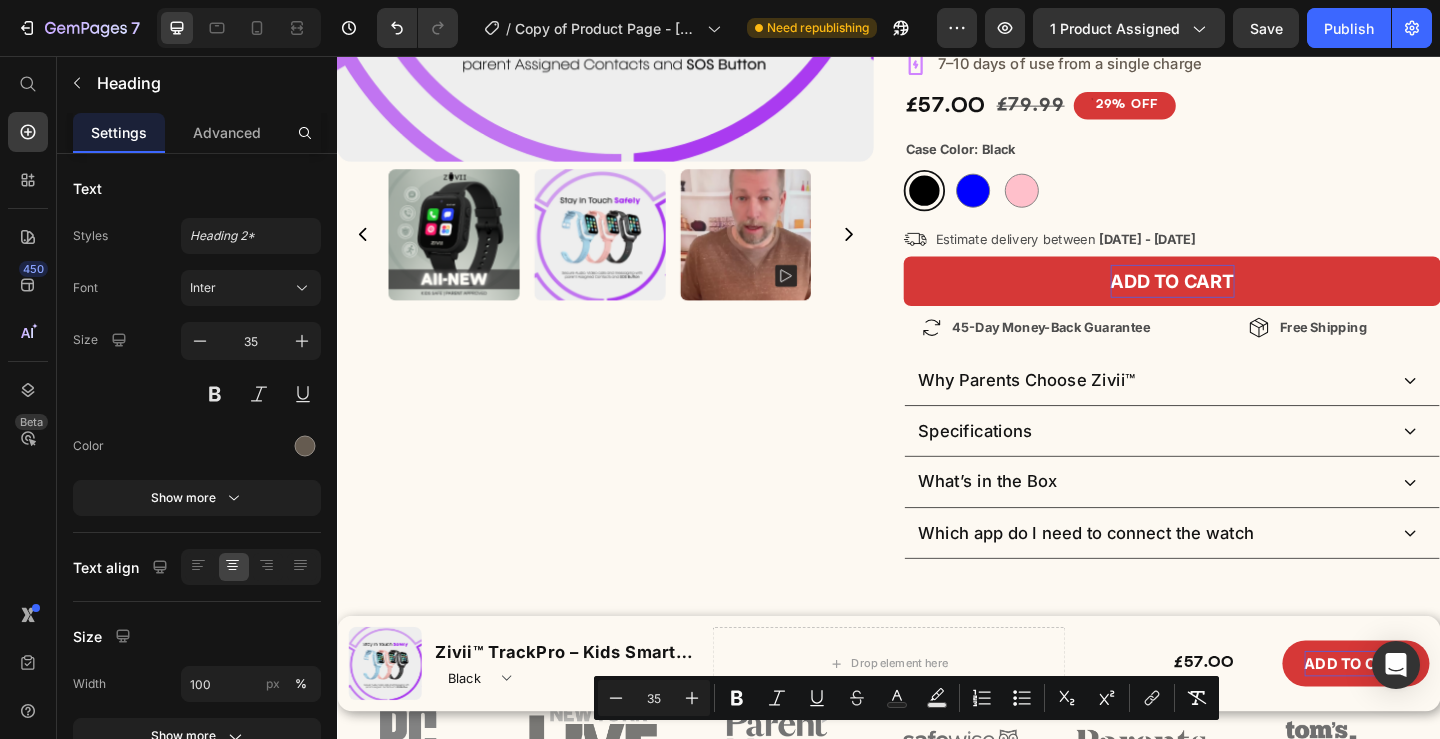 scroll, scrollTop: 442, scrollLeft: 0, axis: vertical 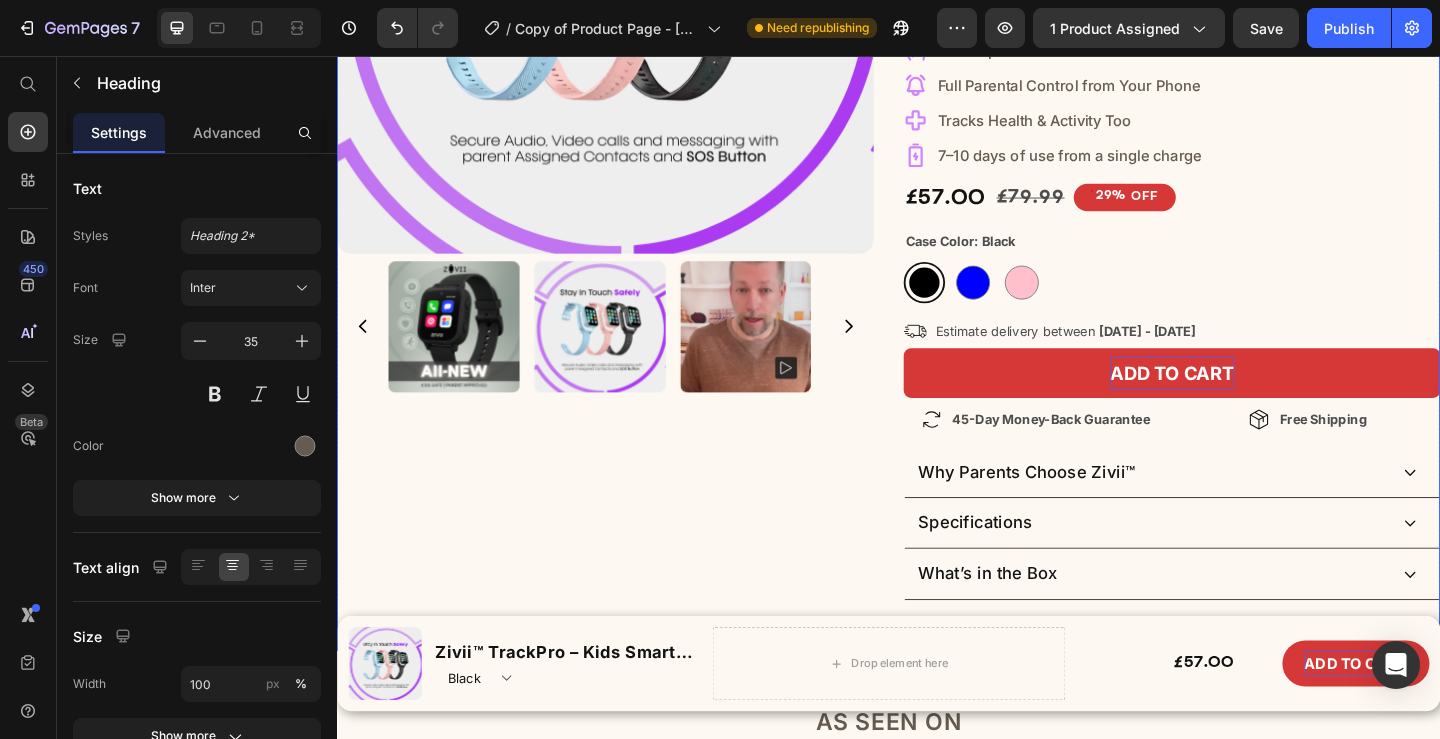 type on "16" 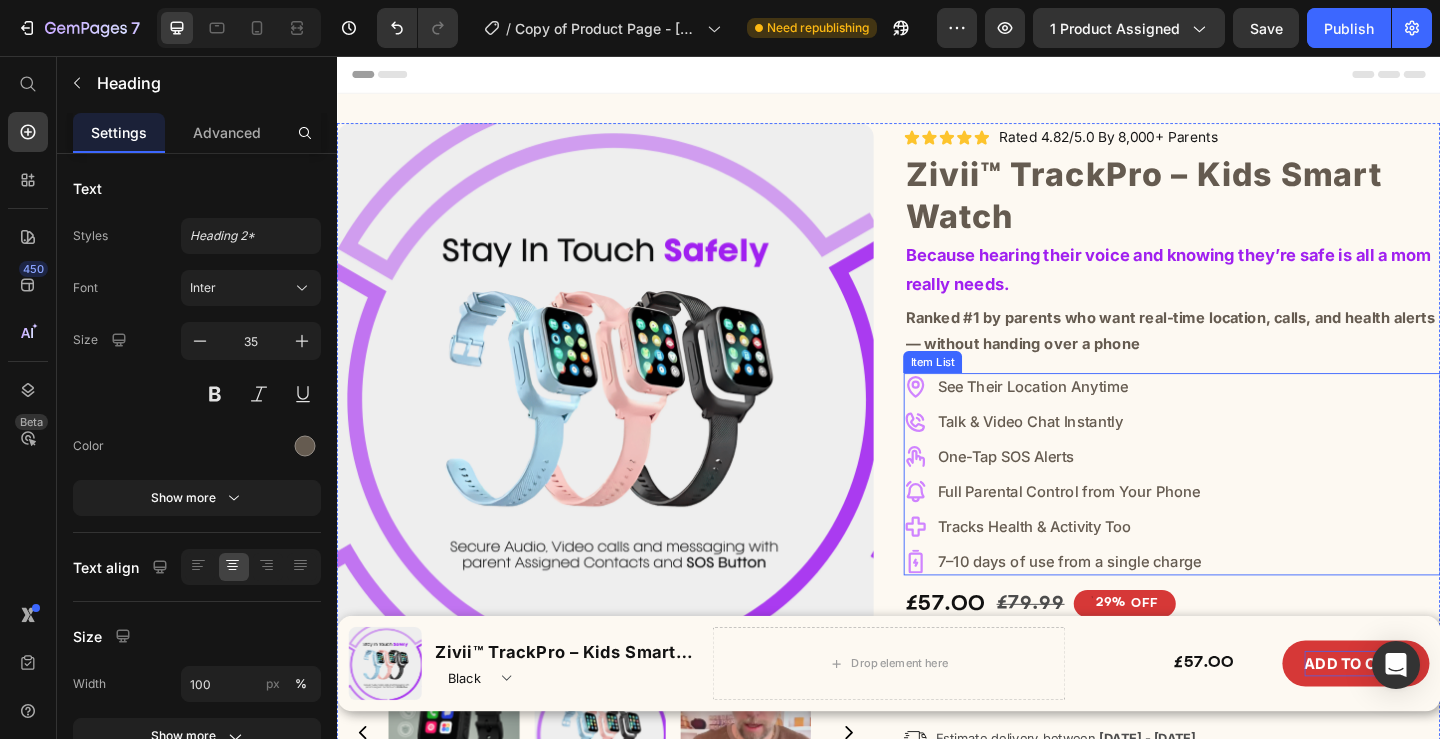 scroll, scrollTop: 100, scrollLeft: 0, axis: vertical 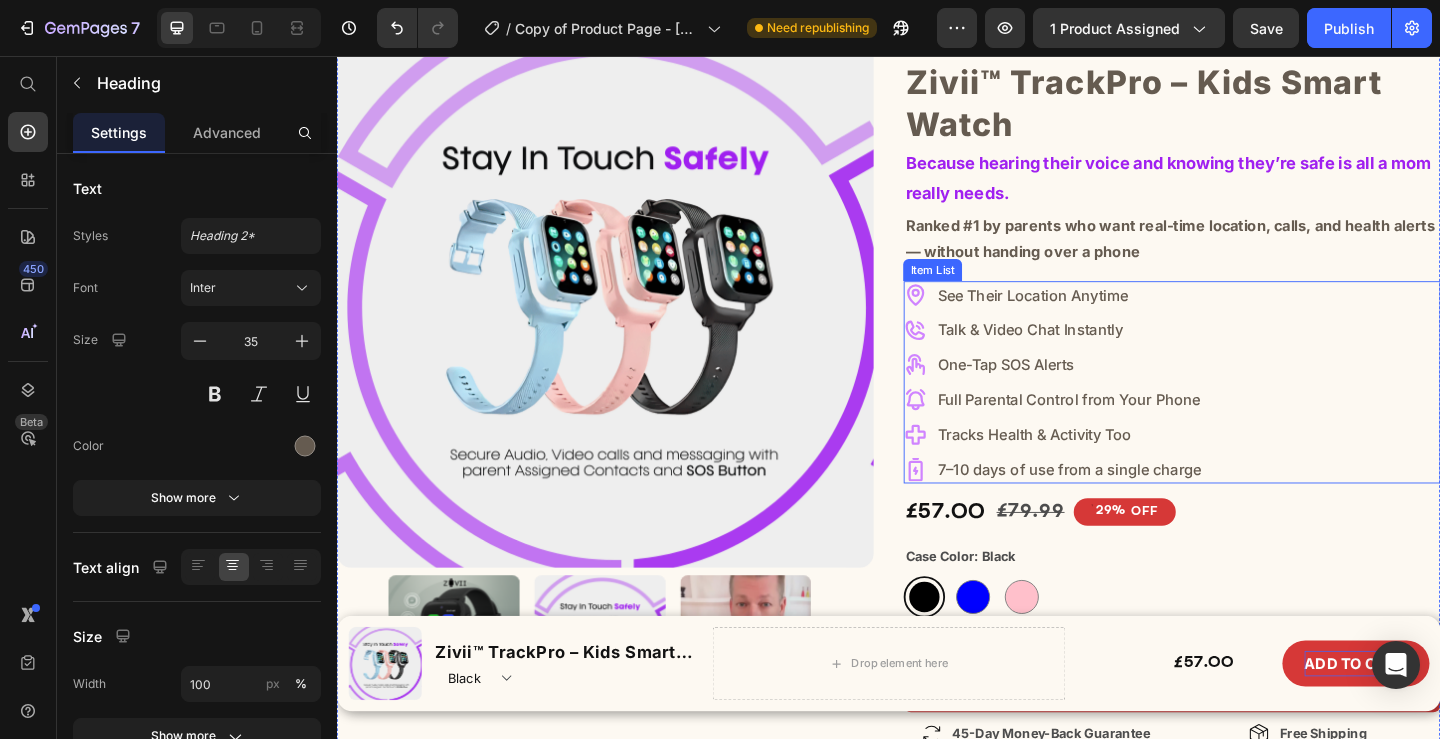 click on "See Their Location Anytime
Talk & Video Chat Instantly
One-Tap SOS Alerts
Full Parental Control from Your Phone
Tracks Health & Activity Too
7–10 days of use from a single charge" at bounding box center (1245, 411) 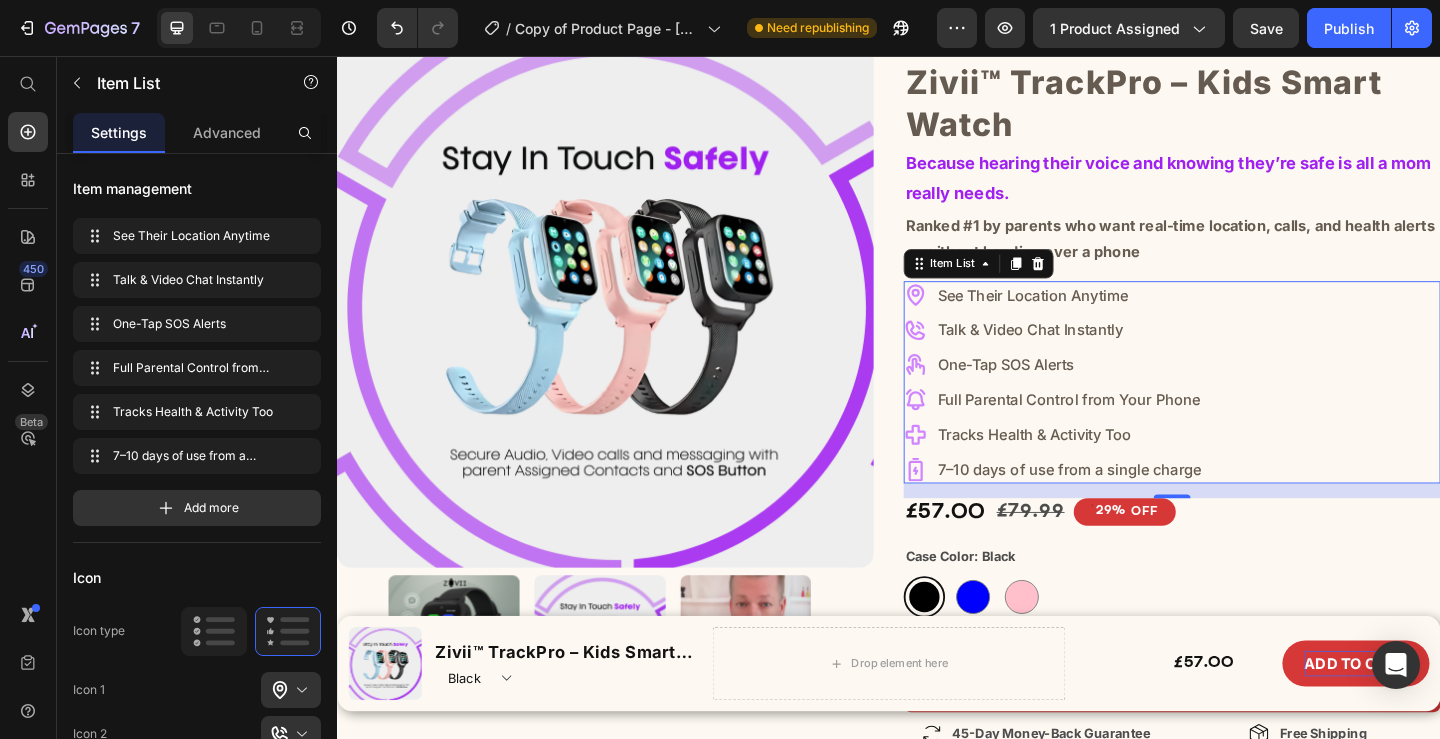 click on "See Their Location Anytime
Talk & Video Chat Instantly
One-Tap SOS Alerts
Full Parental Control from Your Phone
Tracks Health & Activity Too
7–10 days of use from a single charge" at bounding box center (1245, 411) 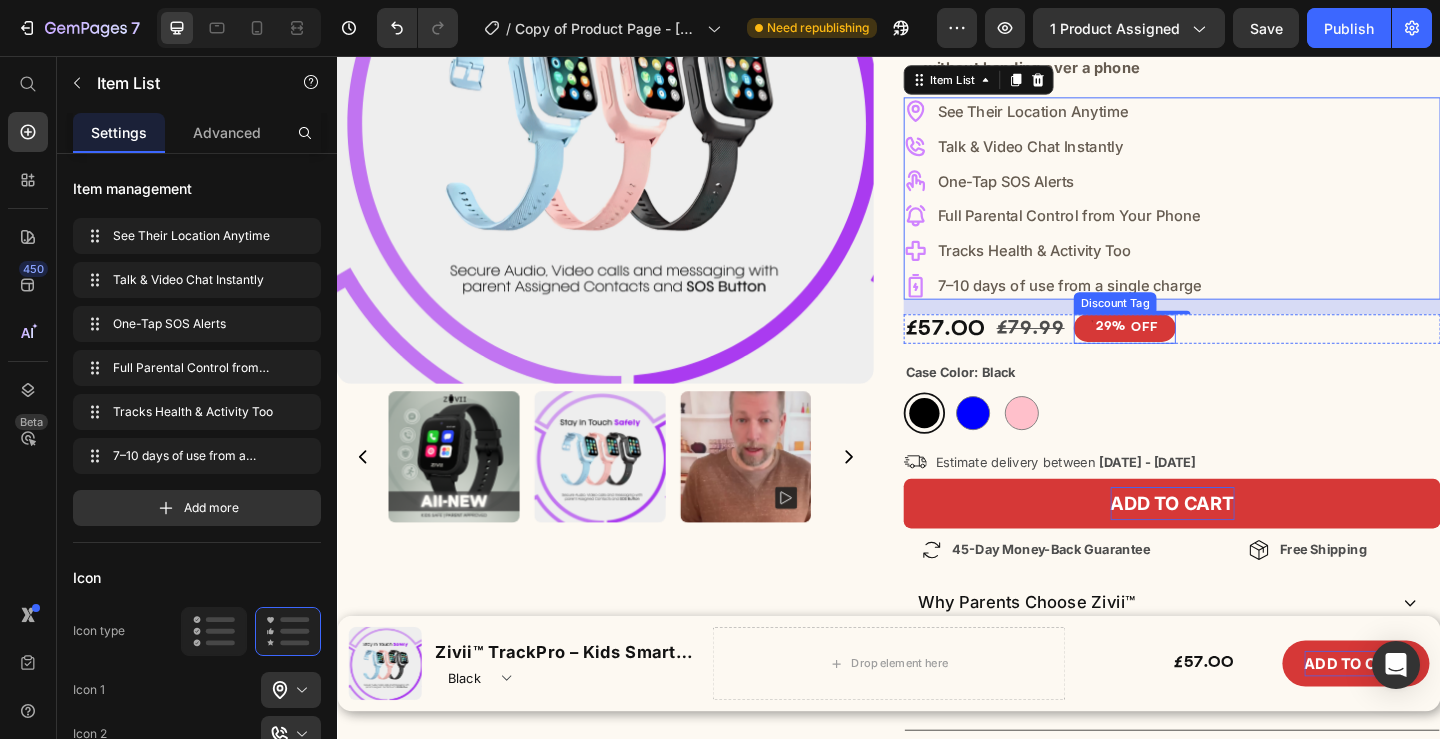click on "29%" at bounding box center (1178, 351) 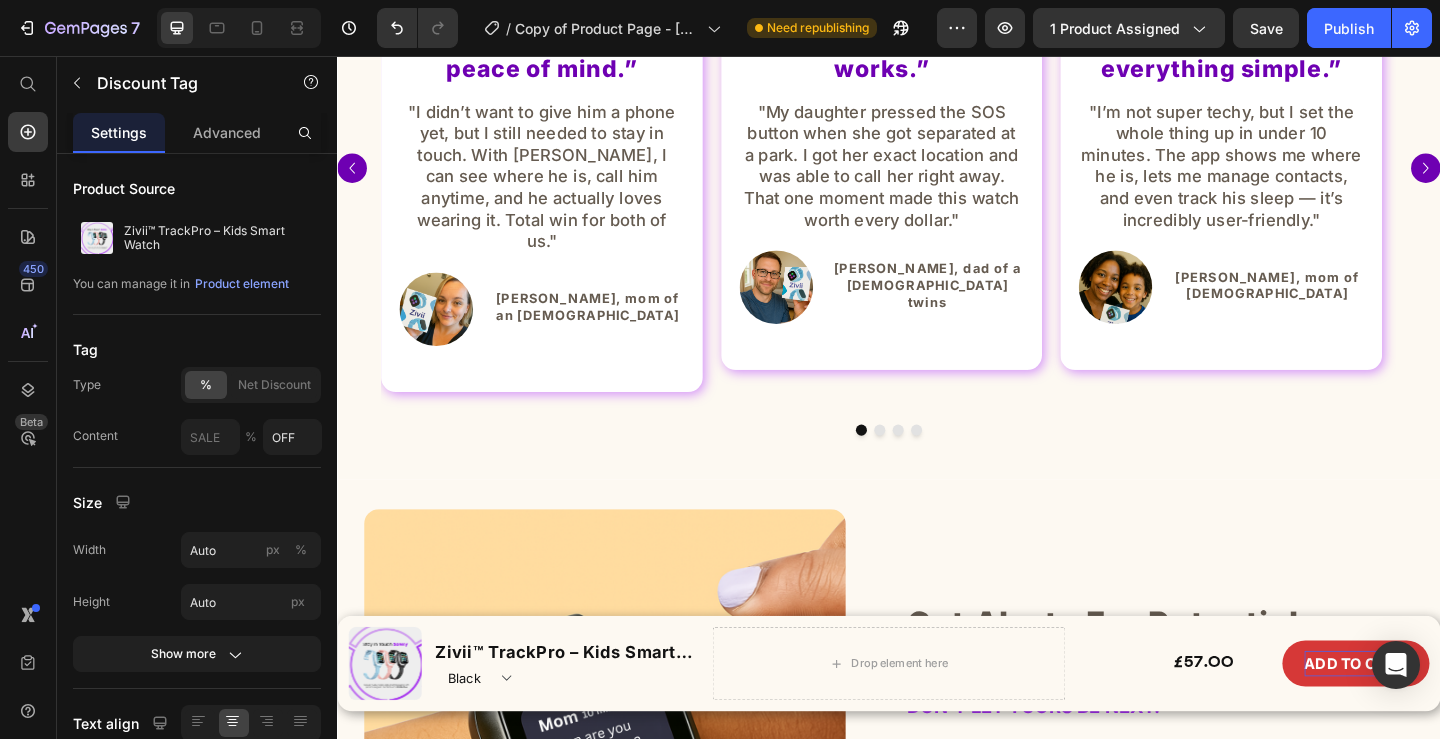 scroll, scrollTop: 1700, scrollLeft: 0, axis: vertical 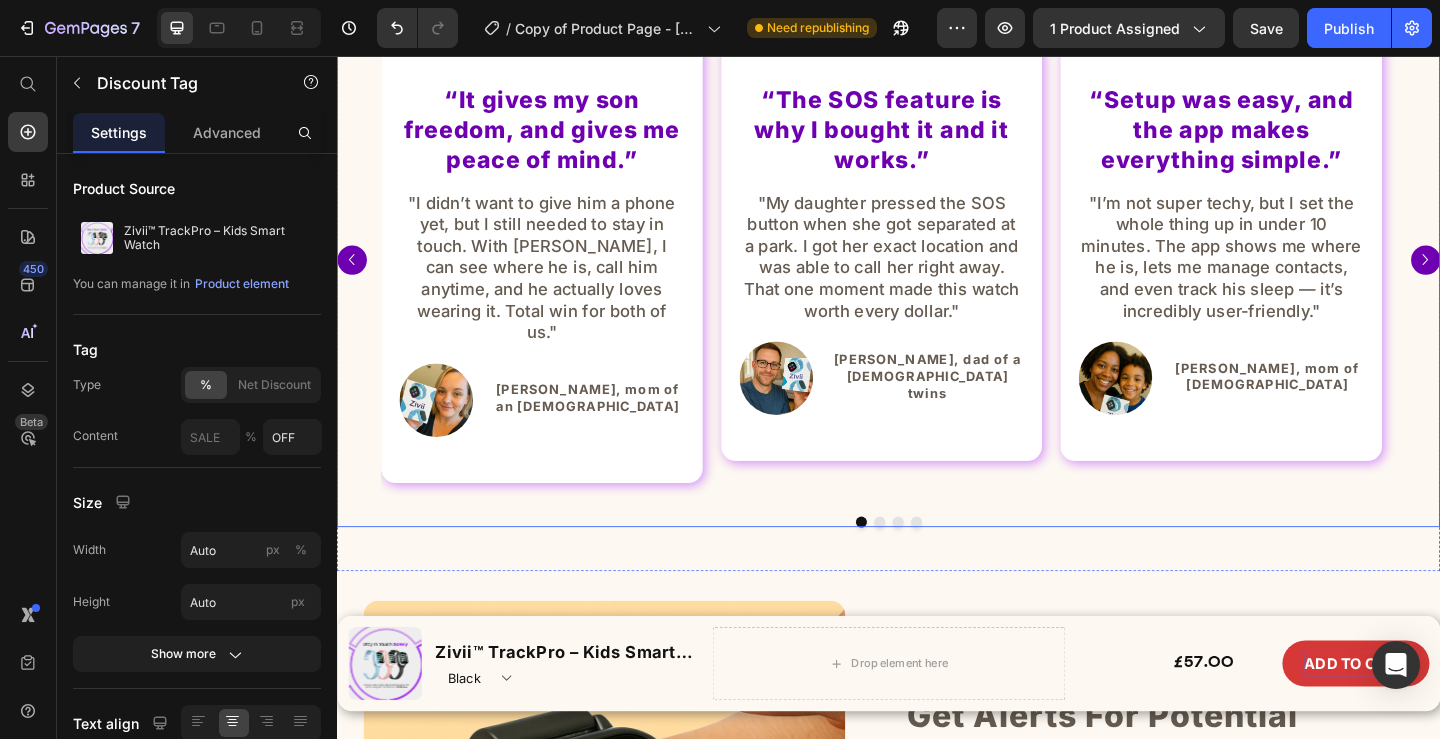 click 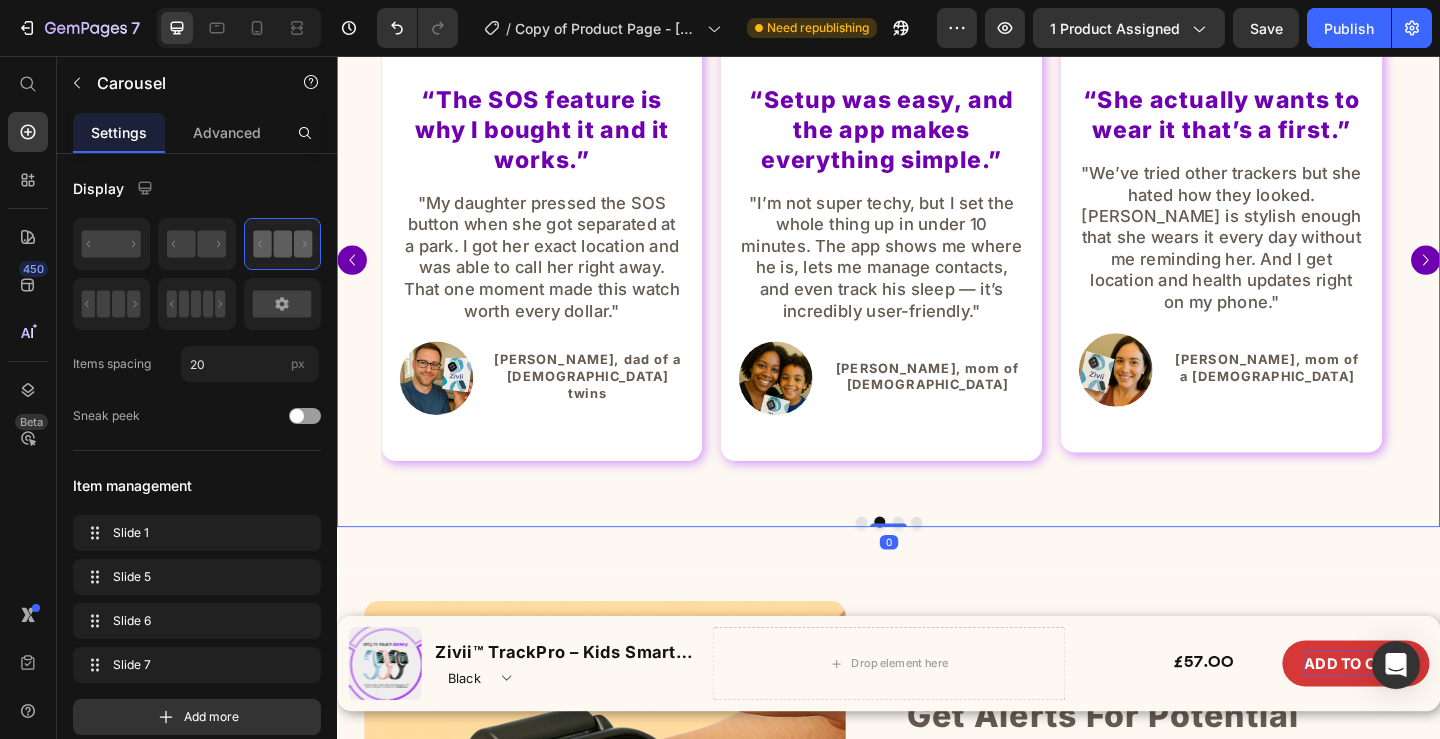 click 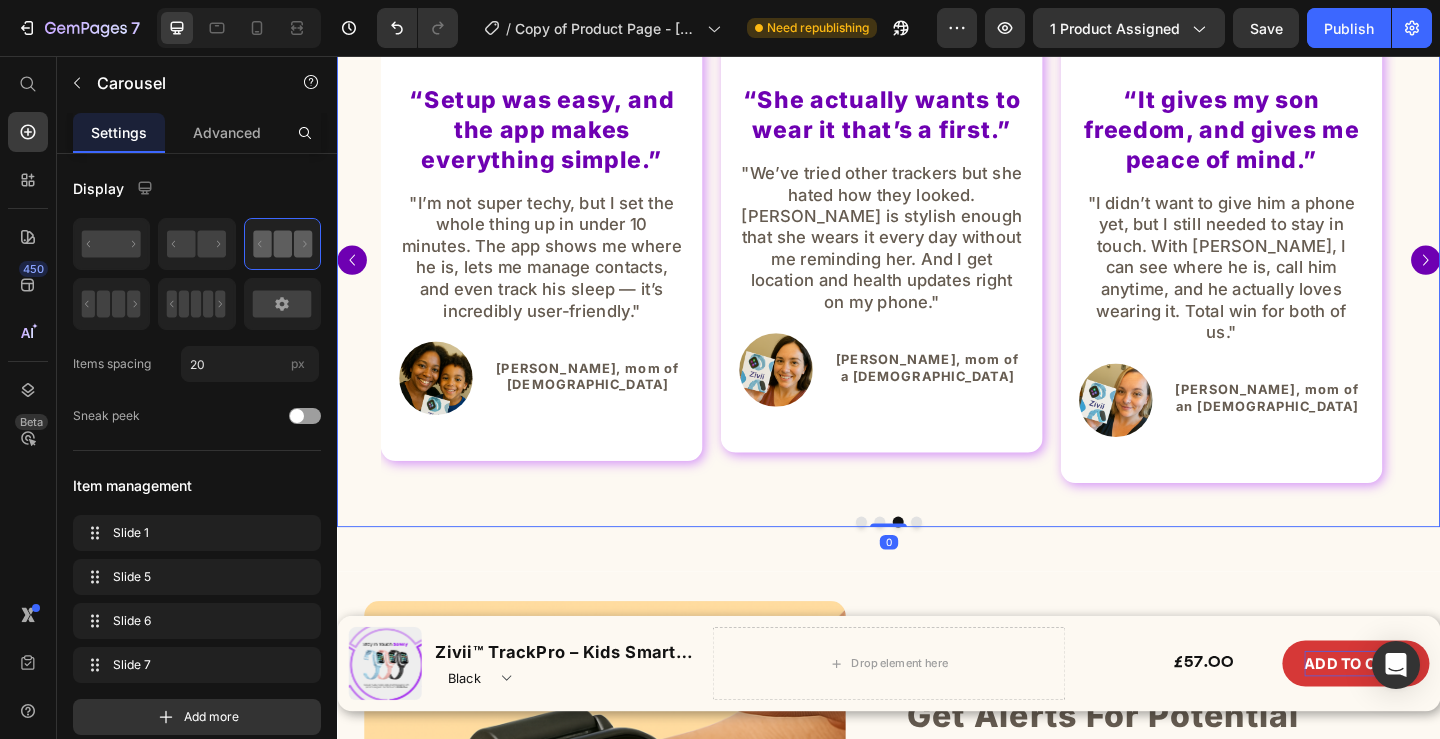 click 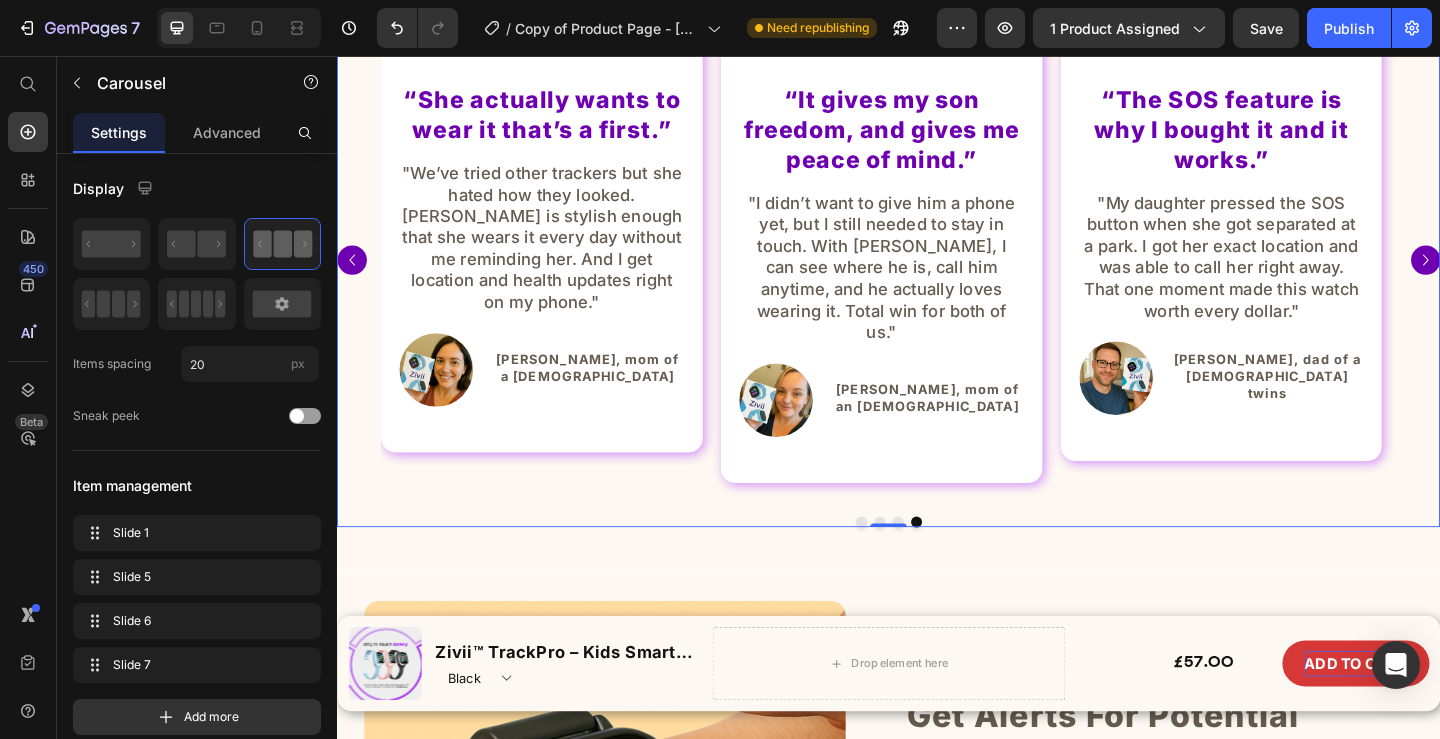 click 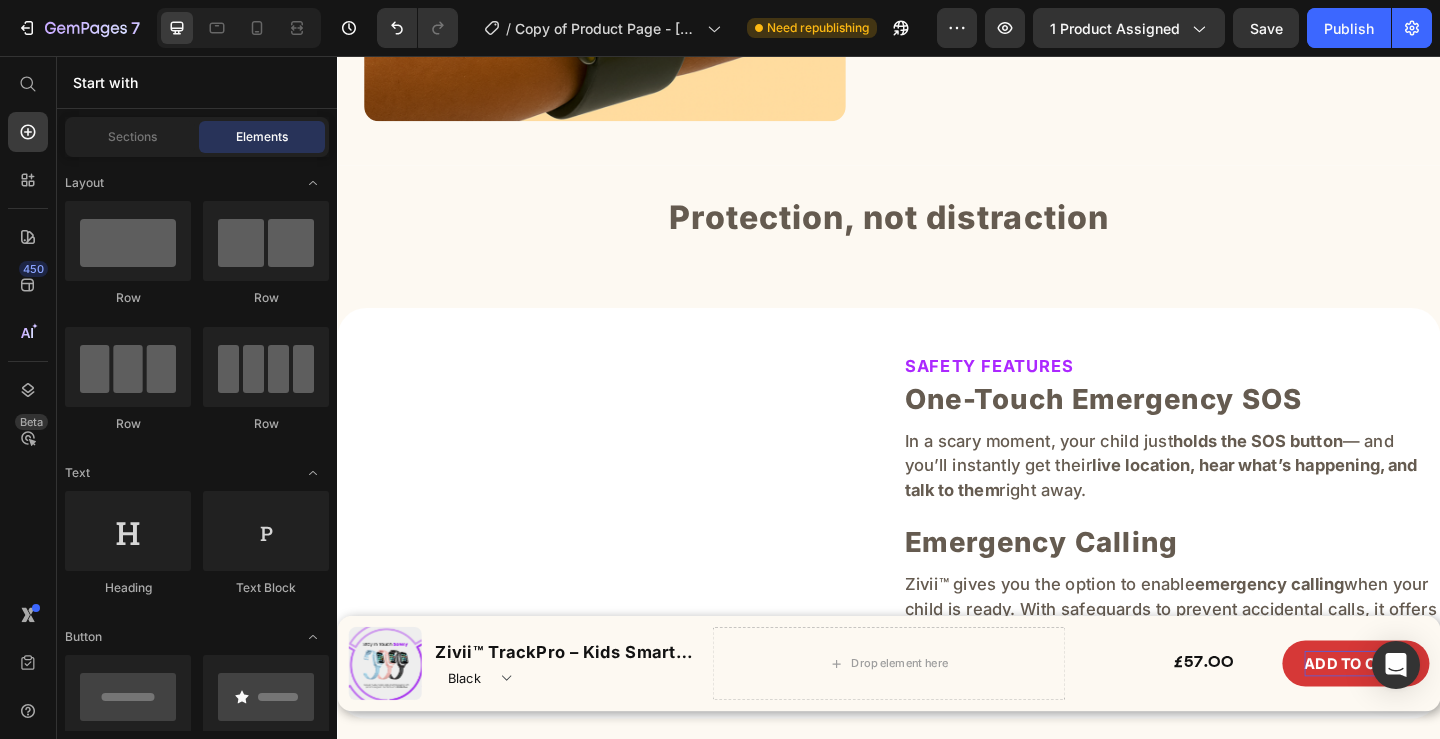 scroll, scrollTop: 2739, scrollLeft: 0, axis: vertical 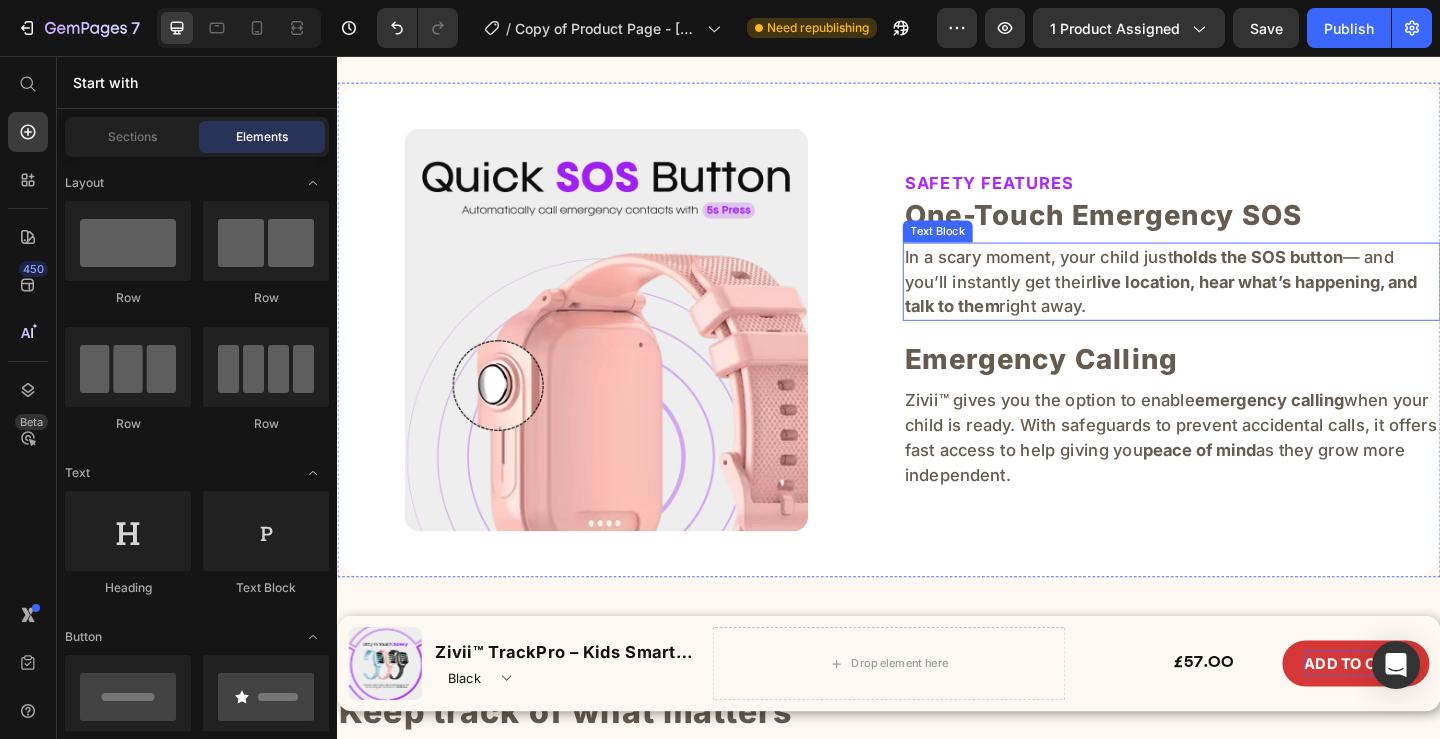 click on "In a scary moment, your child just  holds the SOS button  — and you’ll instantly get their  live location, hear what’s happening, and talk to them  right away." at bounding box center (1244, 301) 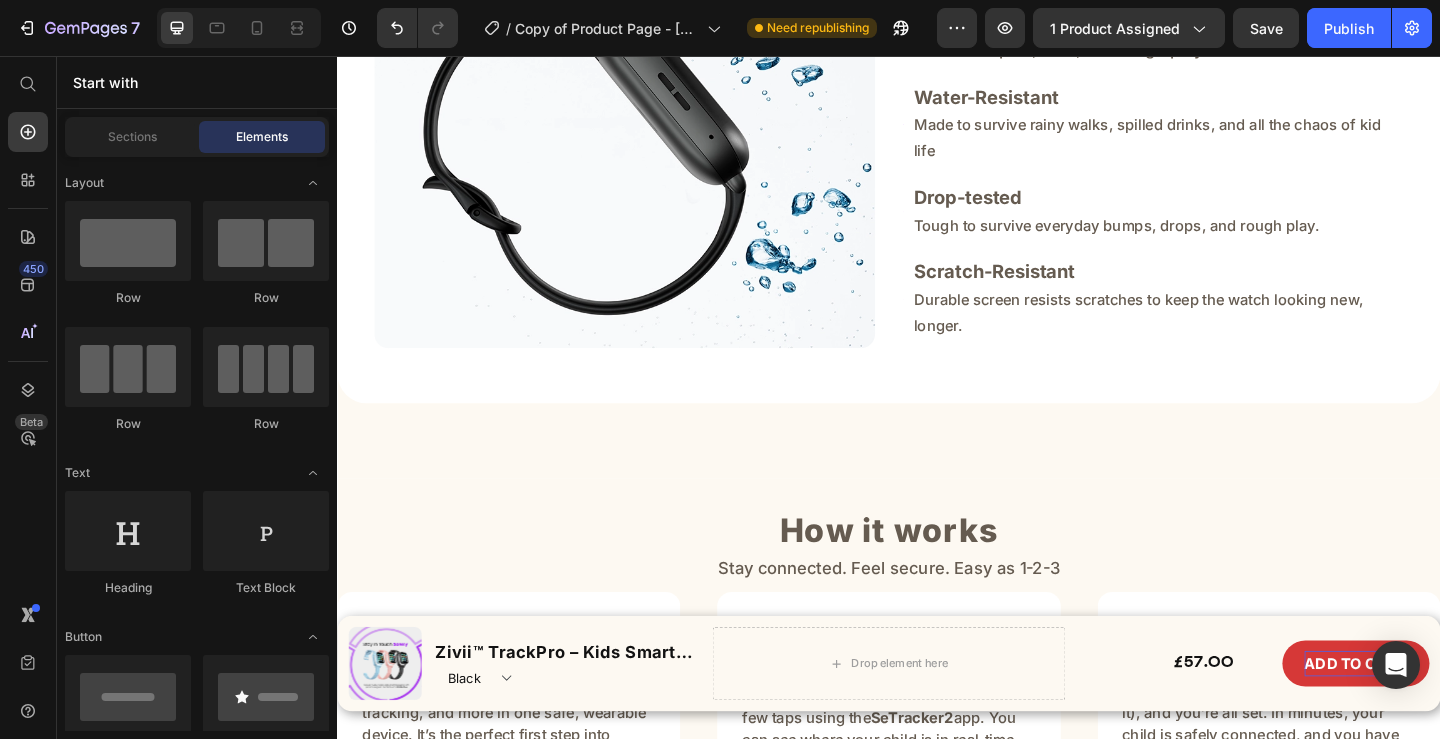 scroll, scrollTop: 7552, scrollLeft: 0, axis: vertical 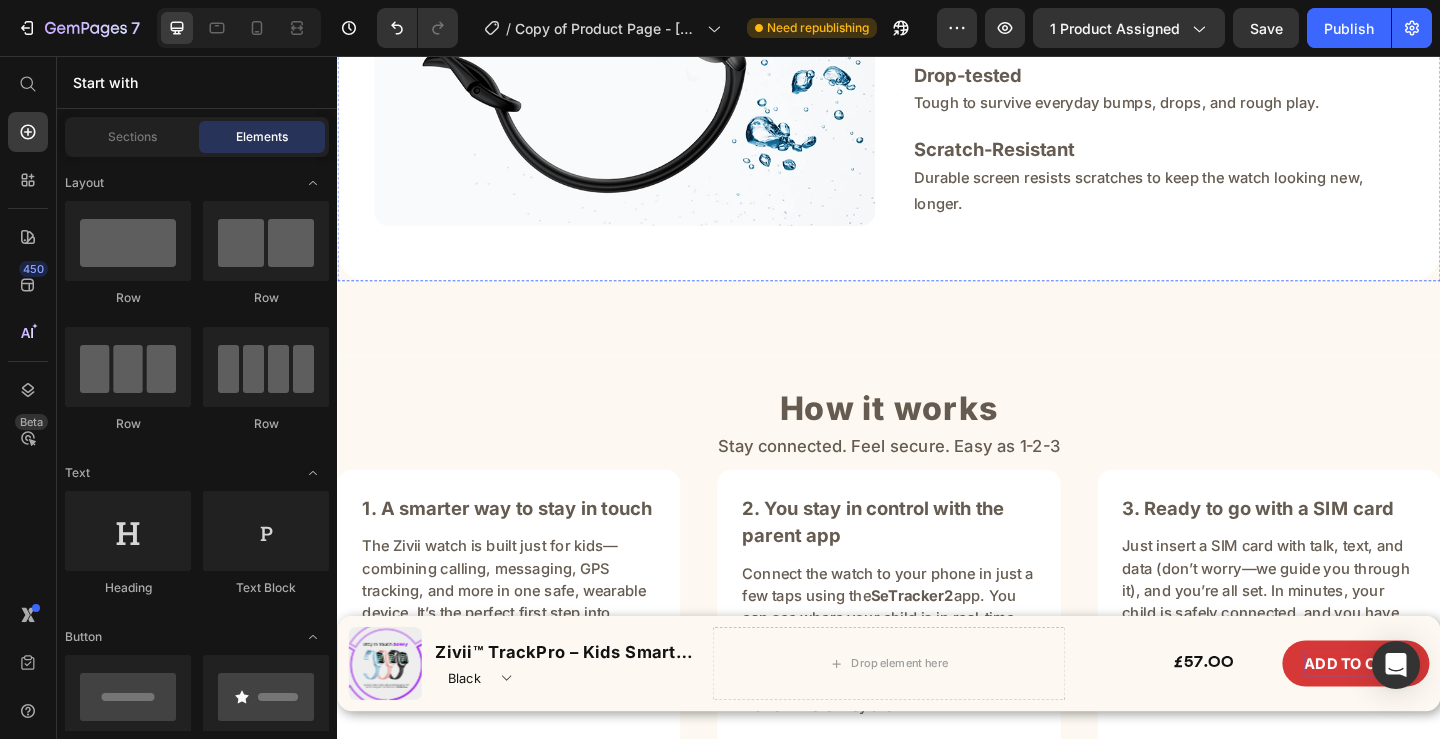 click on "Kids are rough on gear — that’s why Zivii™ is built tougher. It’s water-resistant, drop-tested, and made to handle everyday chaos like spills, falls, and rough play." at bounding box center (1224, -112) 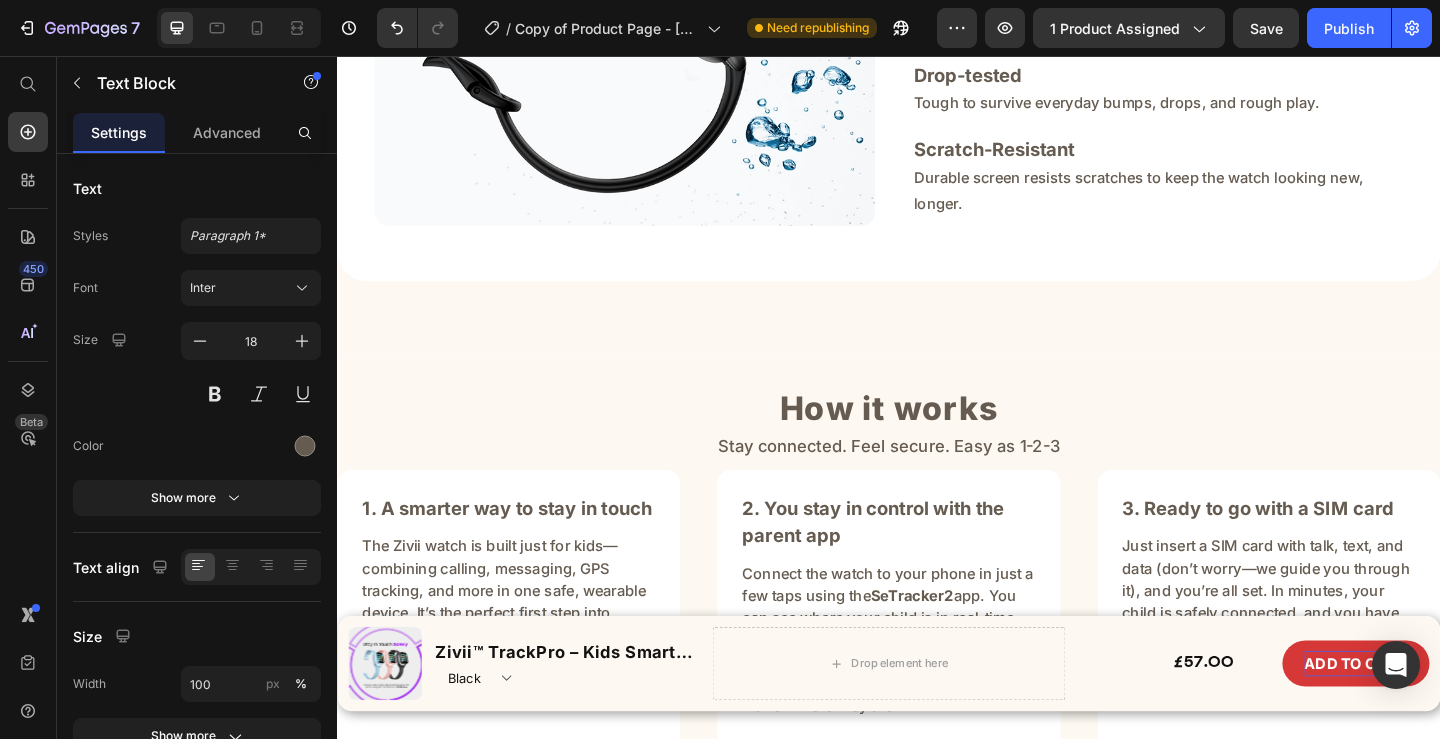 click on "Kids are rough on gear — that’s why Zivii™ is built tougher. It’s water-resistant, drop-tested, and made to handle everyday chaos like spills, falls, and rough play." at bounding box center (1224, -112) 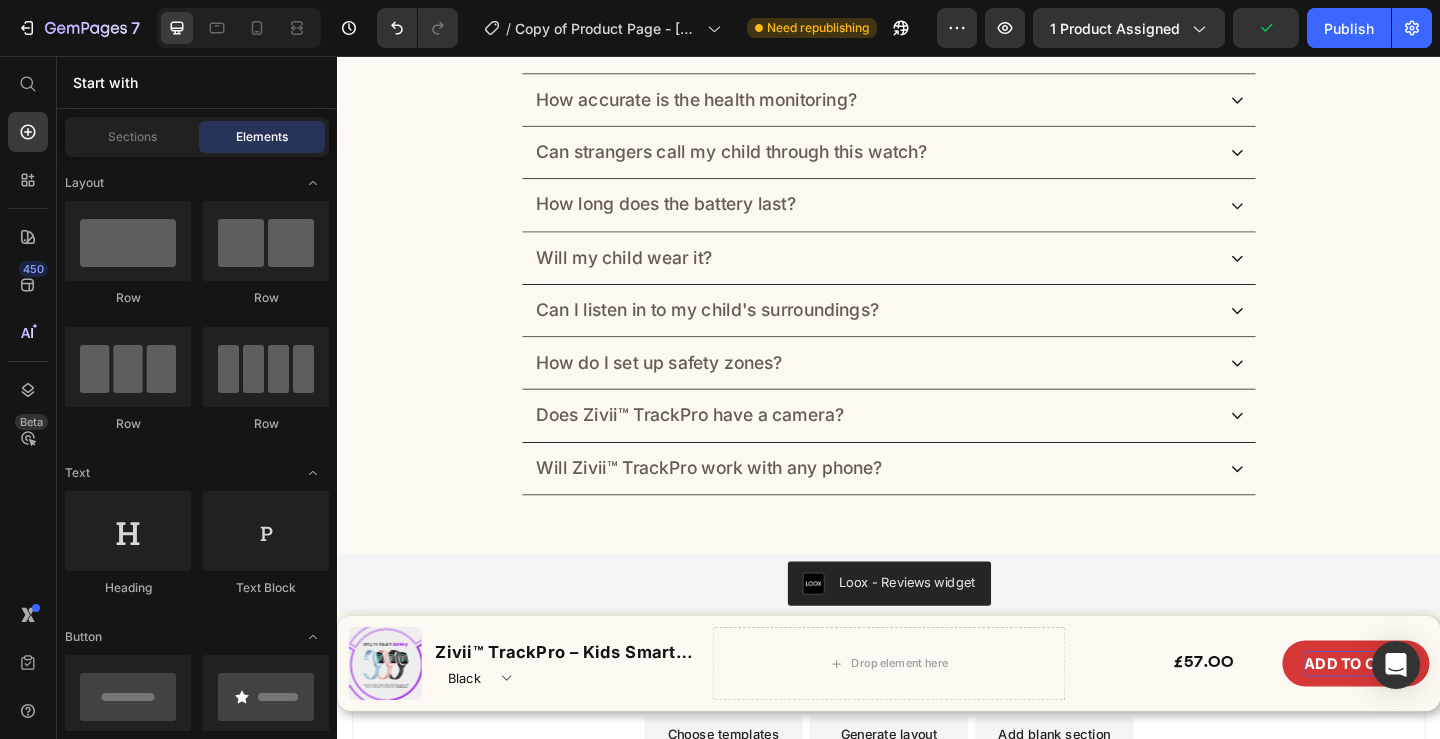 scroll, scrollTop: 11716, scrollLeft: 0, axis: vertical 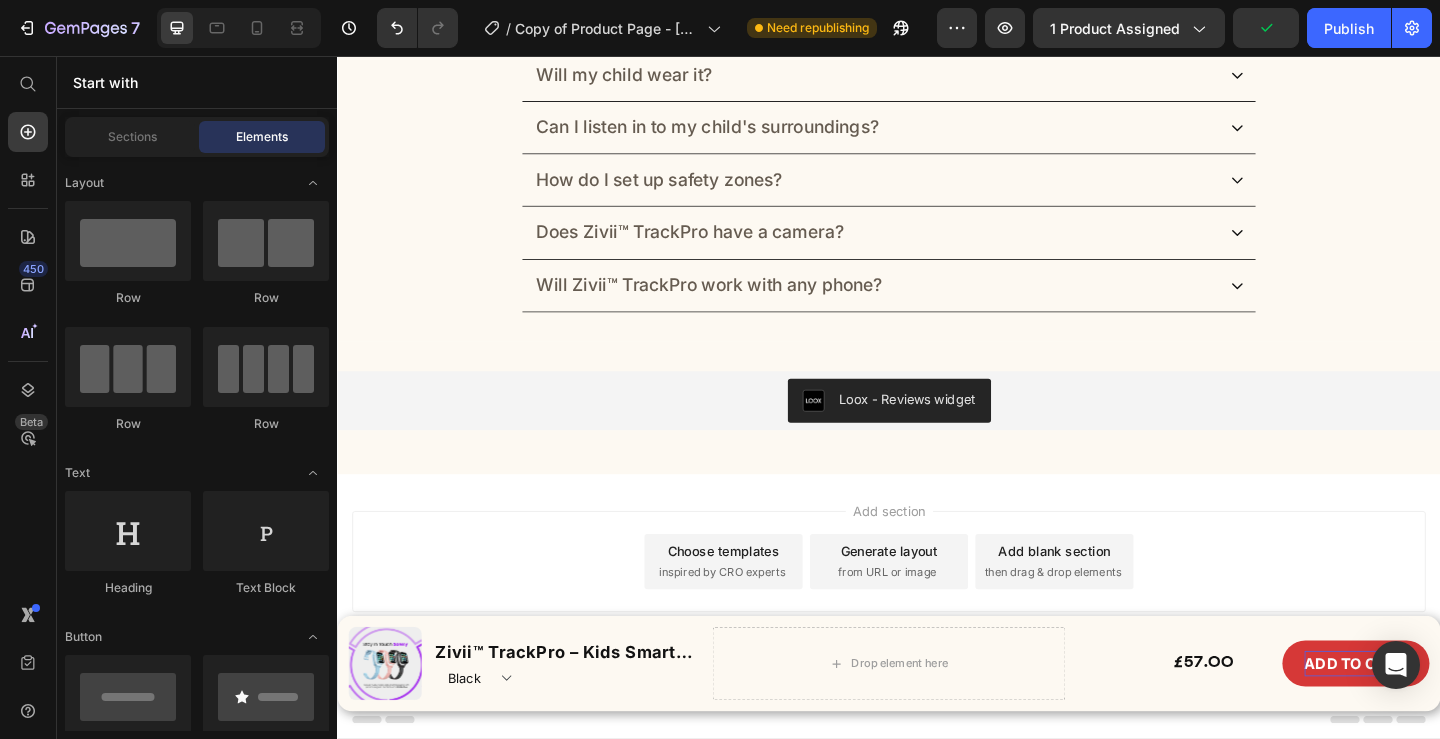 drag, startPoint x: 1535, startPoint y: 519, endPoint x: 1752, endPoint y: 709, distance: 288.42505 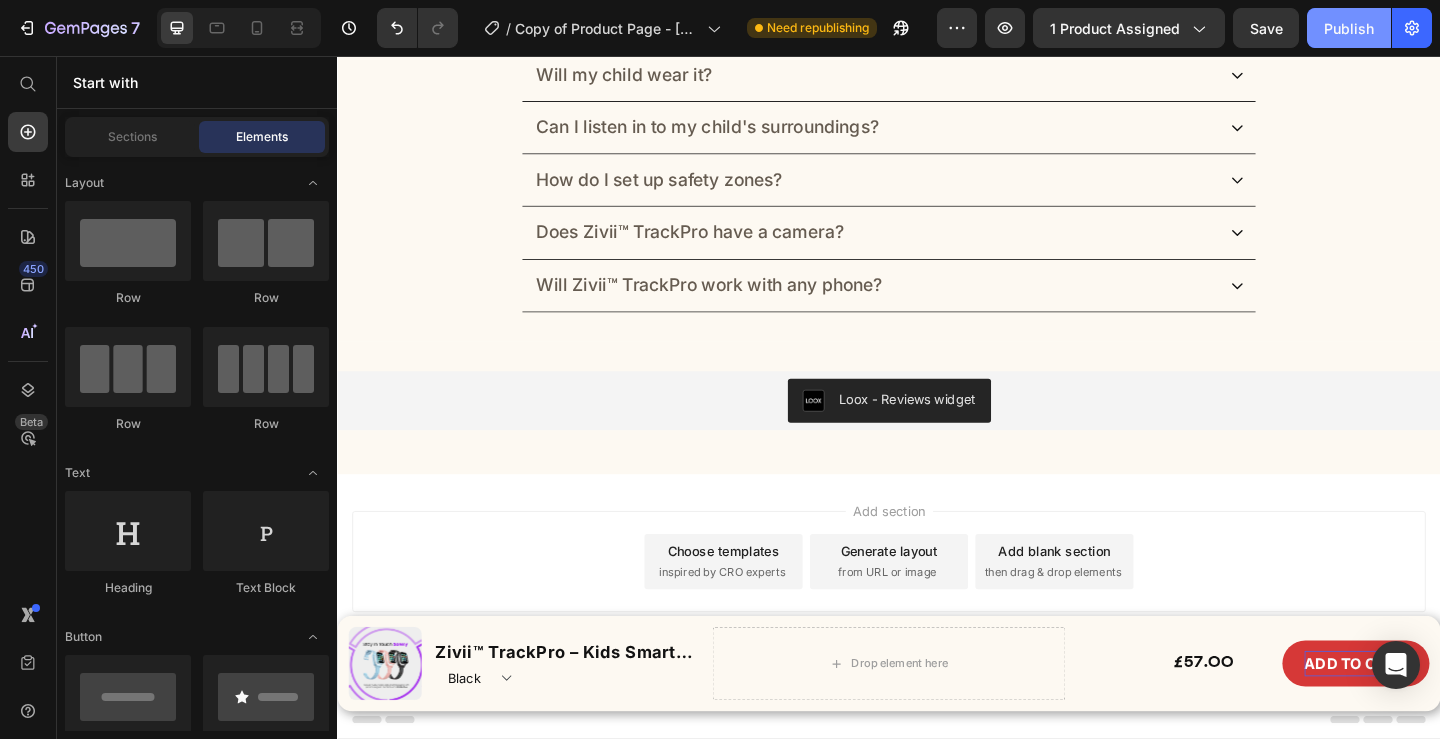 click on "Publish" at bounding box center [1349, 28] 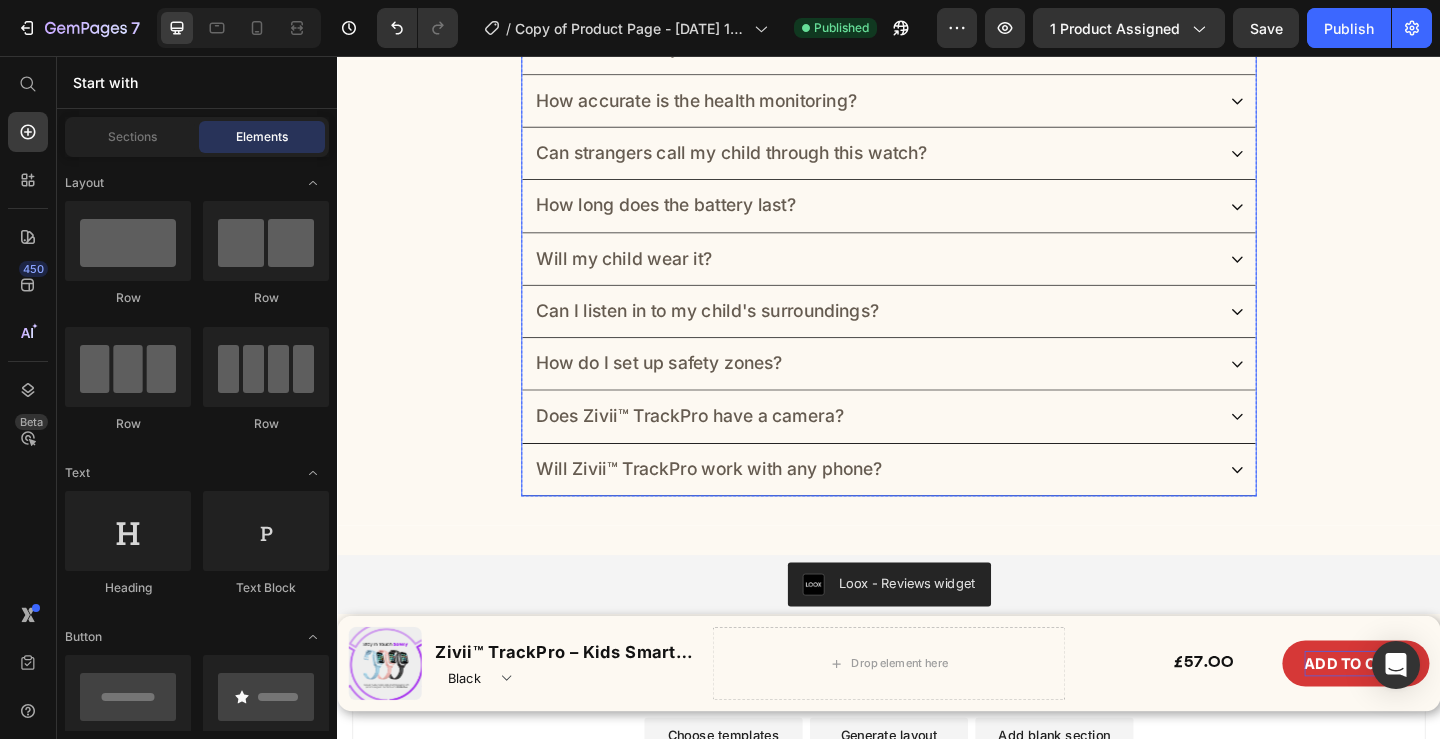 scroll, scrollTop: 11416, scrollLeft: 0, axis: vertical 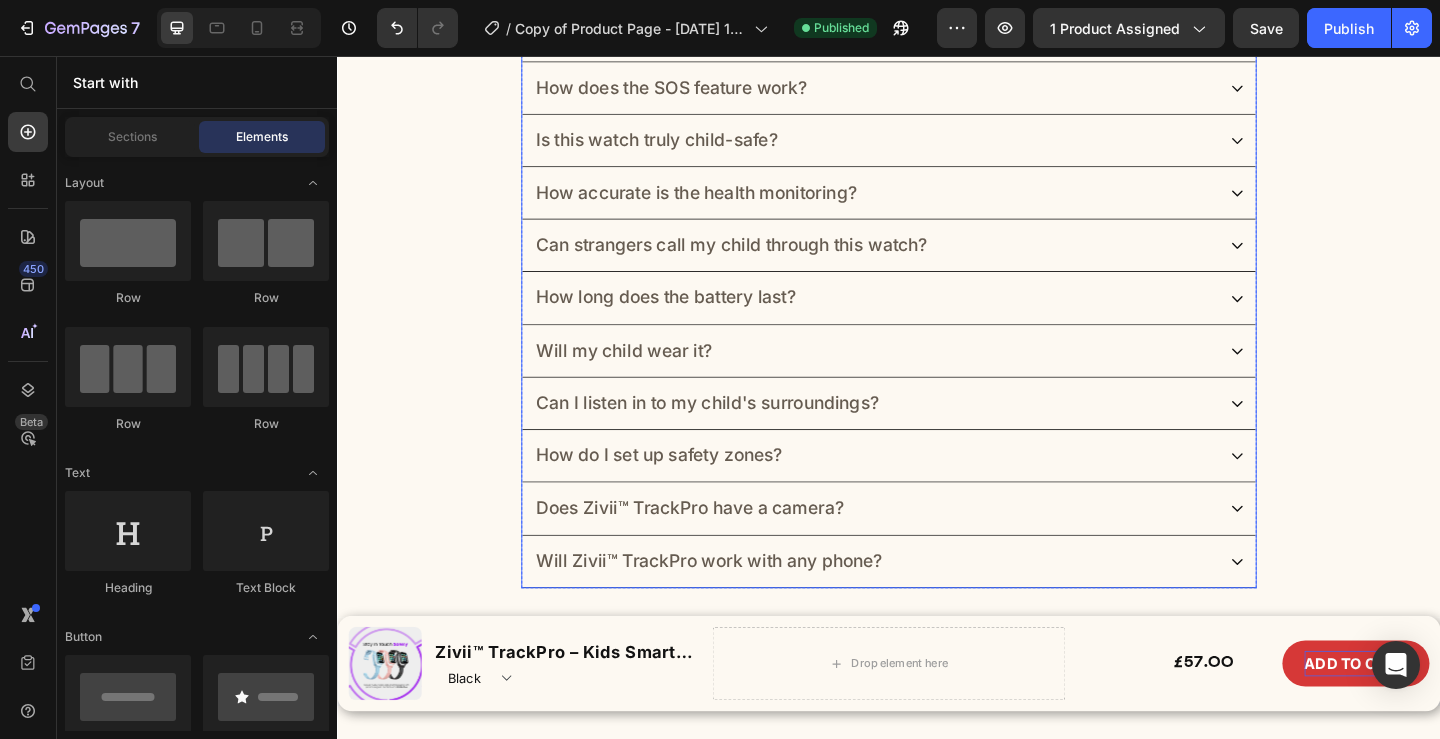 click 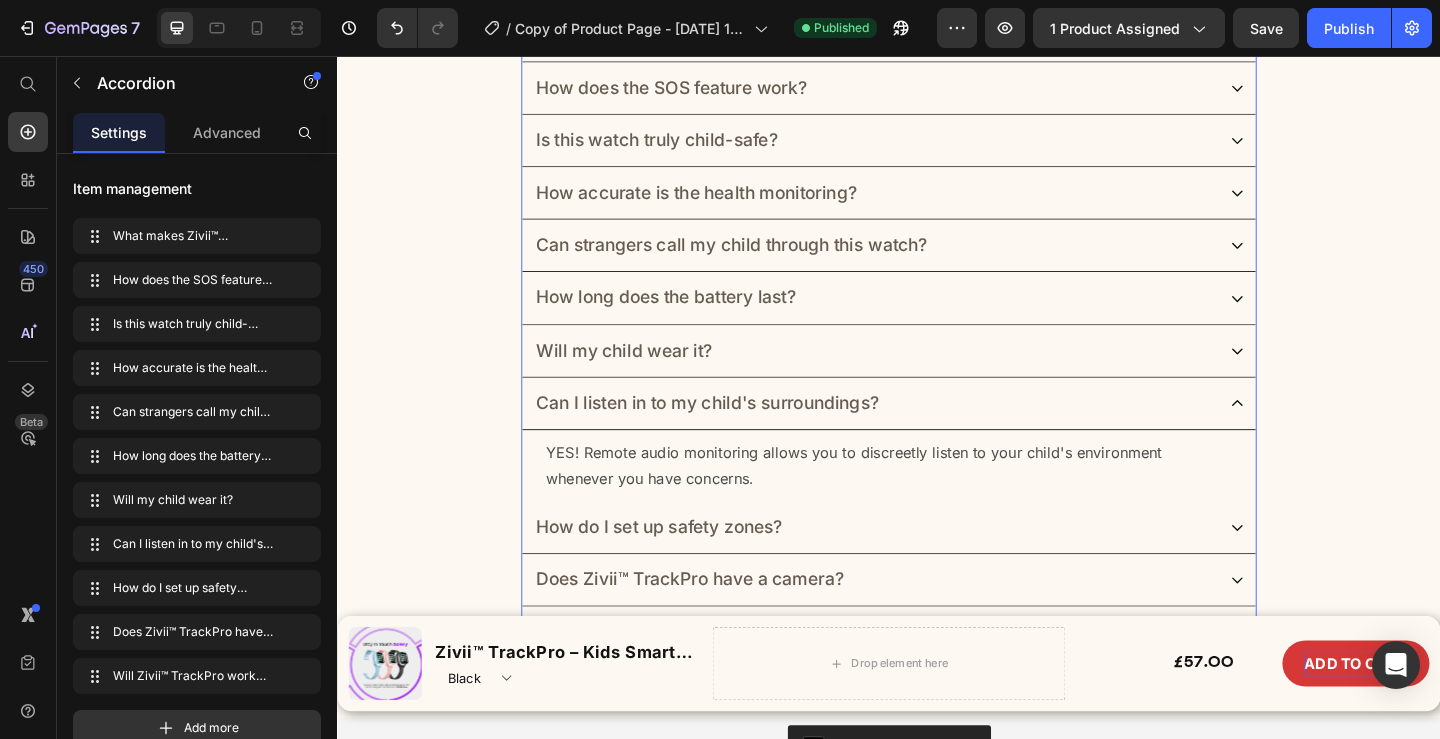 click 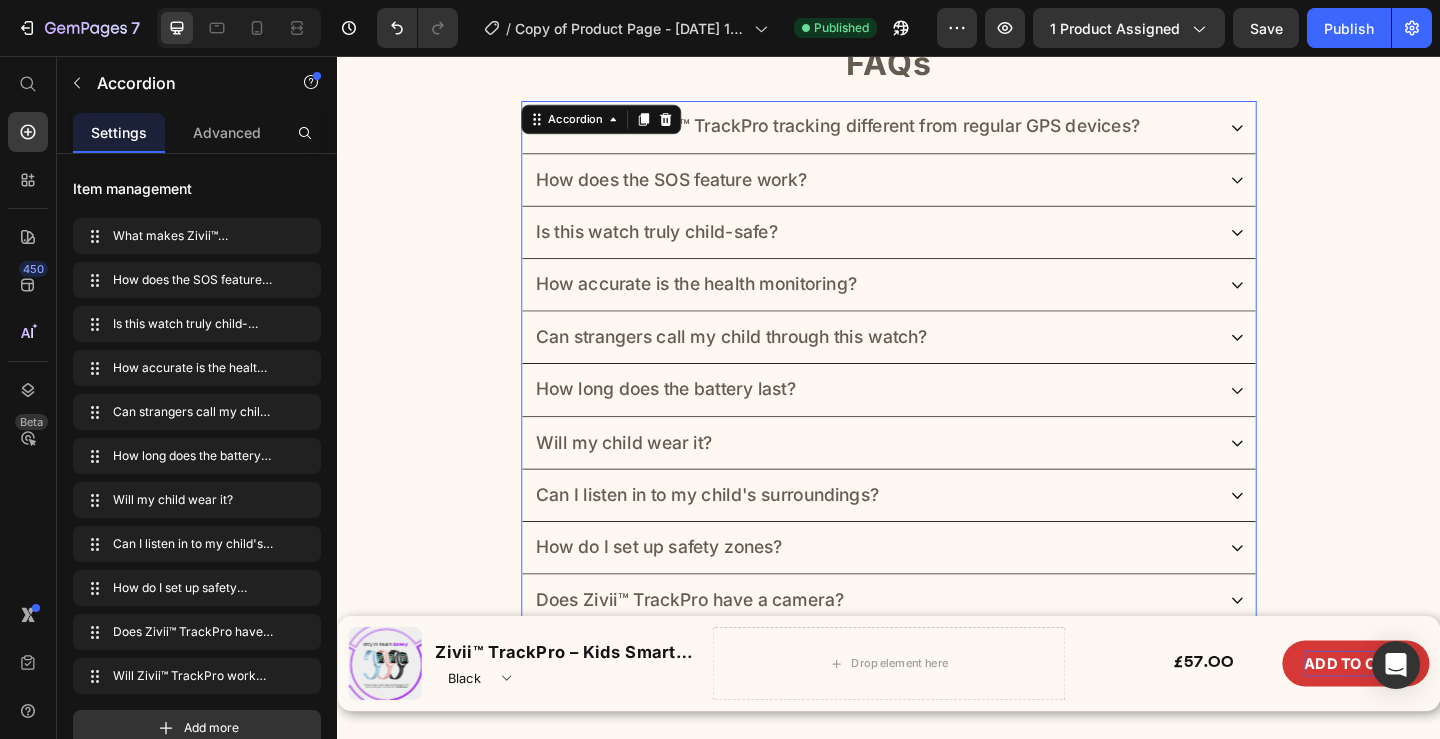 scroll, scrollTop: 11216, scrollLeft: 0, axis: vertical 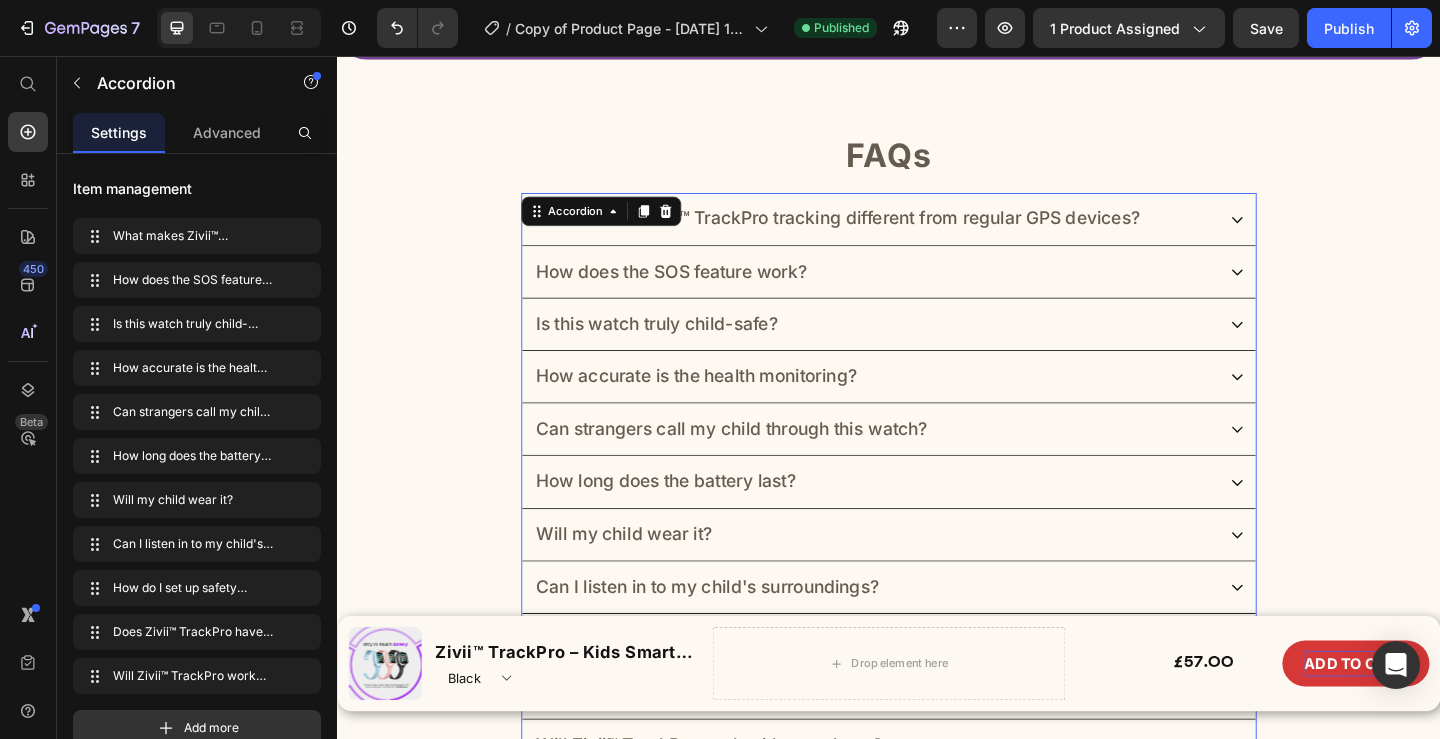 click 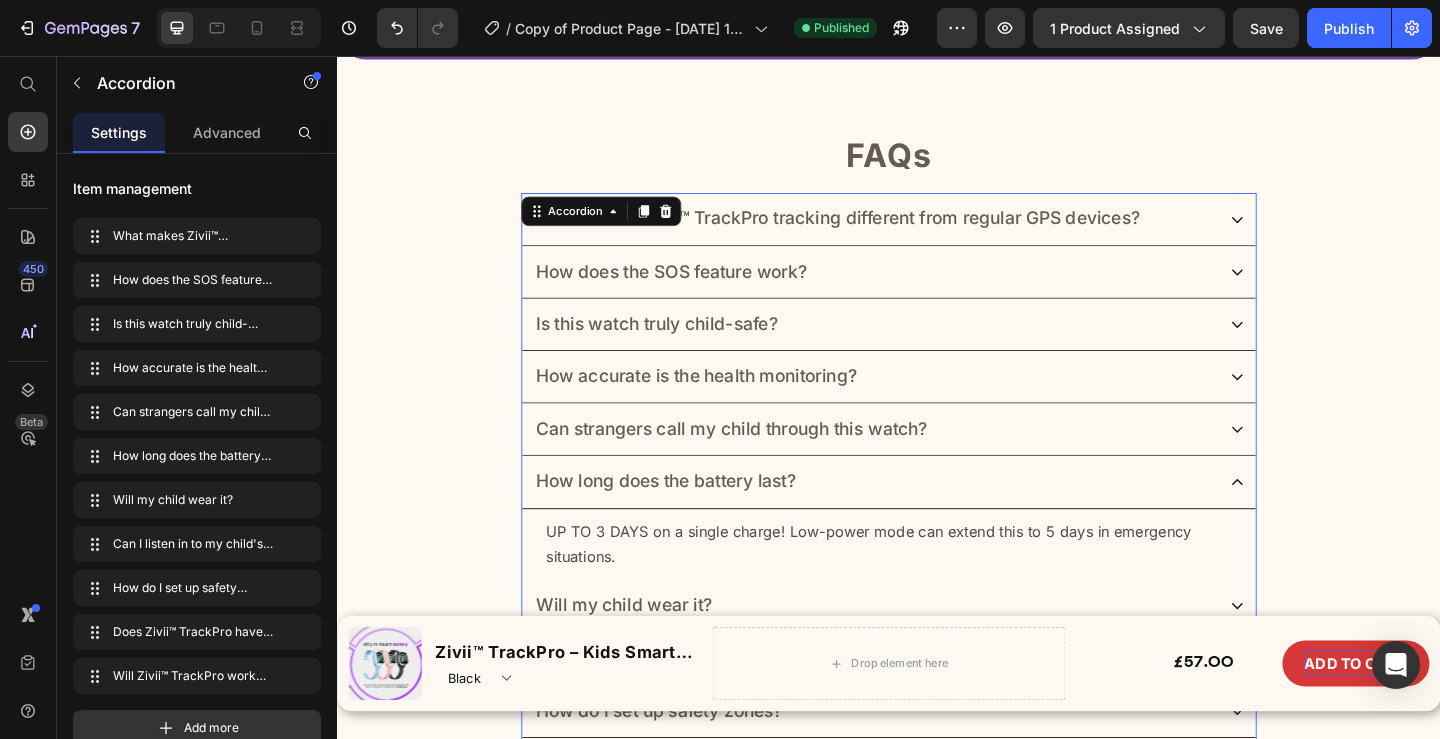 scroll, scrollTop: 11316, scrollLeft: 0, axis: vertical 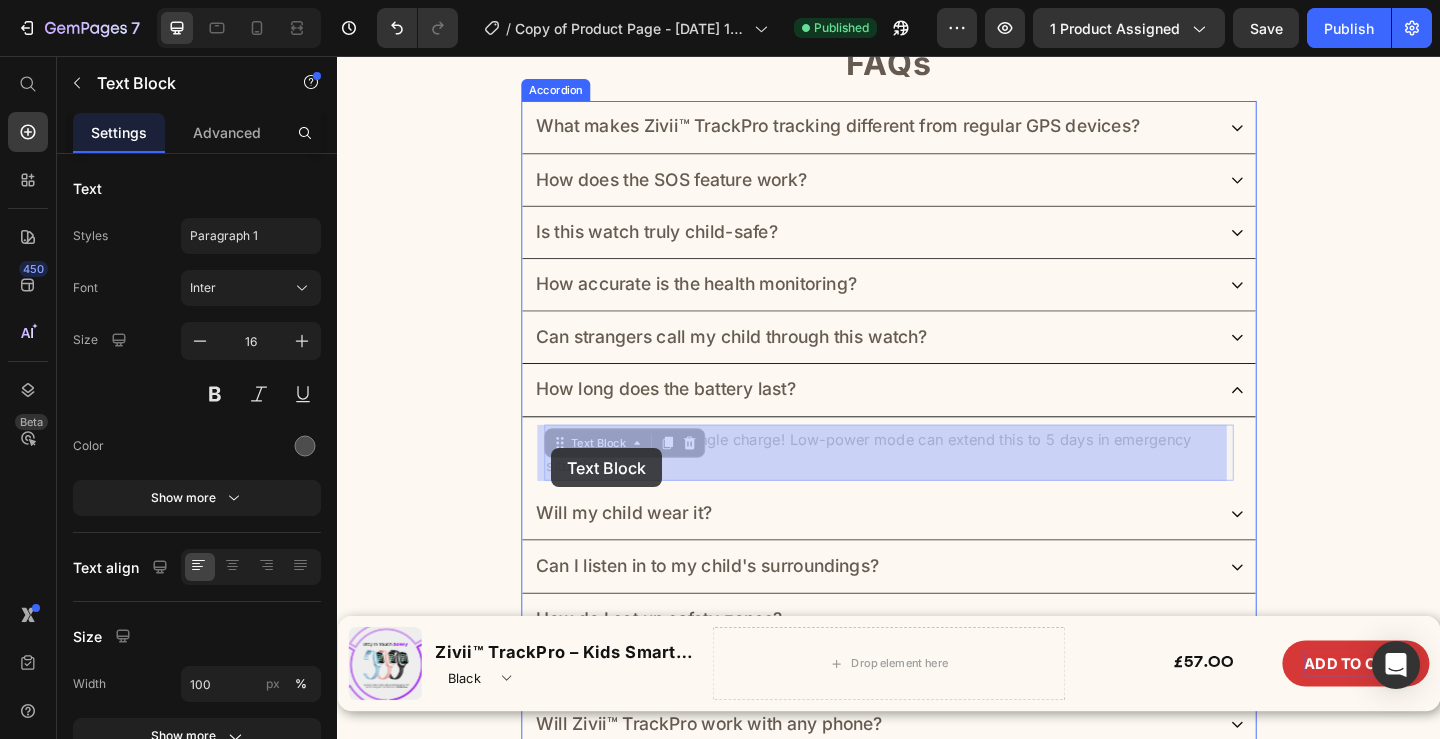drag, startPoint x: 630, startPoint y: 503, endPoint x: 576, endPoint y: 486, distance: 56.61272 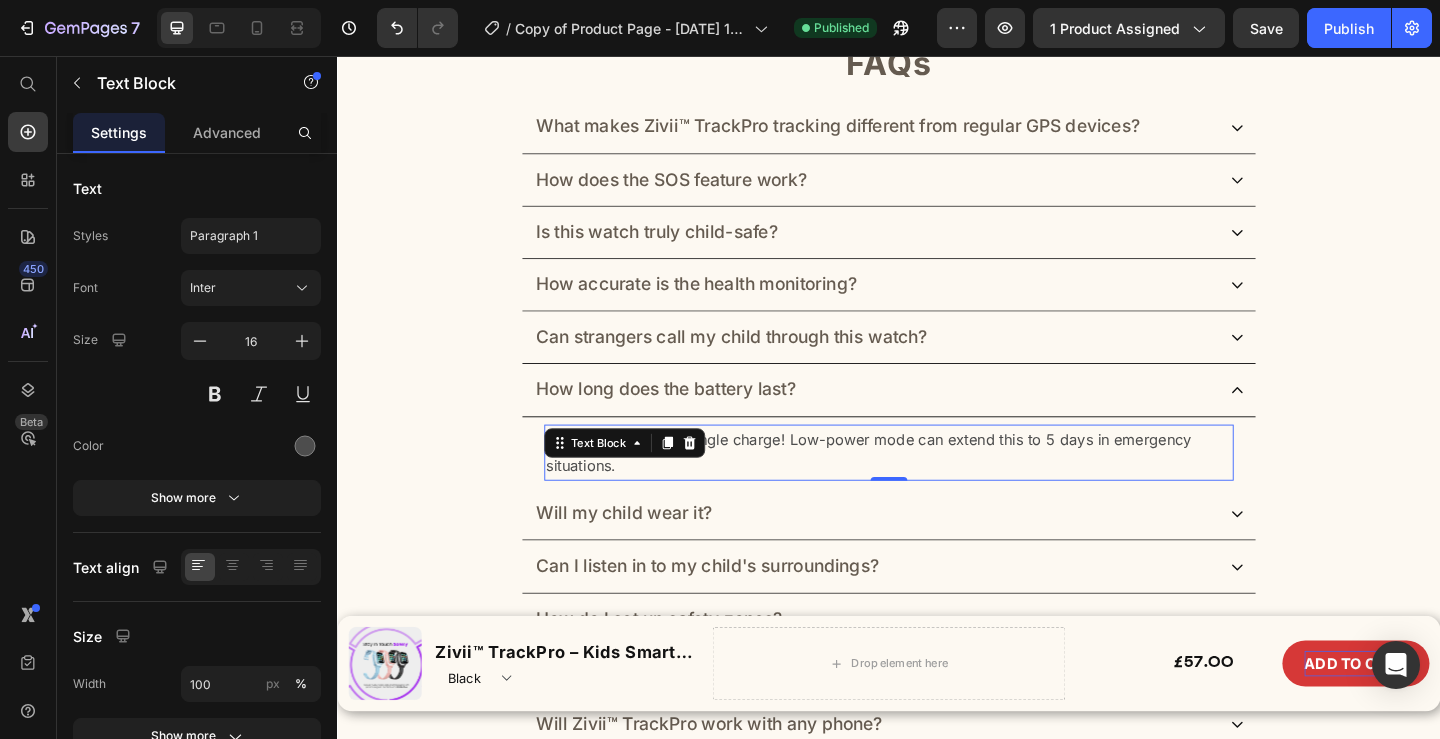 click on "UP TO 3 DAYS on a single charge! Low-power mode can extend this to 5 days in emergency situations." at bounding box center (937, 488) 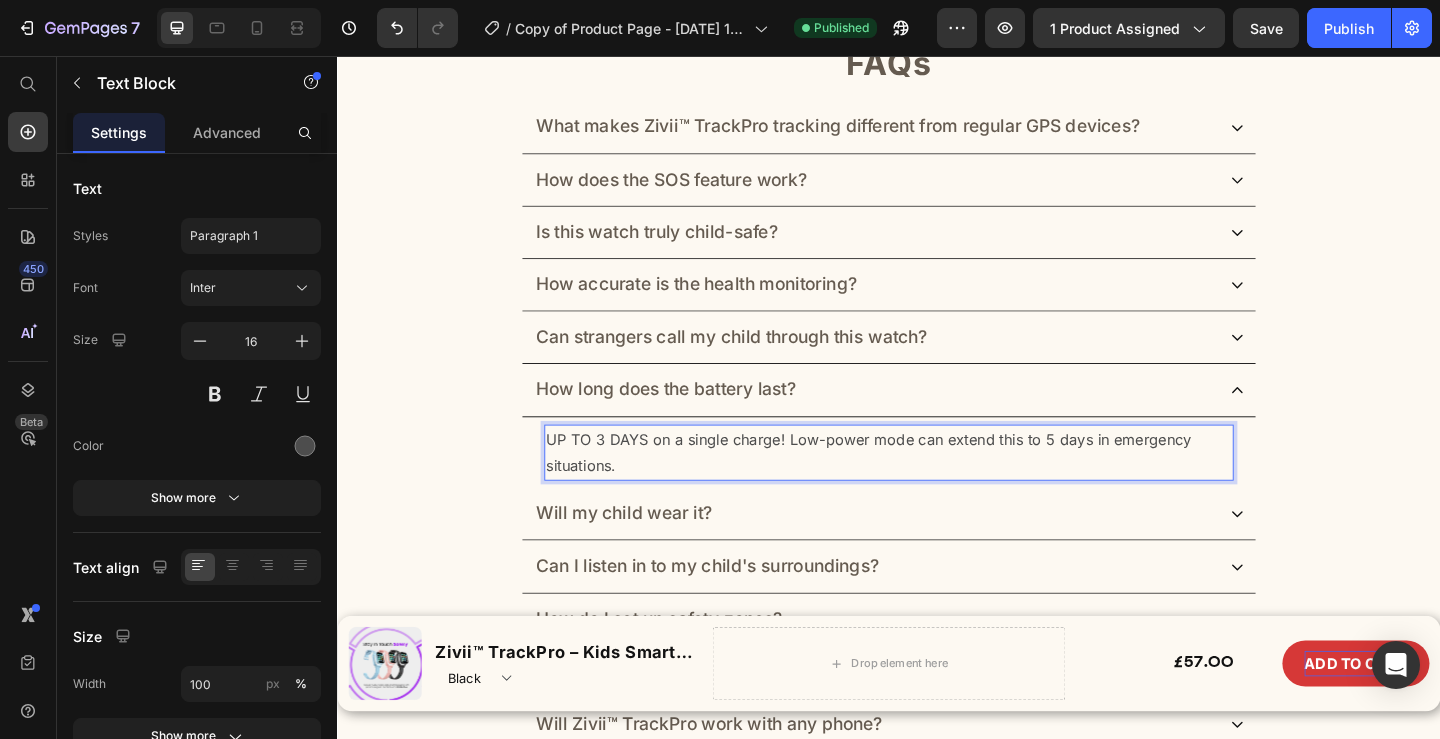 click on "UP TO 3 DAYS on a single charge! Low-power mode can extend this to 5 days in emergency situations." at bounding box center [937, 488] 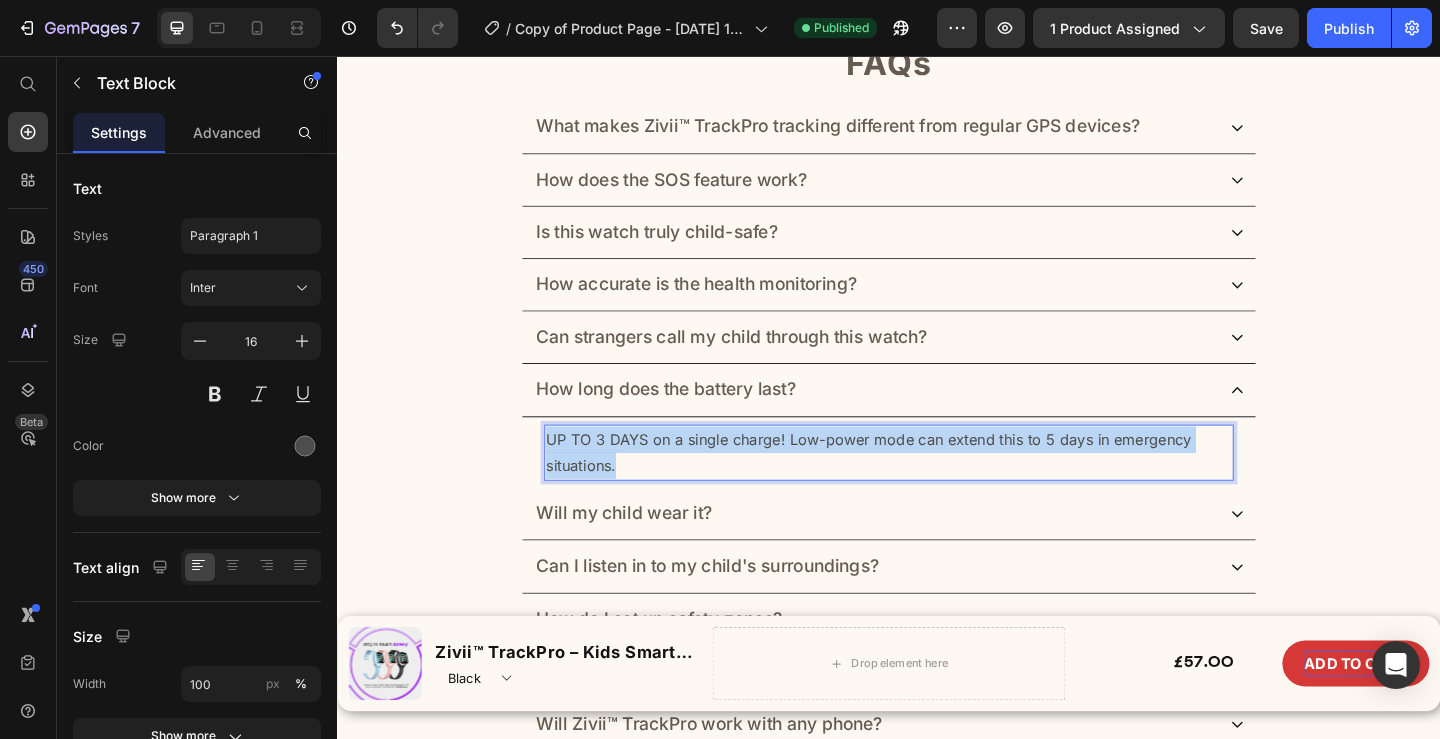 click on "UP TO 3 DAYS on a single charge! Low-power mode can extend this to 5 days in emergency situations." at bounding box center [937, 488] 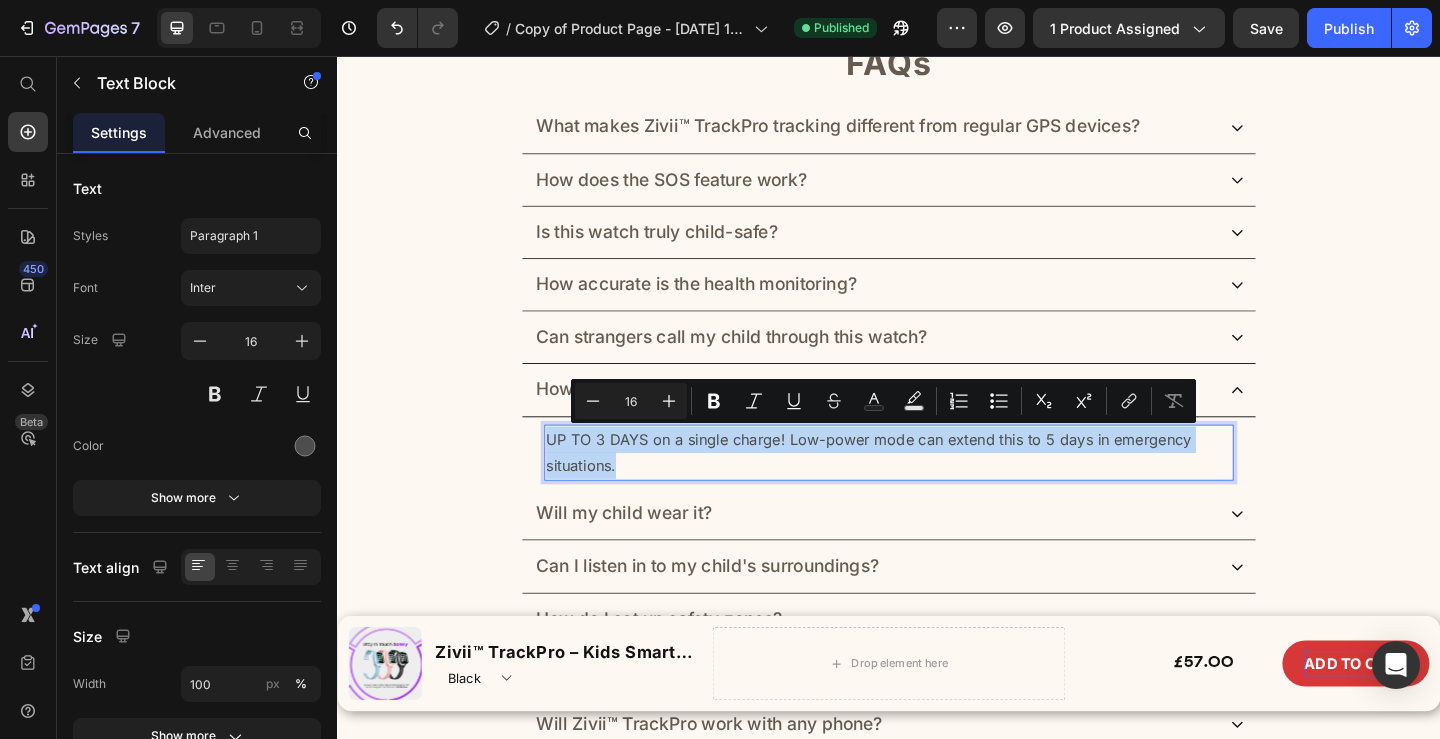 copy on "UP TO 3 DAYS on a single charge! Low-power mode can extend this to 5 days in emergency situations." 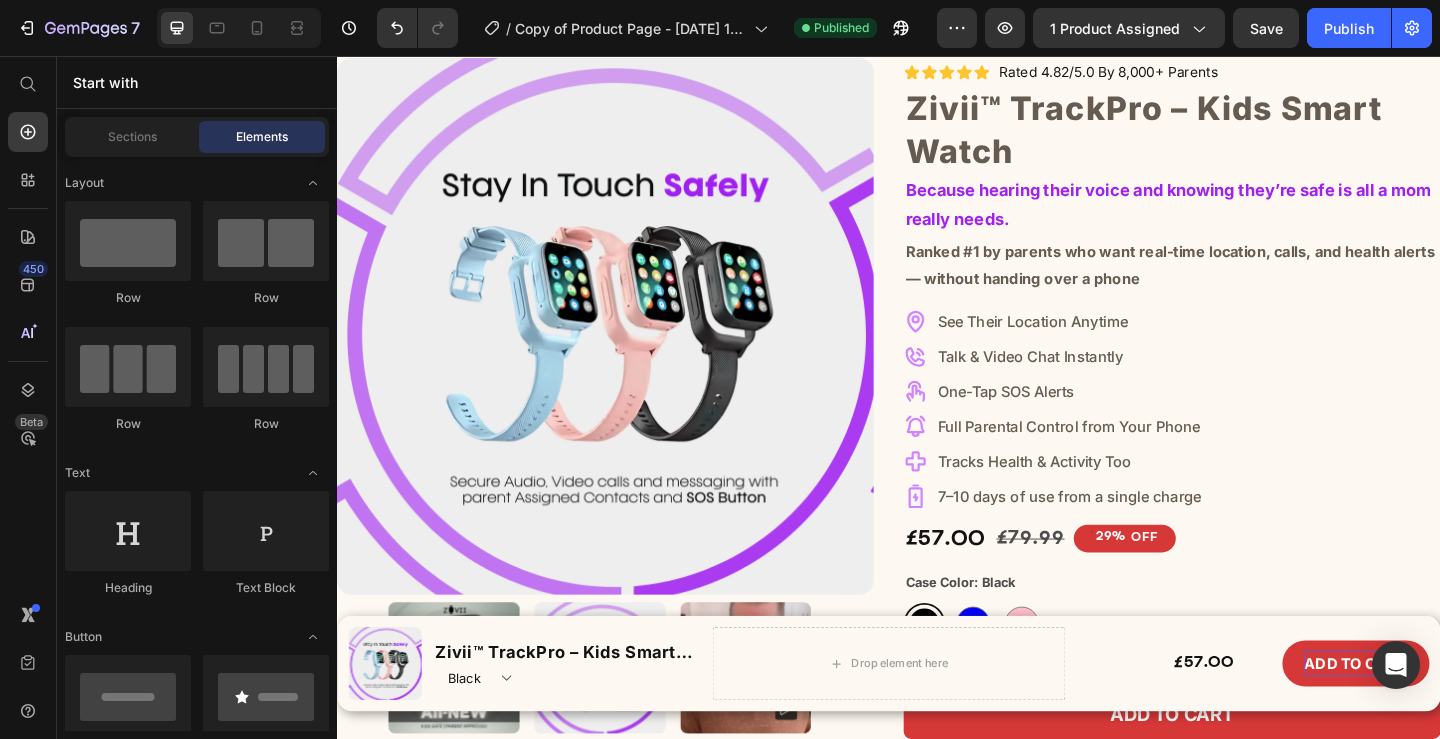 scroll, scrollTop: 230, scrollLeft: 0, axis: vertical 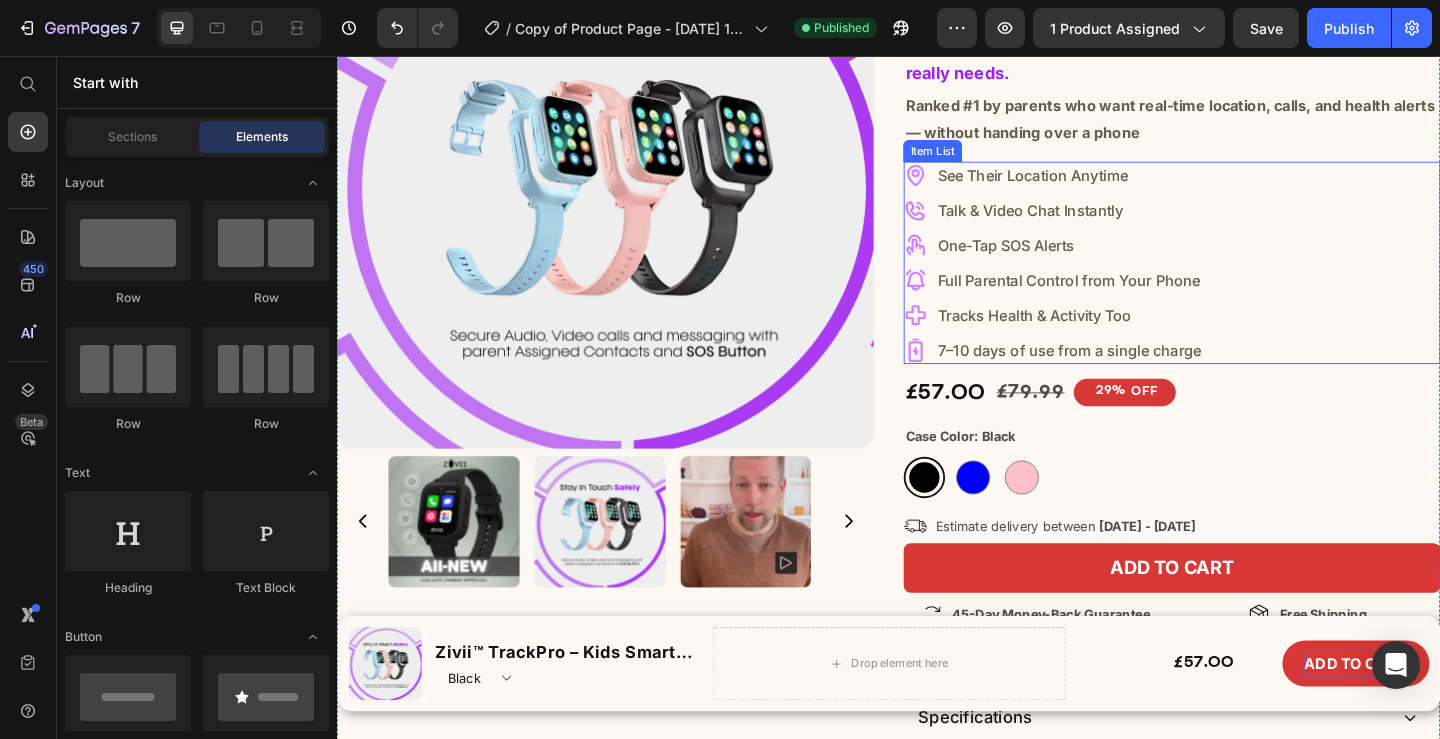 click on "7–10 days of use from a single charge" at bounding box center (1133, 376) 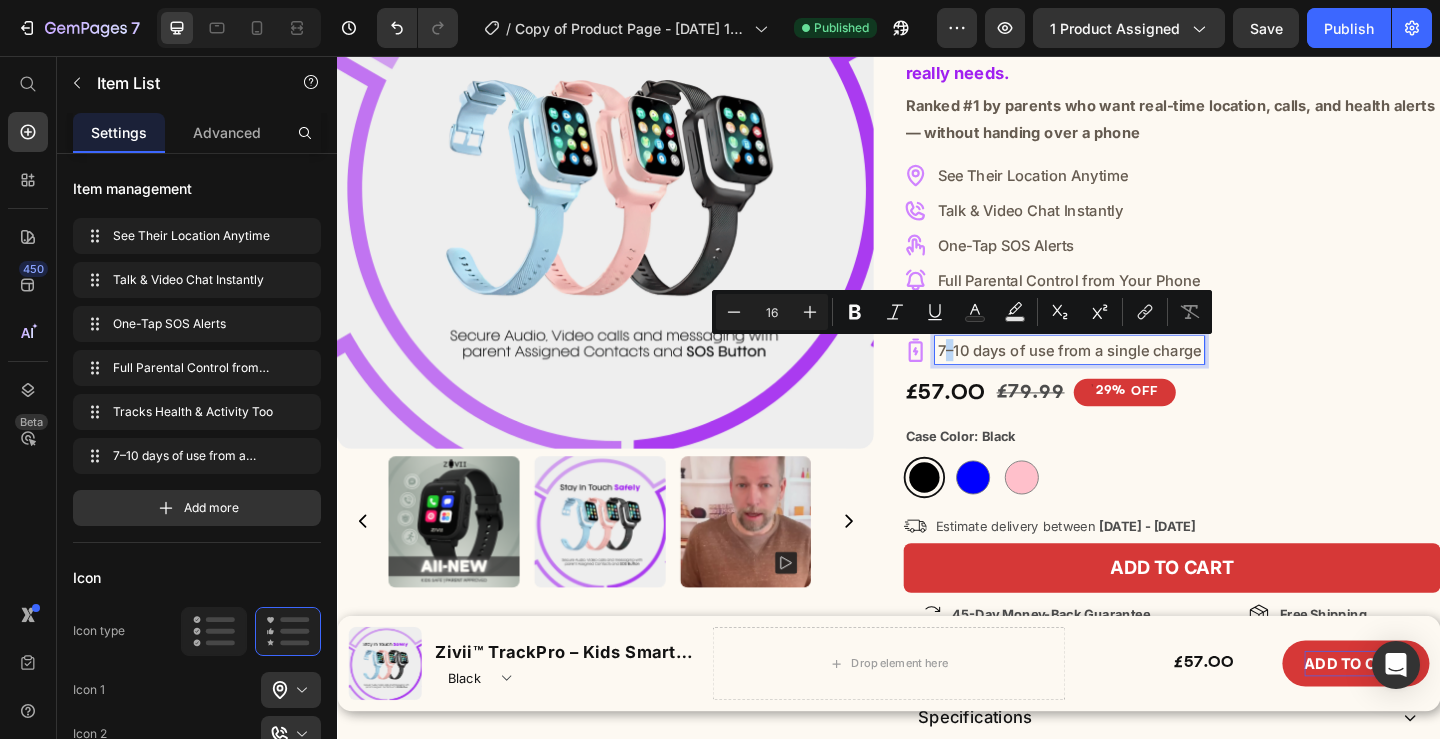 click on "7–10 days of use from a single charge" at bounding box center [1133, 376] 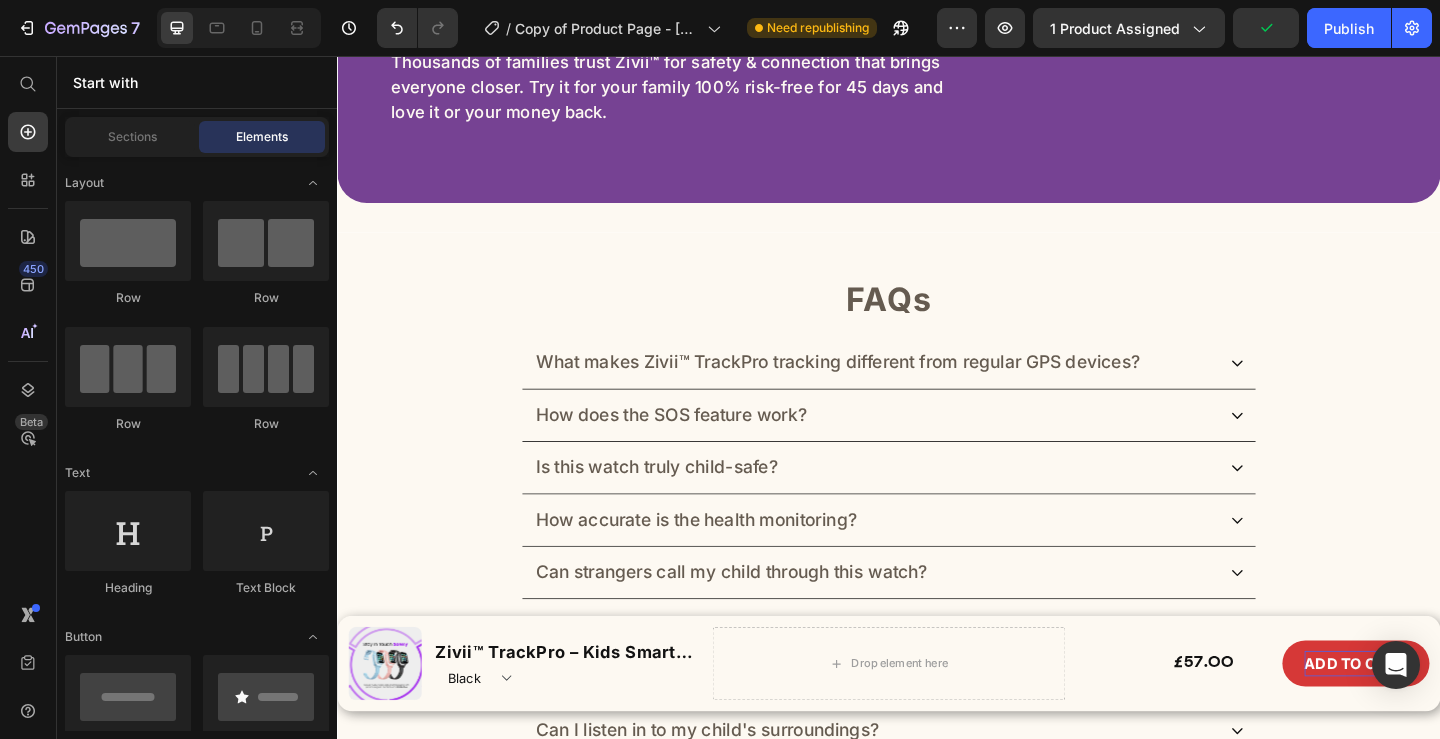 scroll, scrollTop: 11347, scrollLeft: 0, axis: vertical 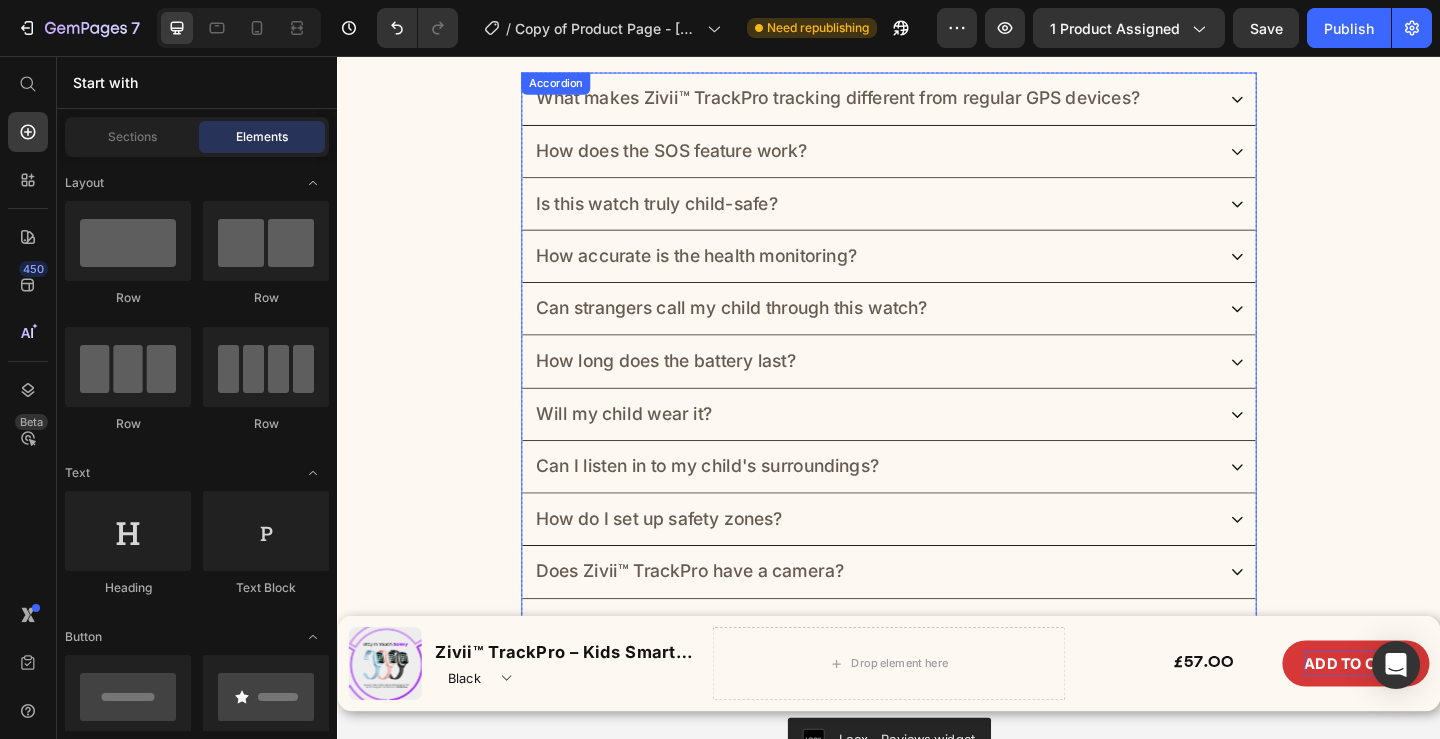 click 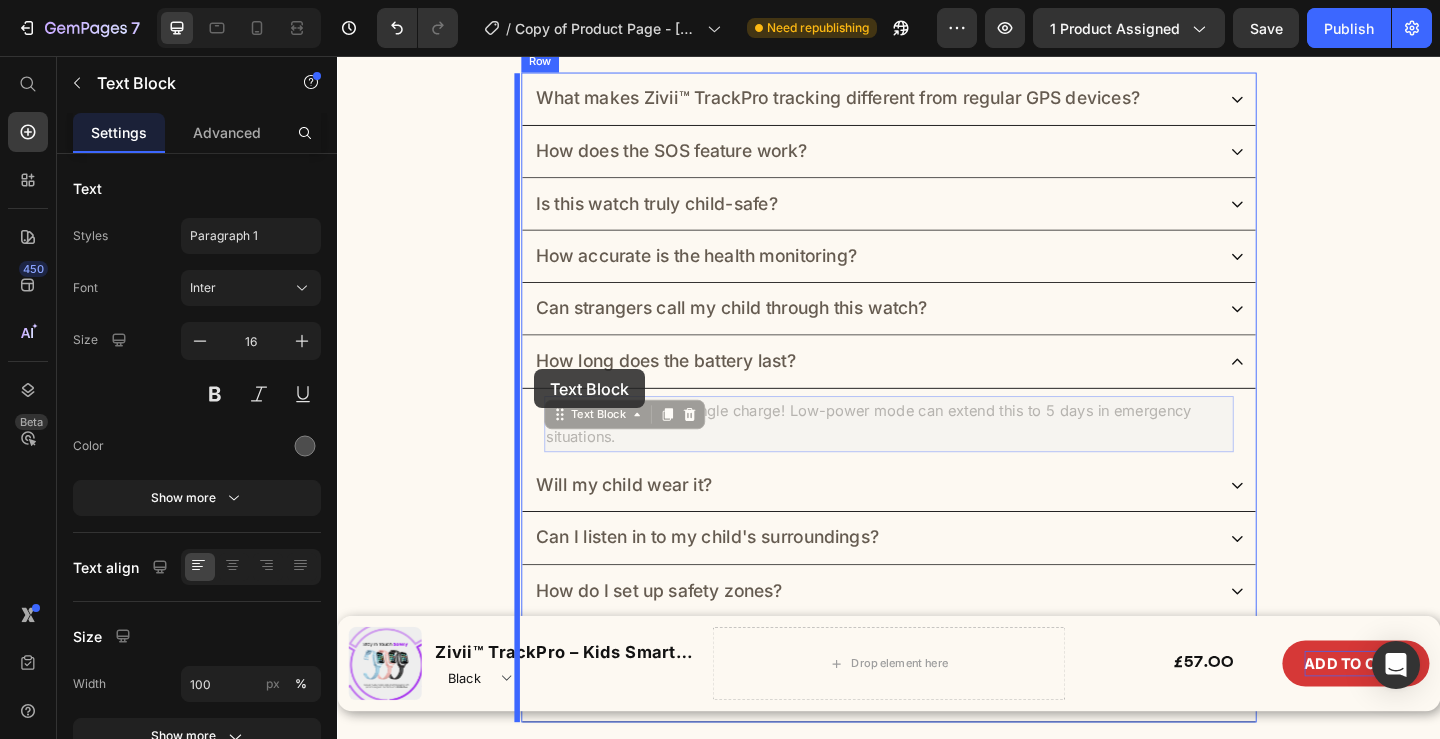 drag, startPoint x: 659, startPoint y: 480, endPoint x: 551, endPoint y: 397, distance: 136.2094 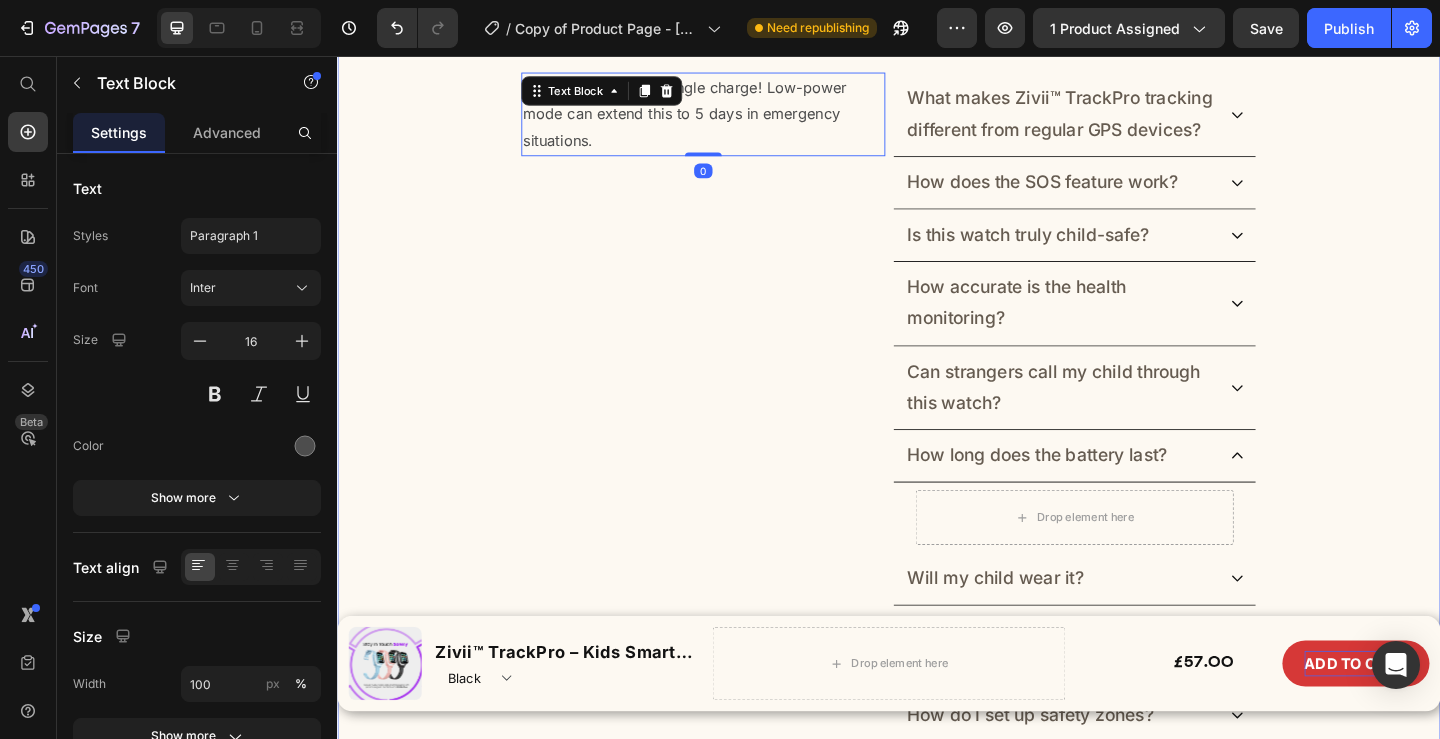 scroll, scrollTop: 11247, scrollLeft: 0, axis: vertical 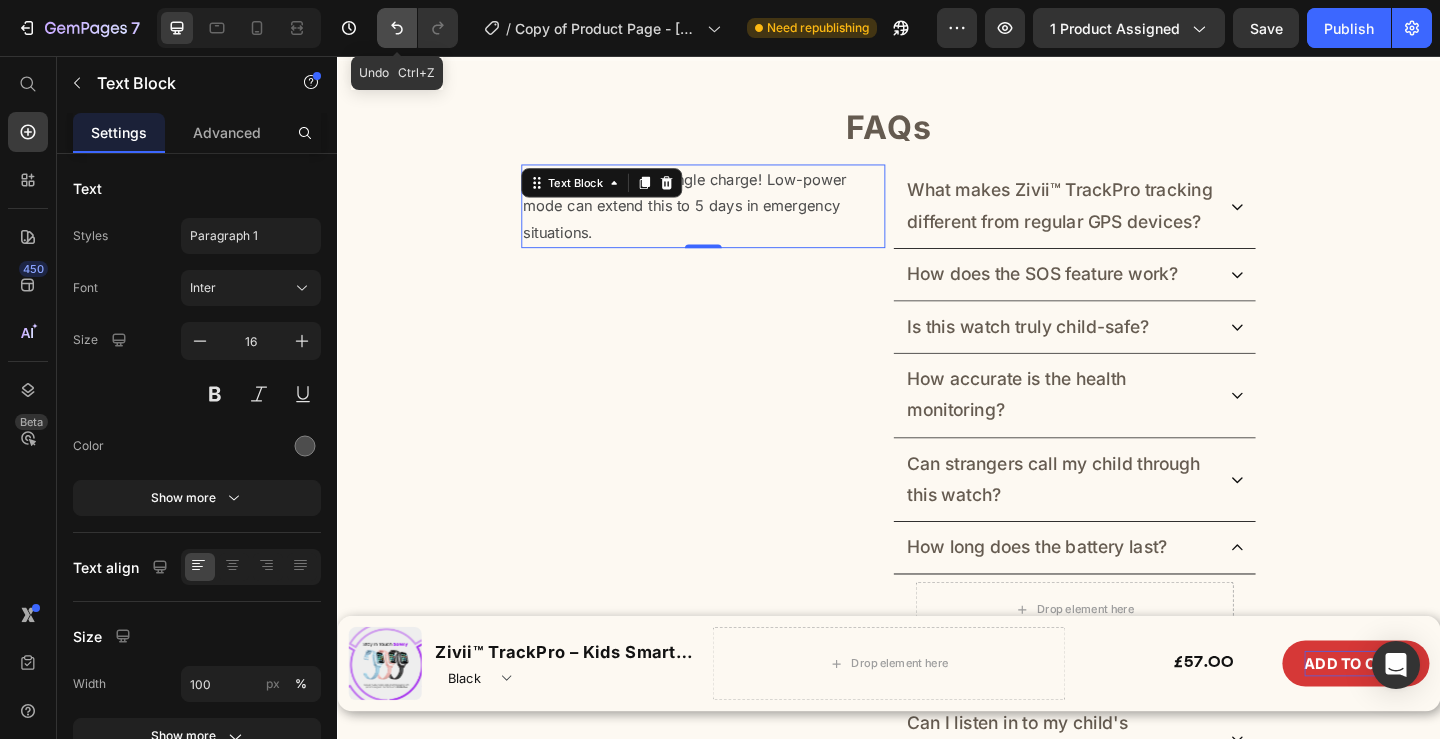 click 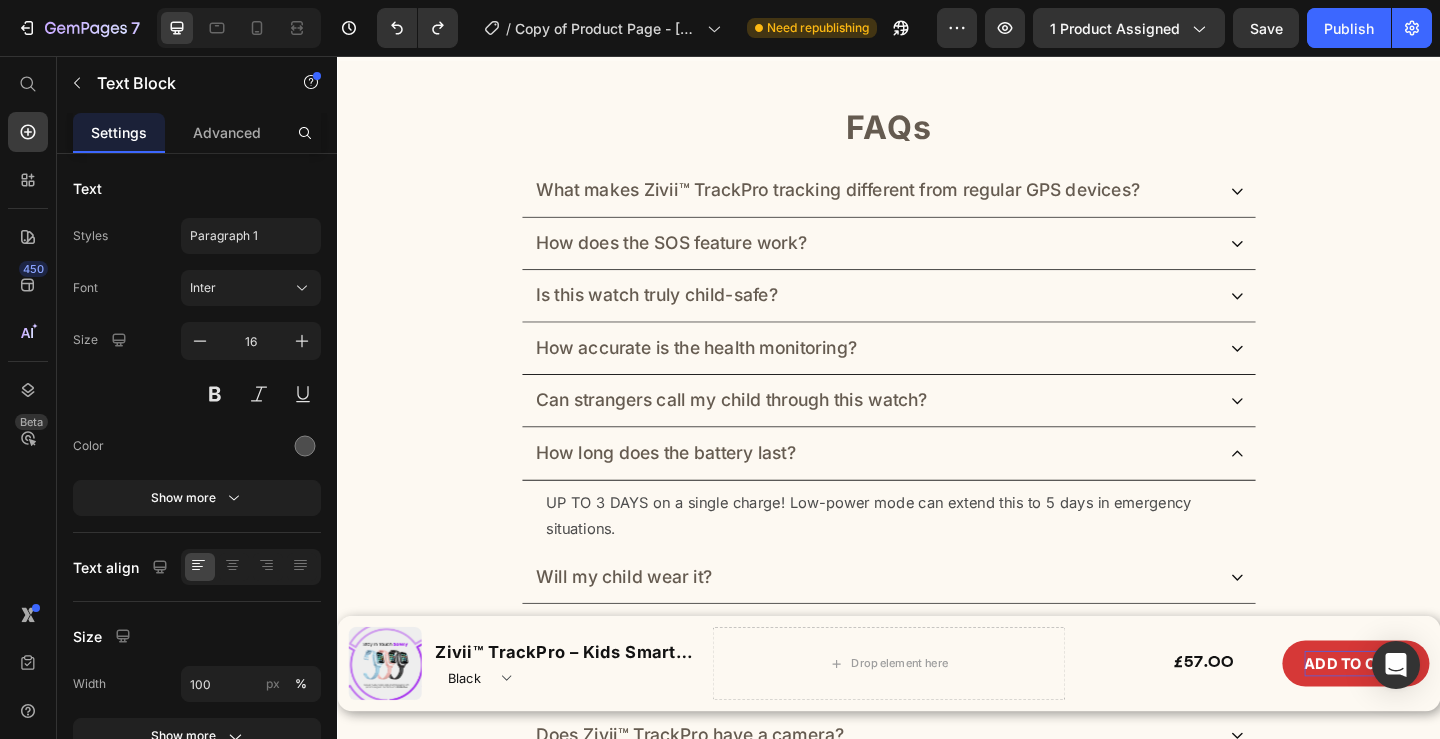 click on "UP TO 3 DAYS on a single charge! Low-power mode can extend this to 5 days in emergency situations." at bounding box center [937, 557] 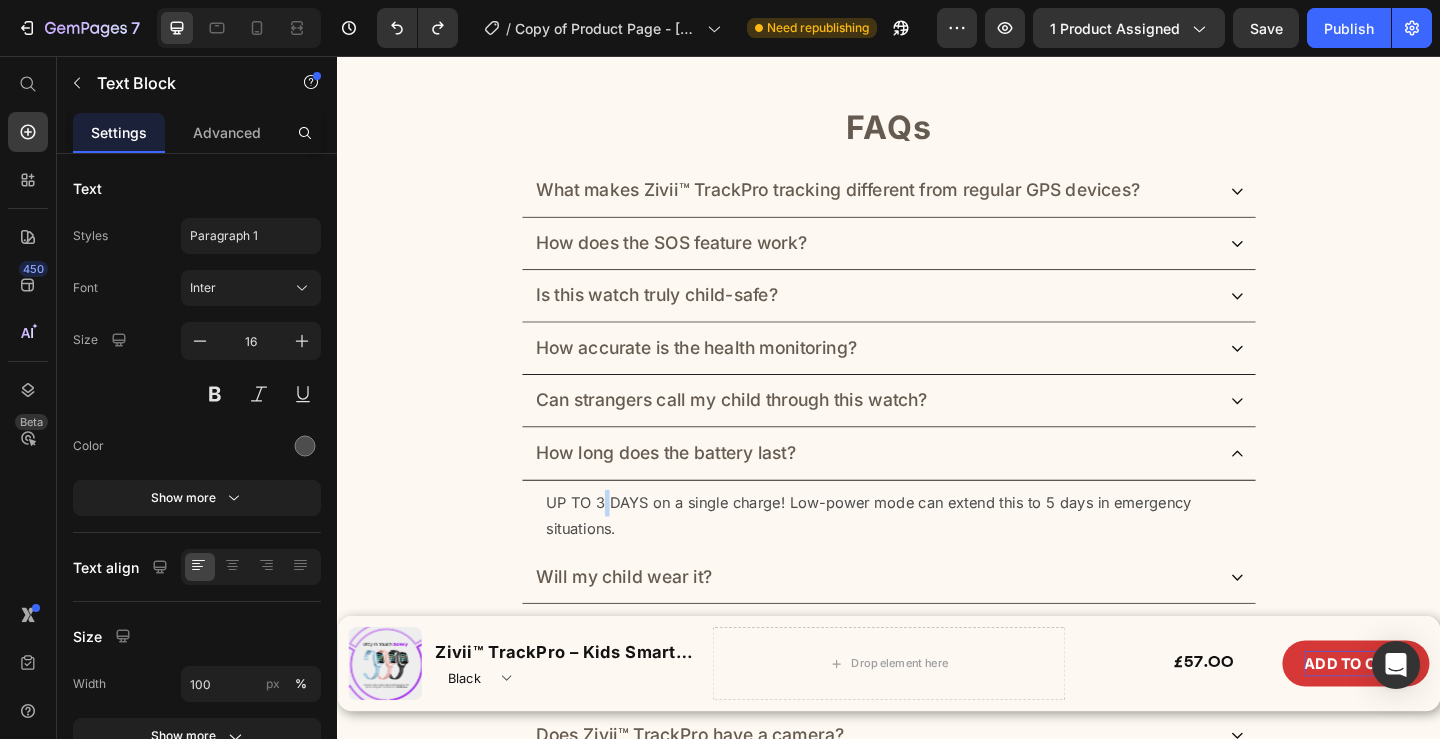 click on "UP TO 3 DAYS on a single charge! Low-power mode can extend this to 5 days in emergency situations." at bounding box center (937, 557) 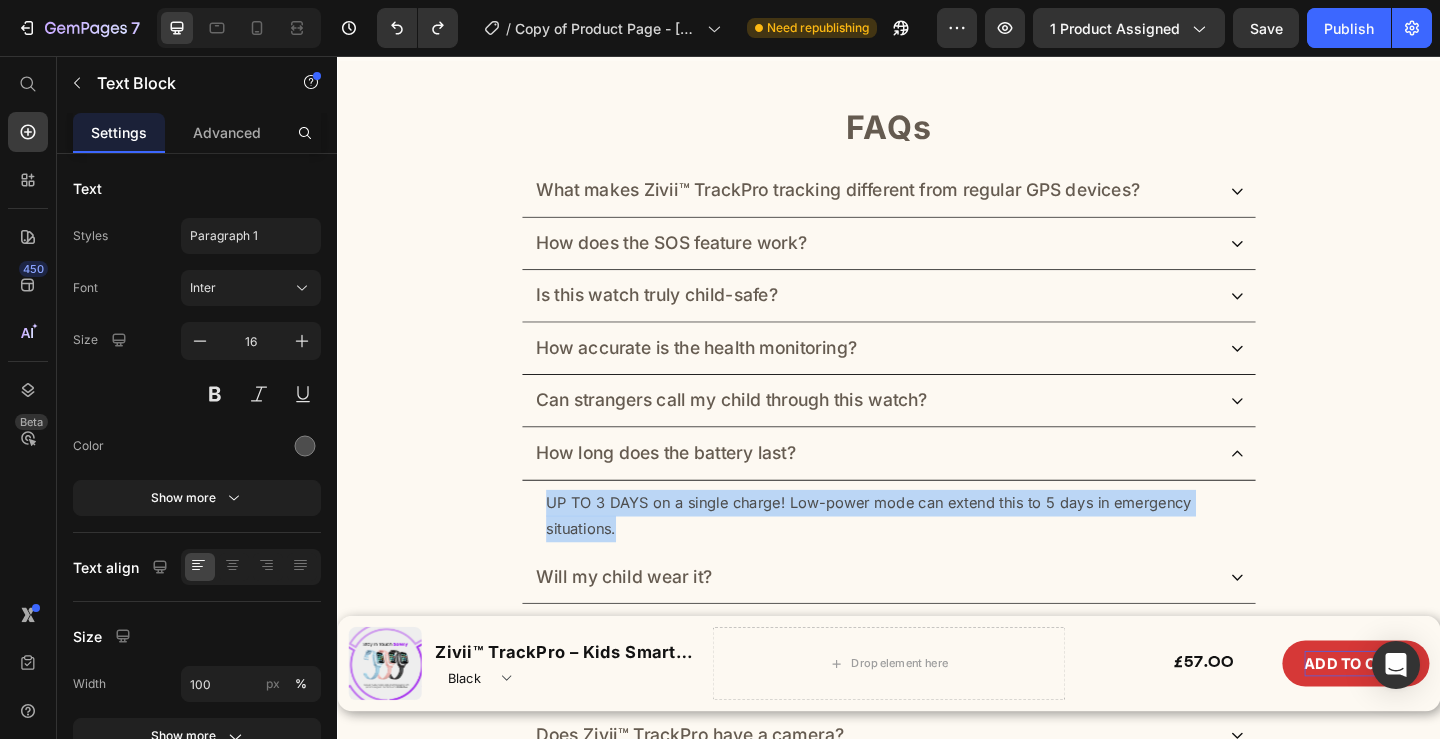 click on "UP TO 3 DAYS on a single charge! Low-power mode can extend this to 5 days in emergency situations." at bounding box center [937, 557] 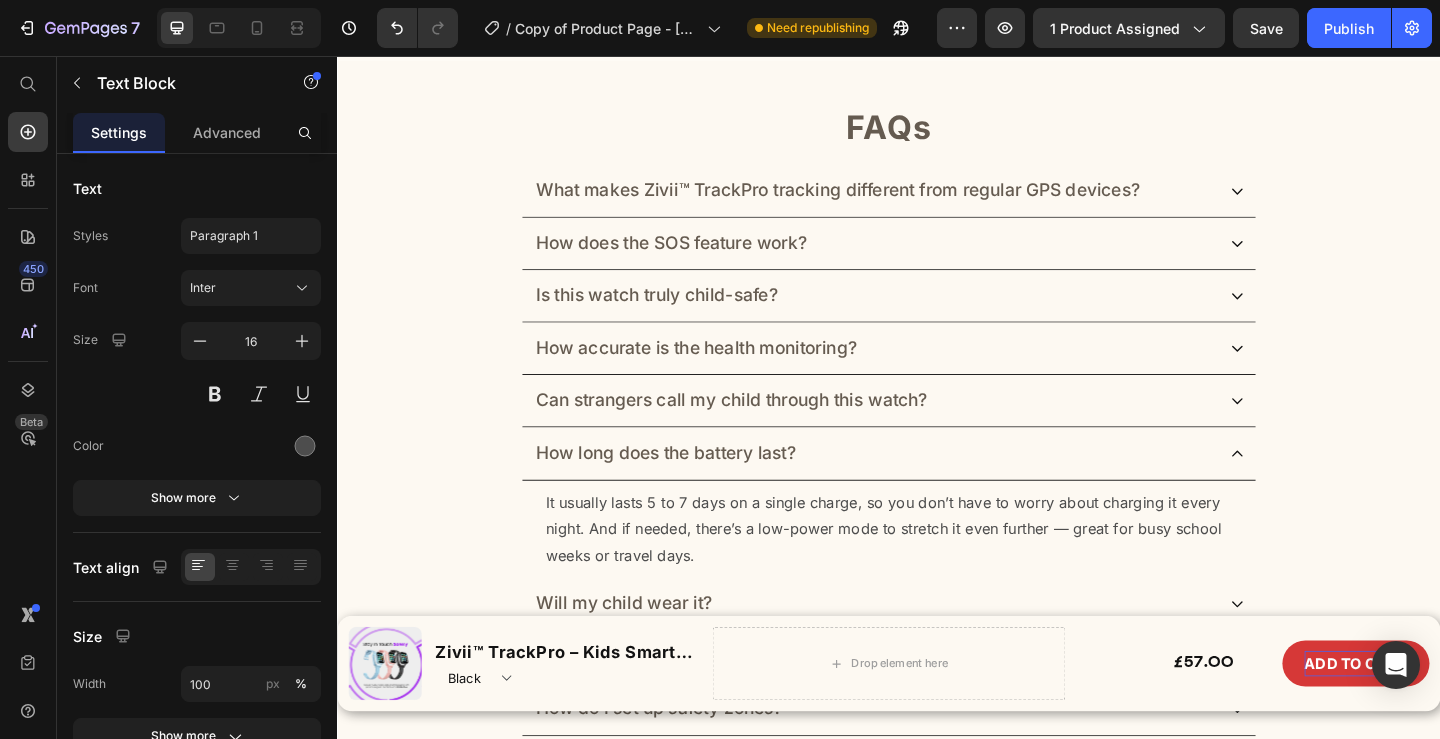 scroll, scrollTop: 11347, scrollLeft: 0, axis: vertical 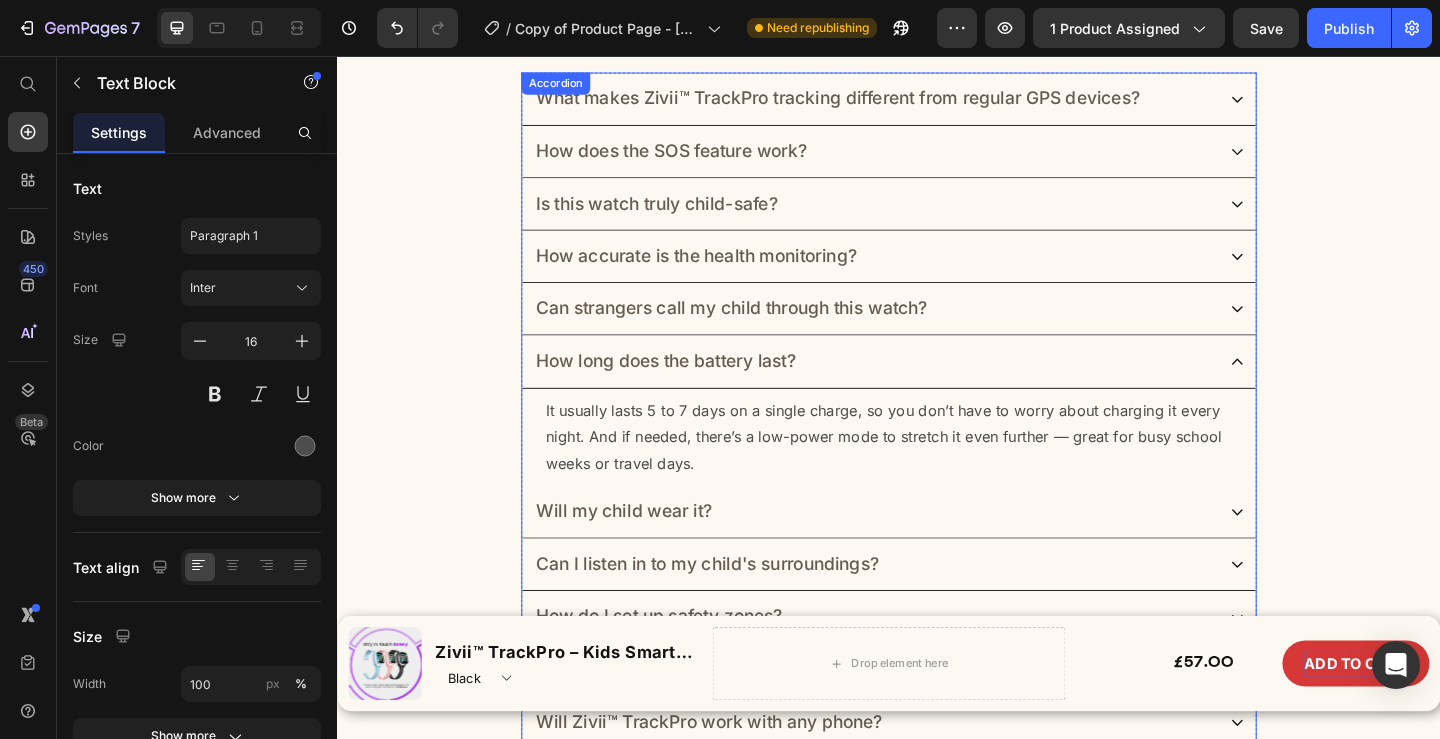 click on "Will my child wear it?" at bounding box center [921, 552] 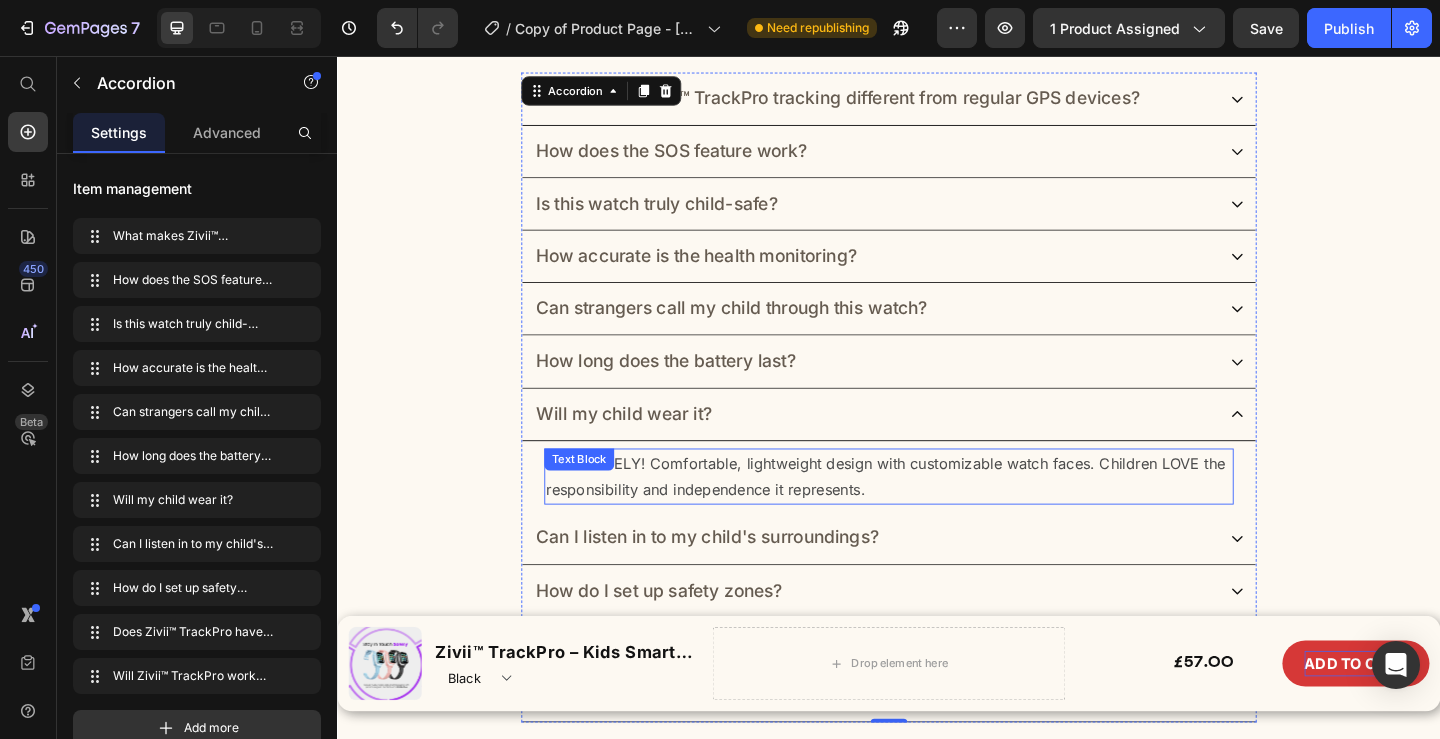 scroll, scrollTop: 11447, scrollLeft: 0, axis: vertical 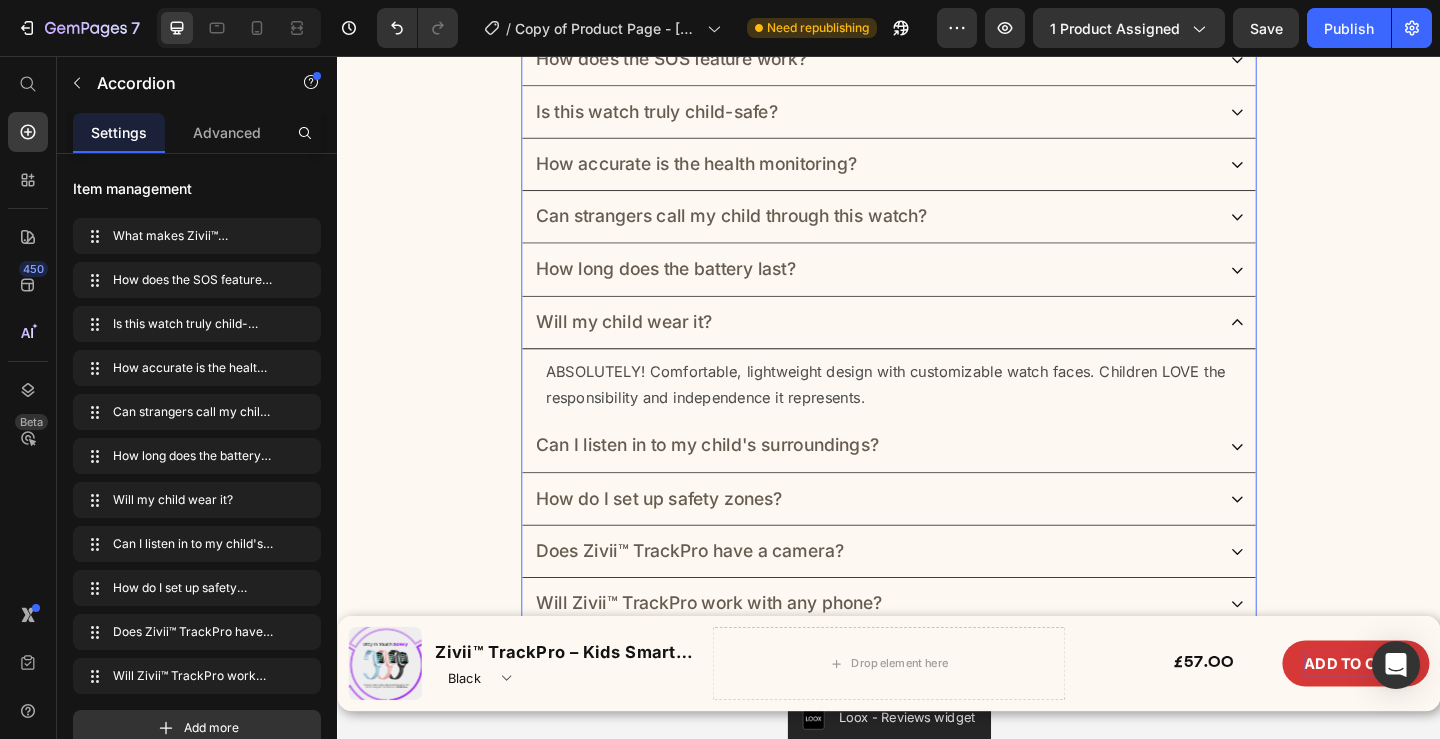 click on "Can I listen in to my child's surroundings?" at bounding box center (739, 480) 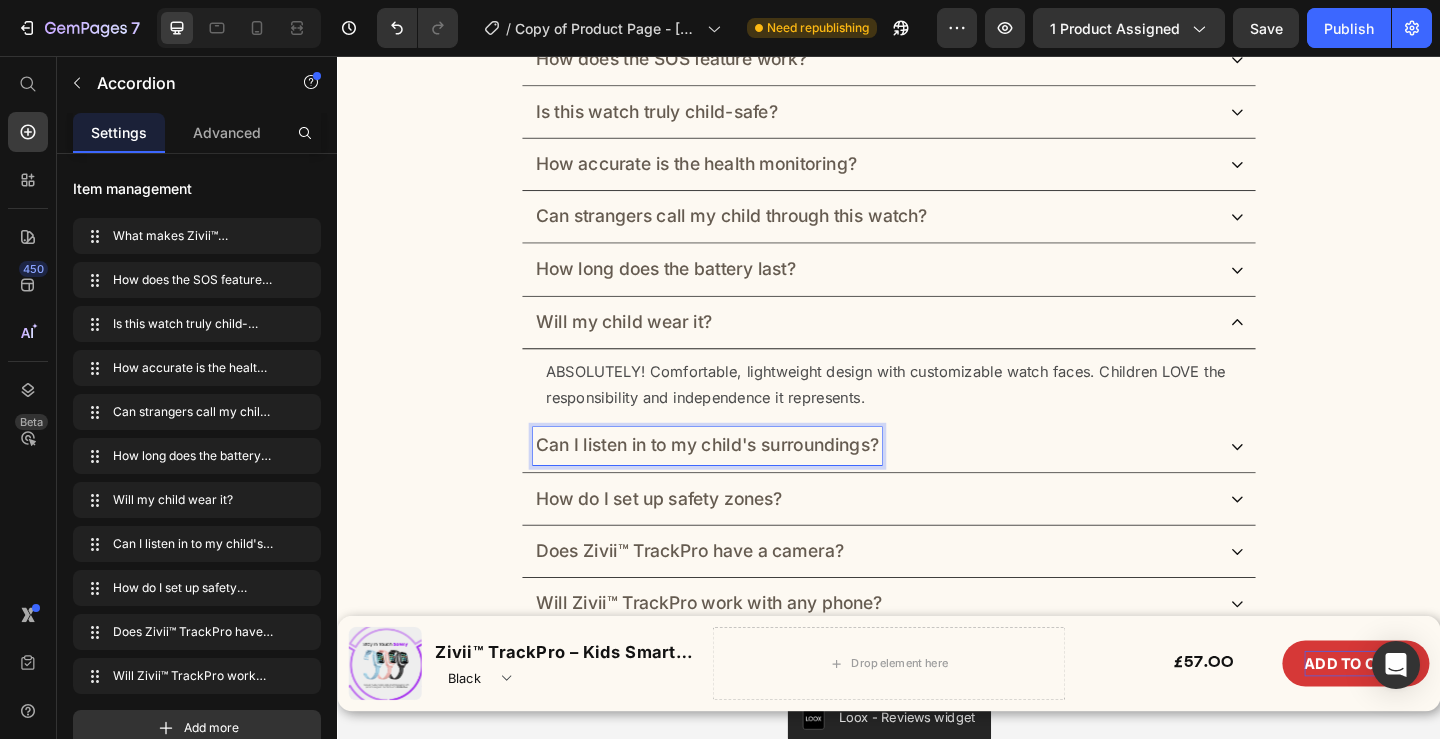 click on "Can I listen in to my child's surroundings?" at bounding box center [921, 480] 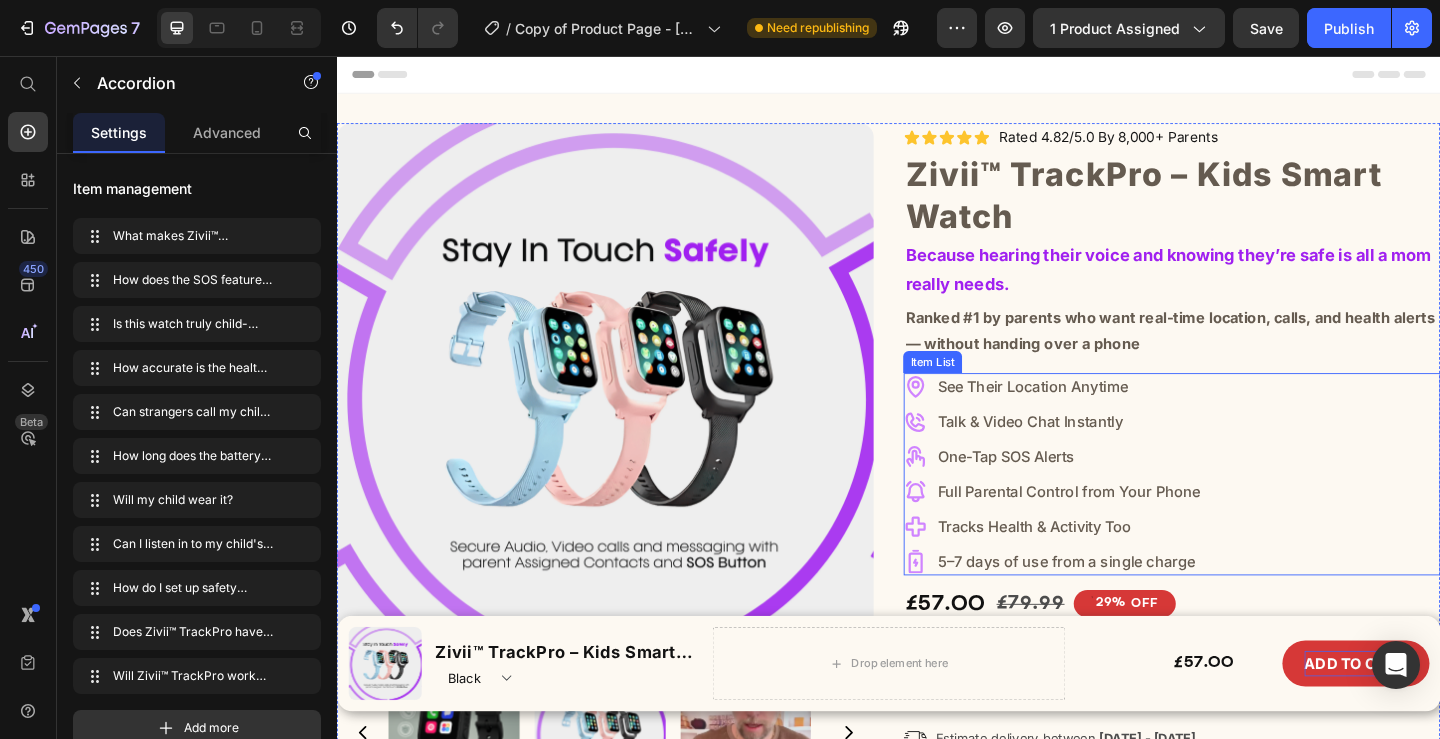 scroll, scrollTop: 100, scrollLeft: 0, axis: vertical 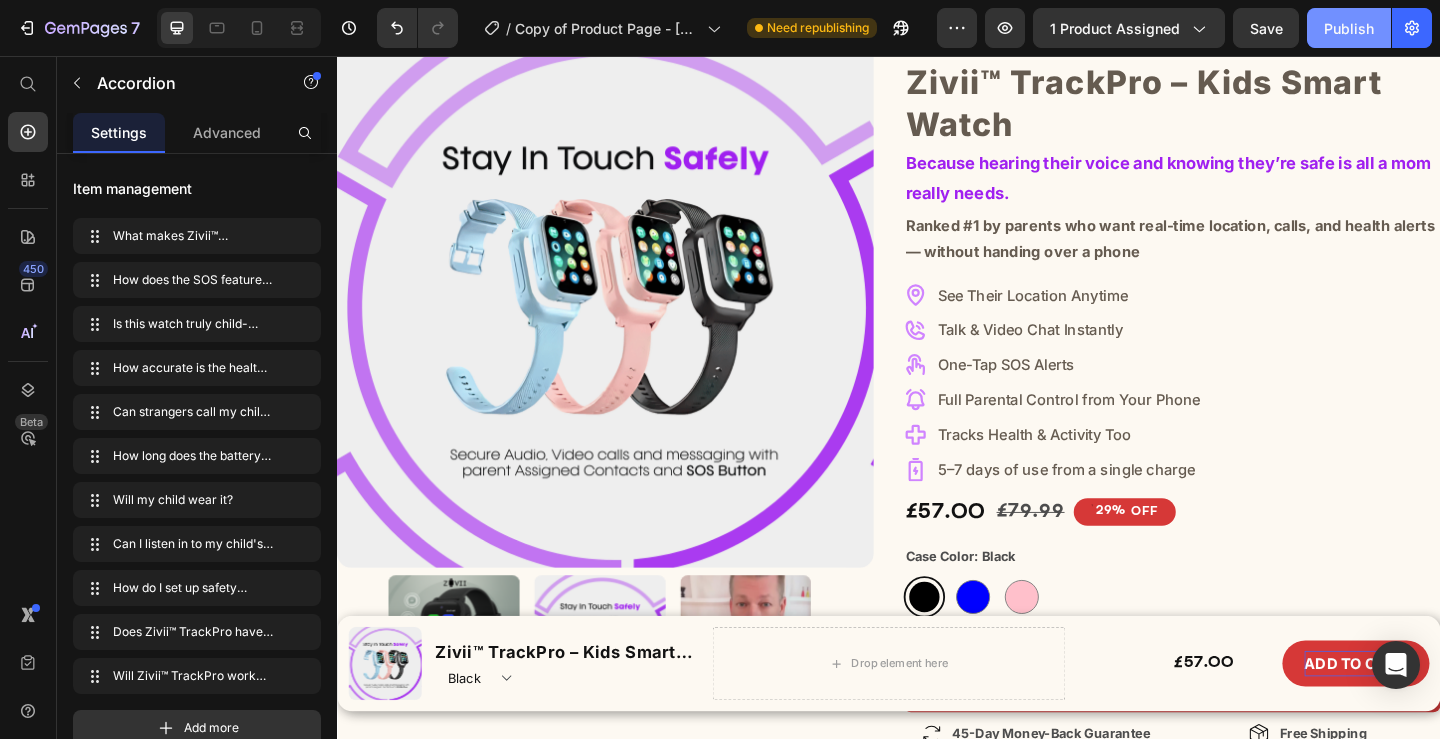 click on "Publish" at bounding box center (1349, 28) 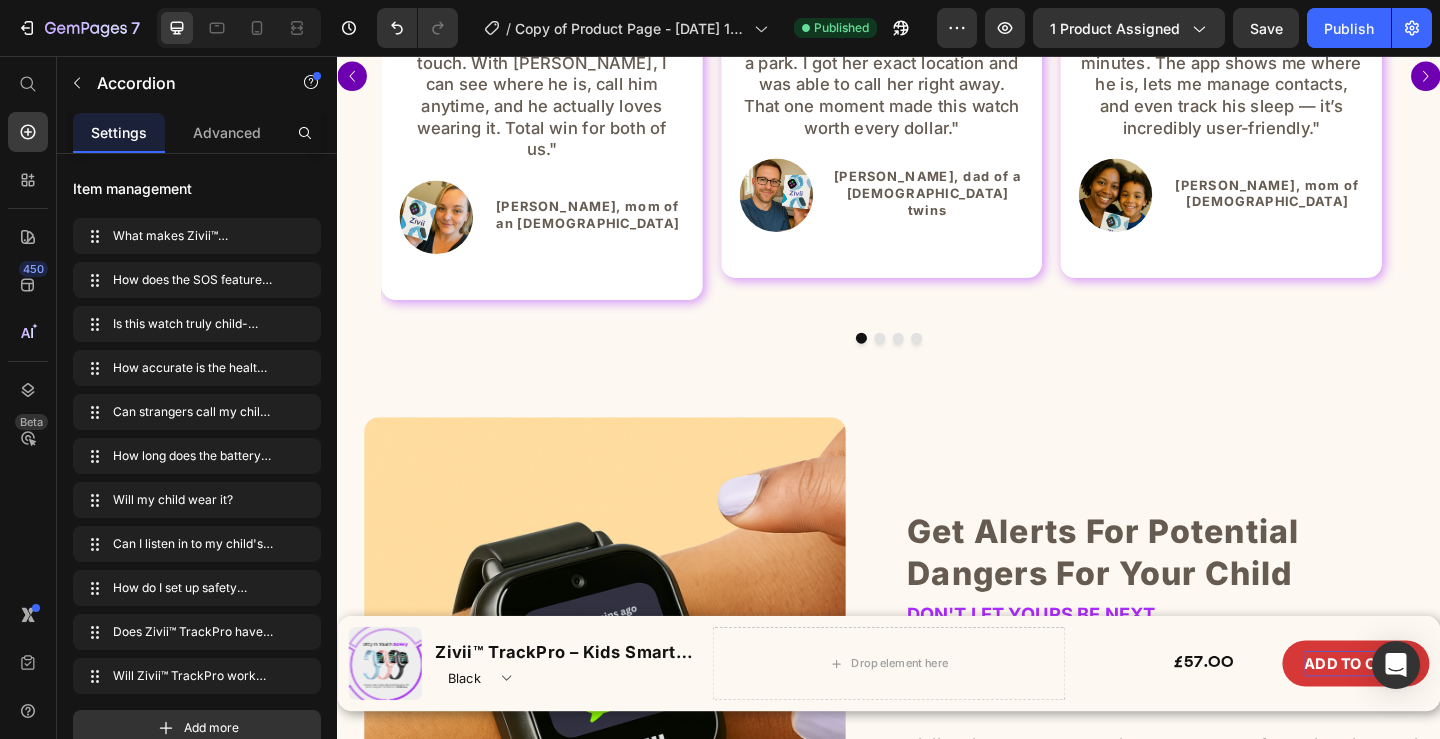 scroll, scrollTop: 1800, scrollLeft: 0, axis: vertical 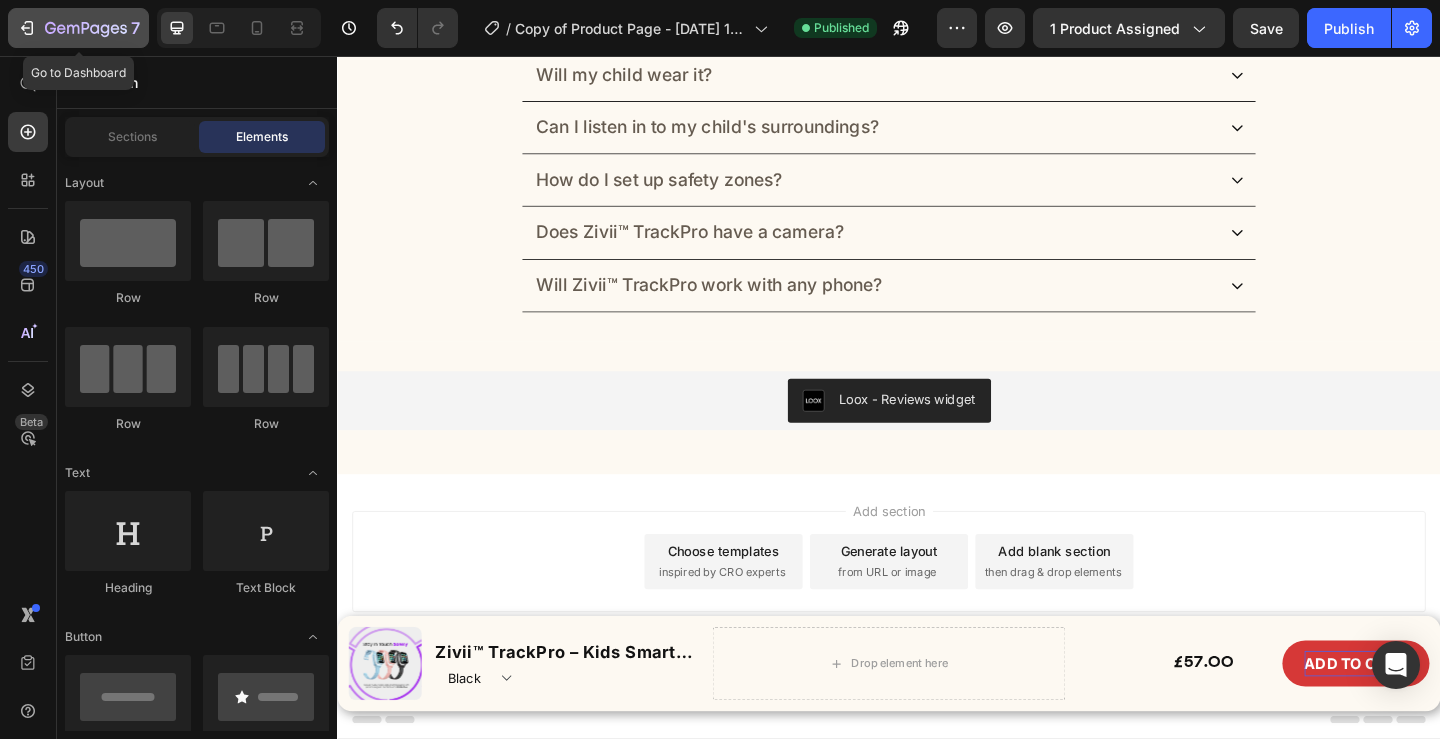 click 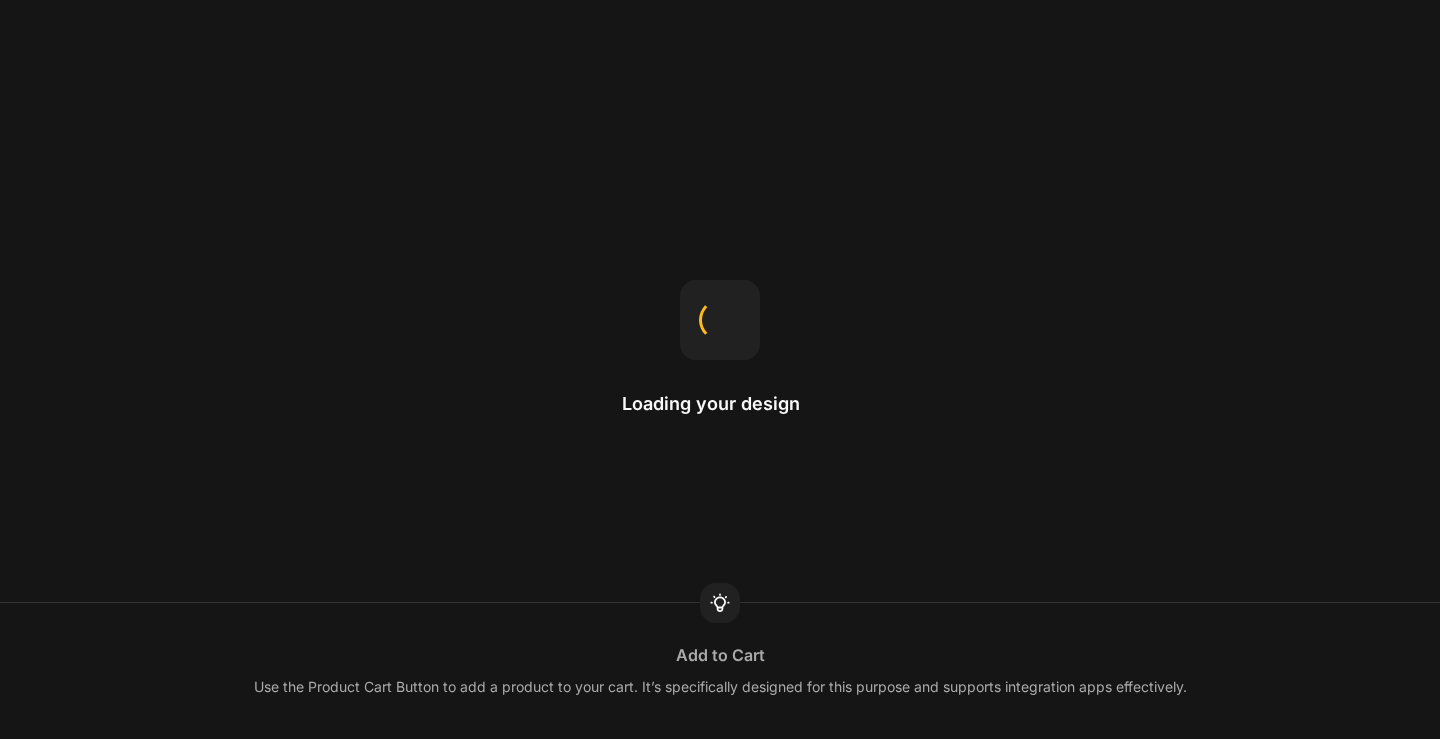 scroll, scrollTop: 0, scrollLeft: 0, axis: both 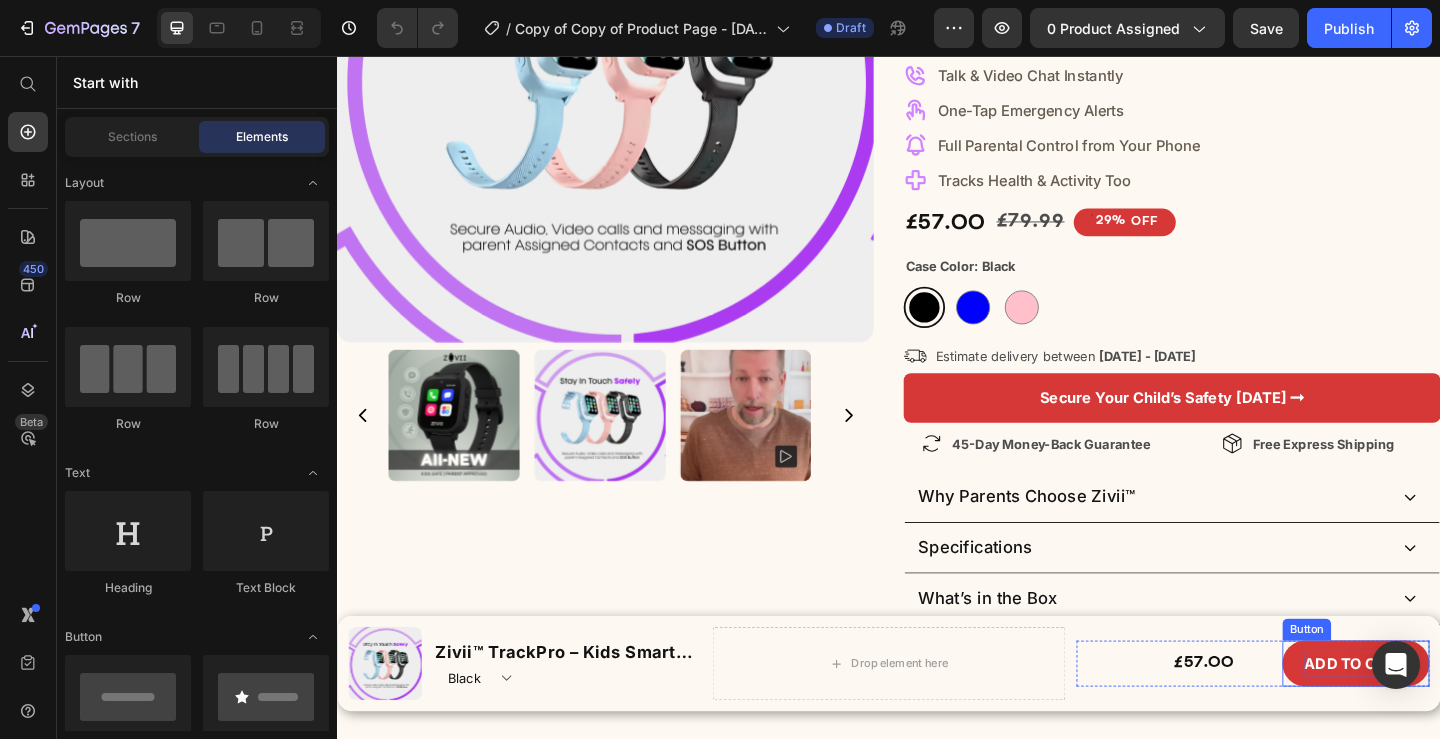 click on "ADD TO CART" at bounding box center [1445, 717] 